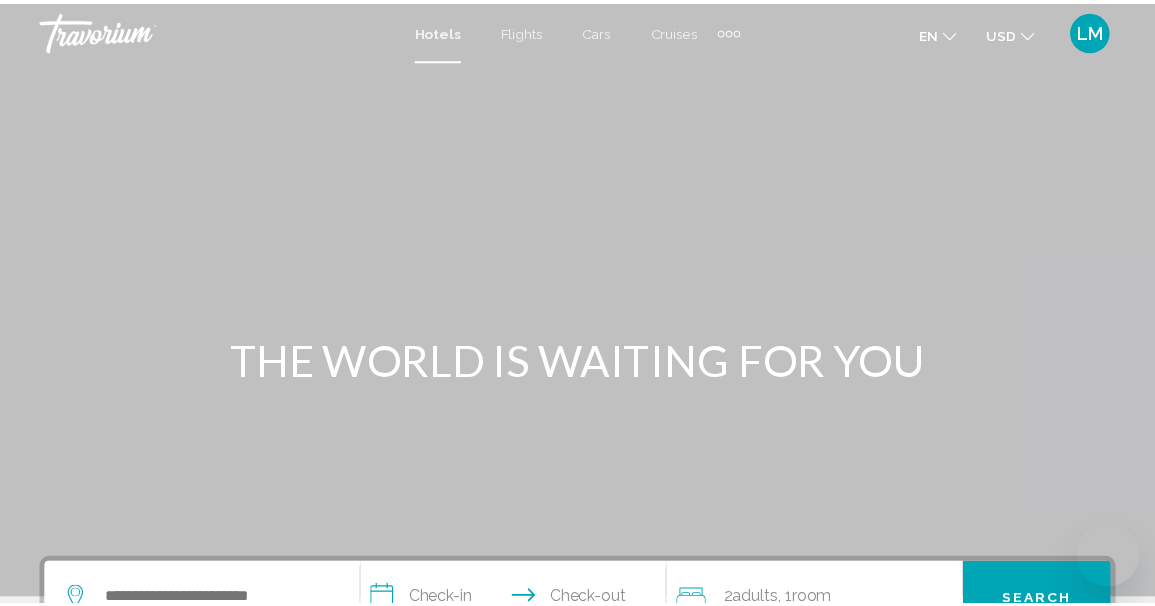 scroll, scrollTop: 0, scrollLeft: 0, axis: both 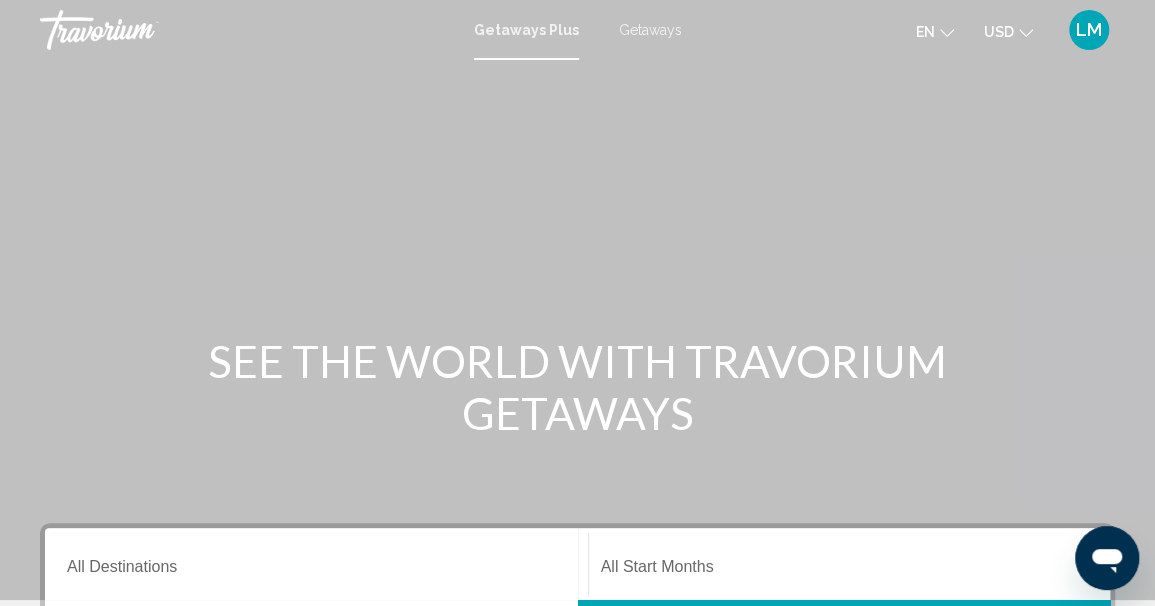 click 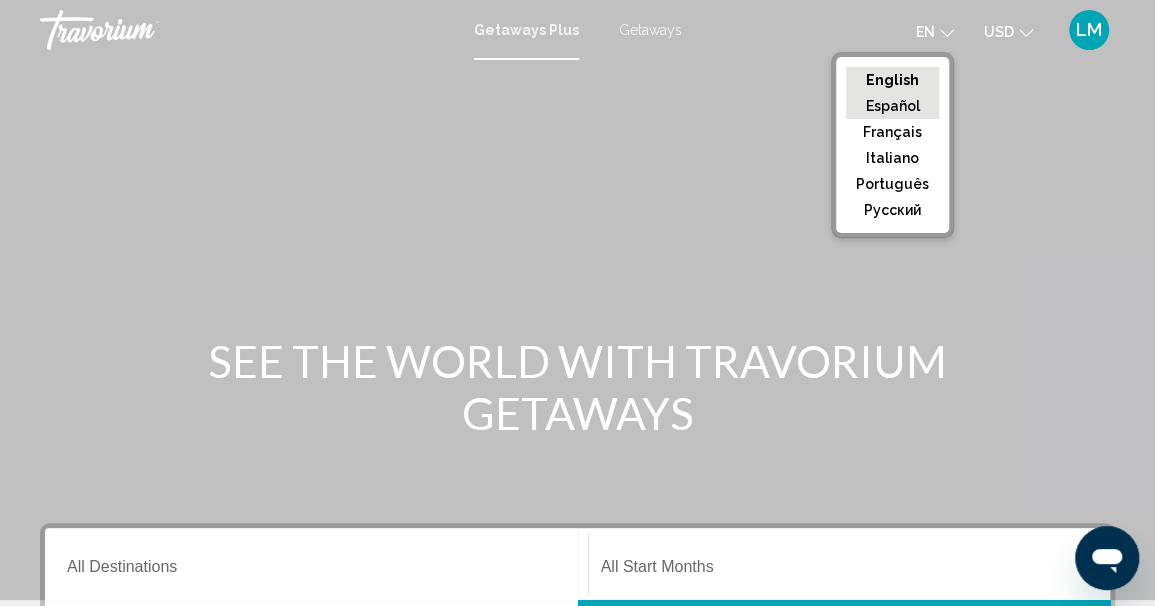 click on "Español" 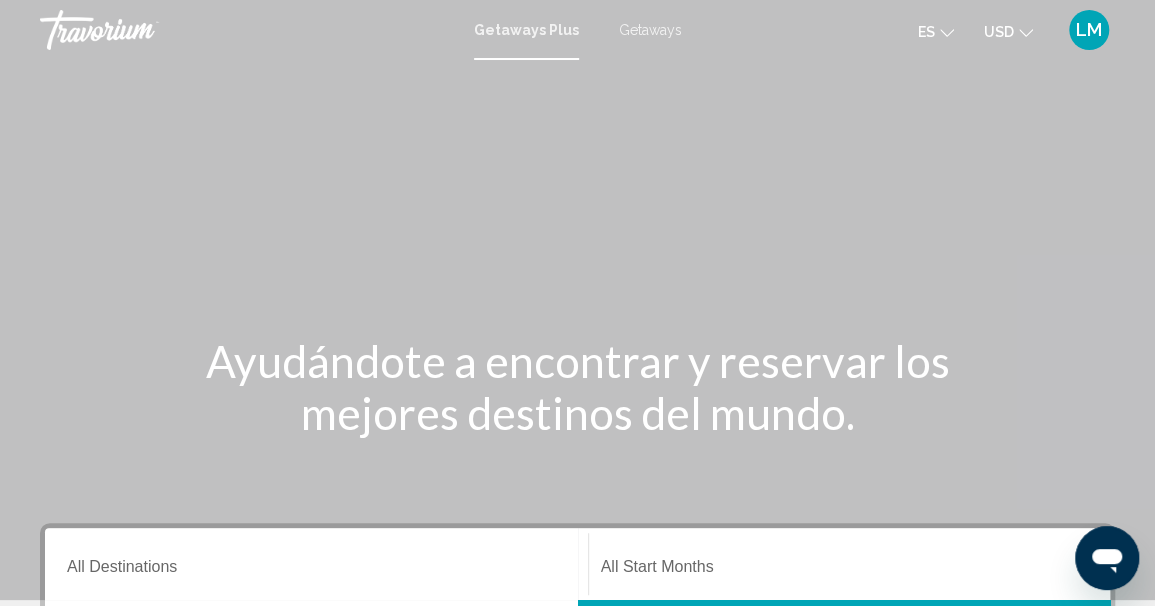 click on "USD" 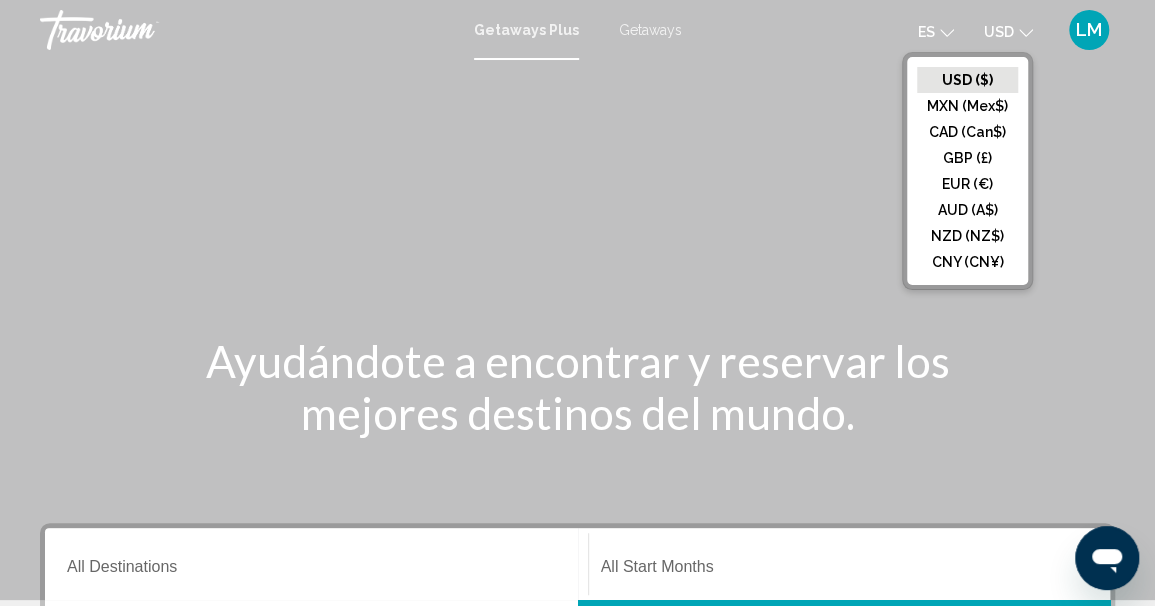 click on "USD ($)" 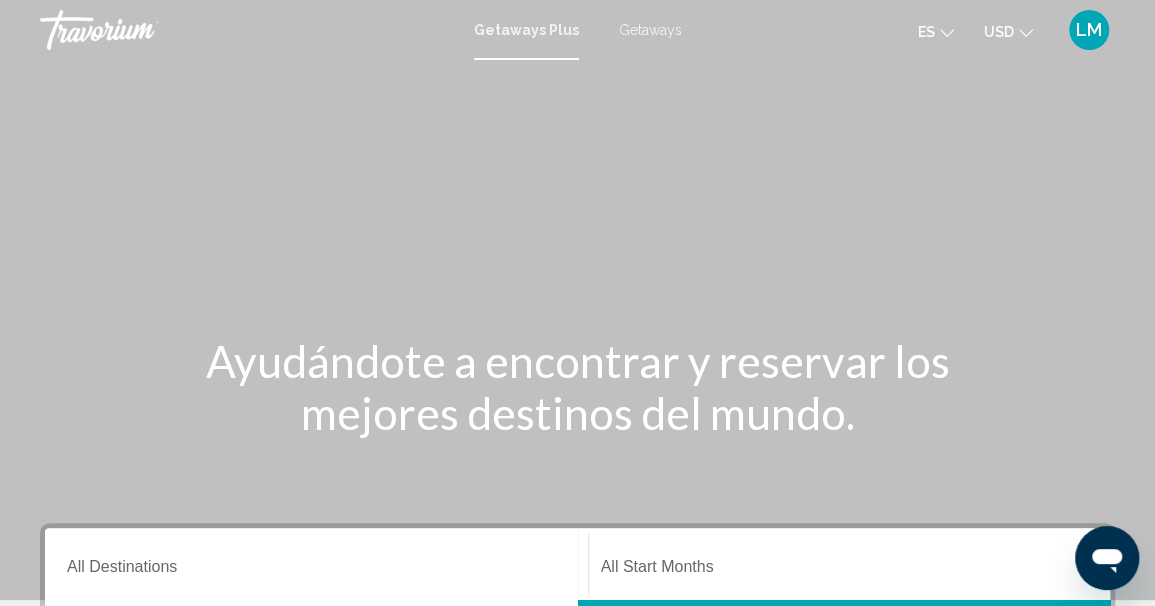 click on "Getaways" at bounding box center [650, 30] 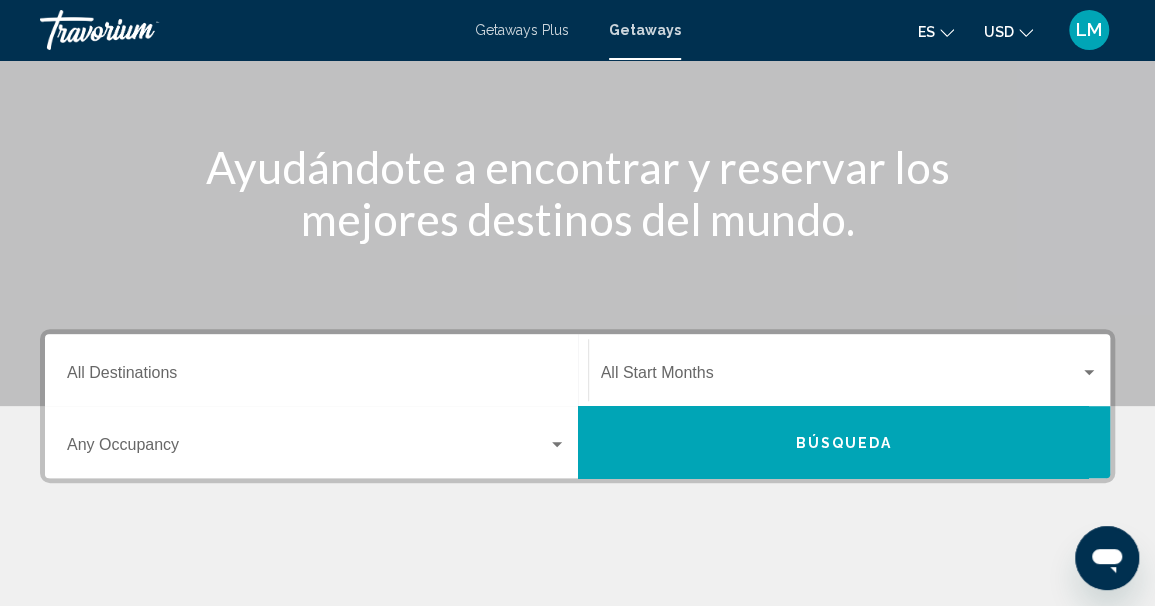 scroll, scrollTop: 200, scrollLeft: 0, axis: vertical 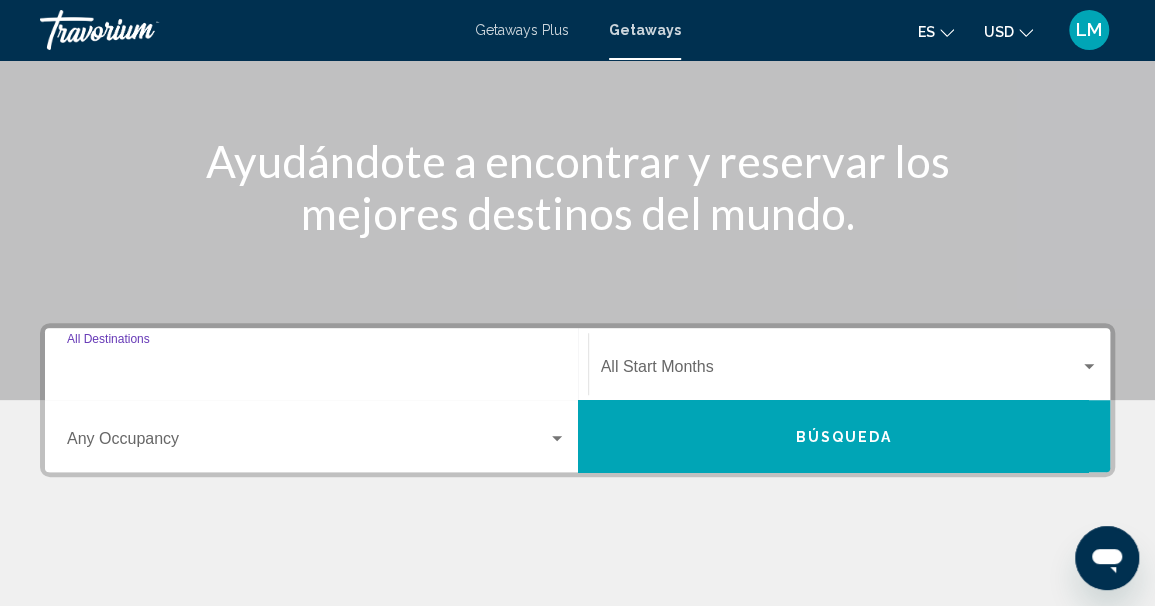 click on "Destination All Destinations" at bounding box center (316, 371) 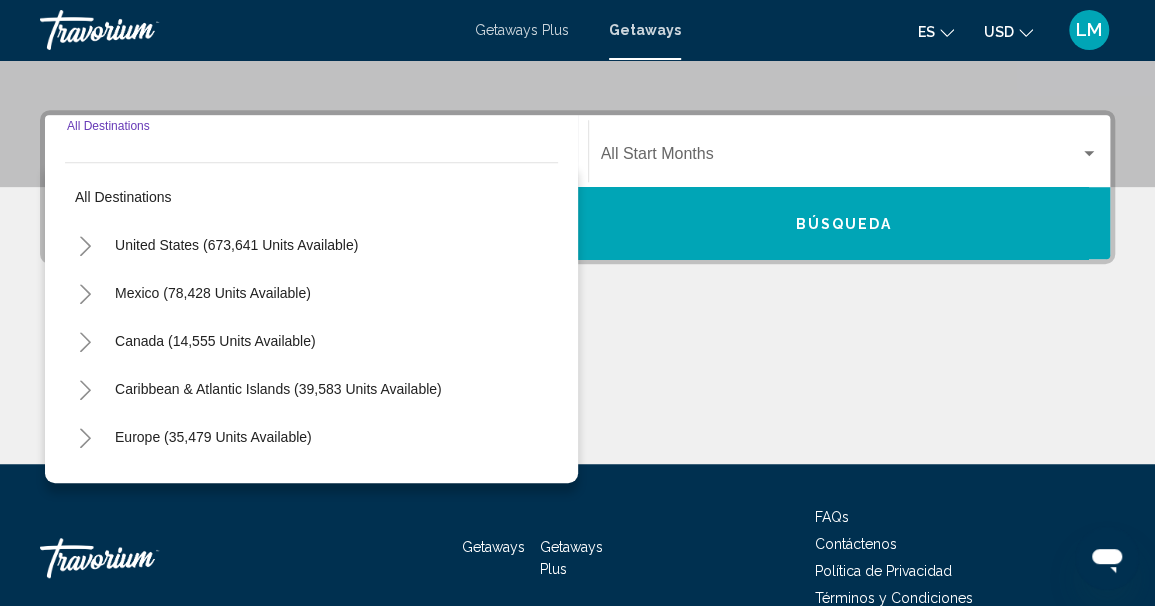 scroll, scrollTop: 457, scrollLeft: 0, axis: vertical 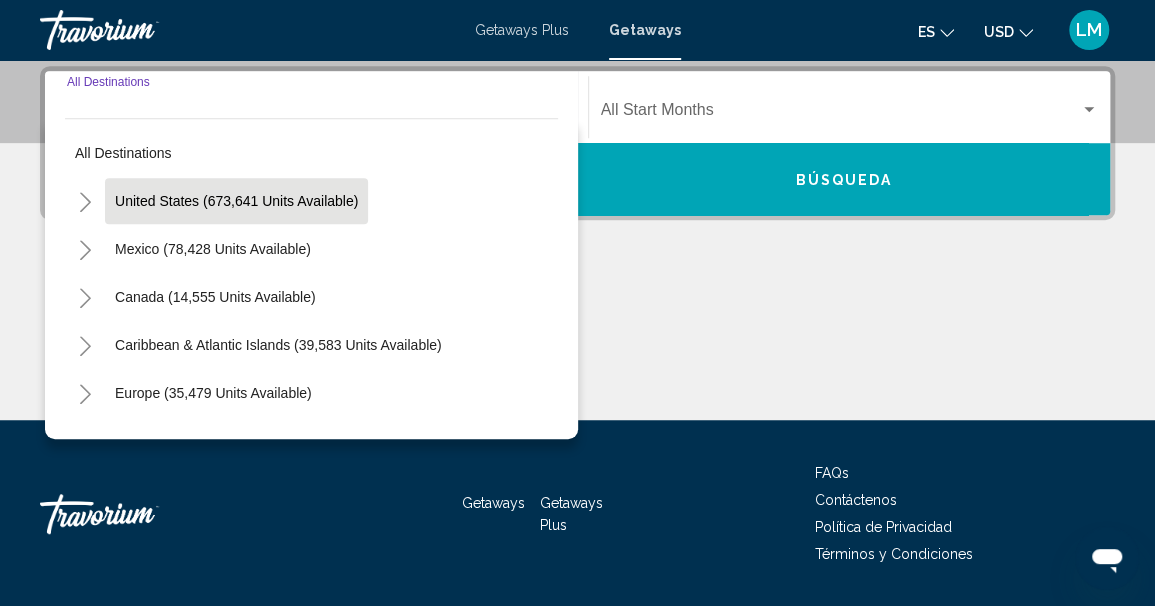 click on "United States (673,641 units available)" at bounding box center [213, 249] 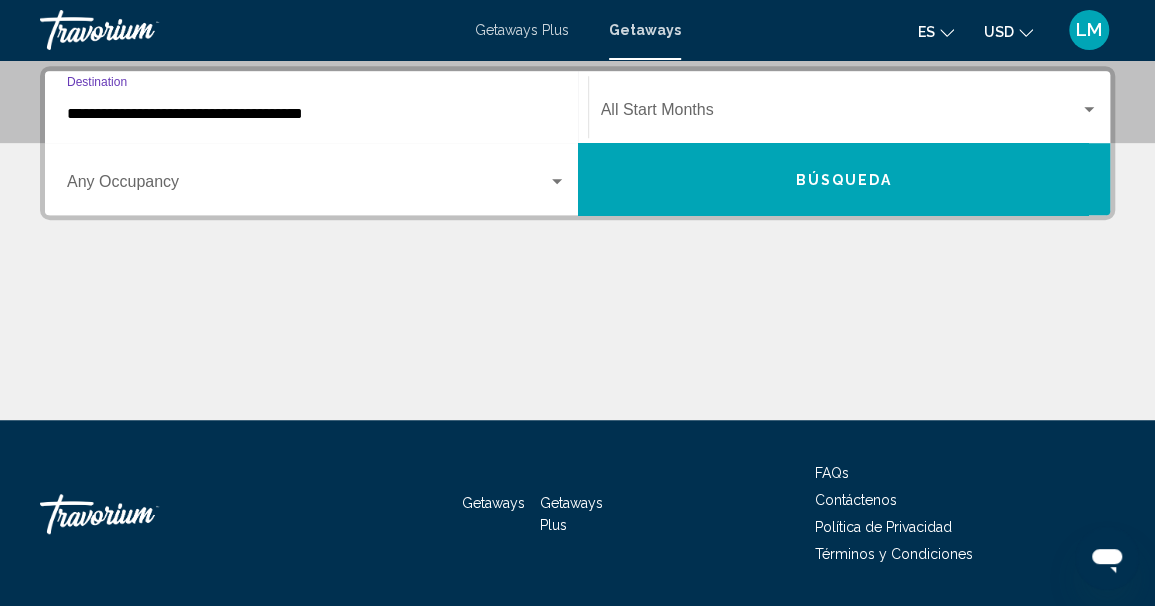 click at bounding box center (307, 186) 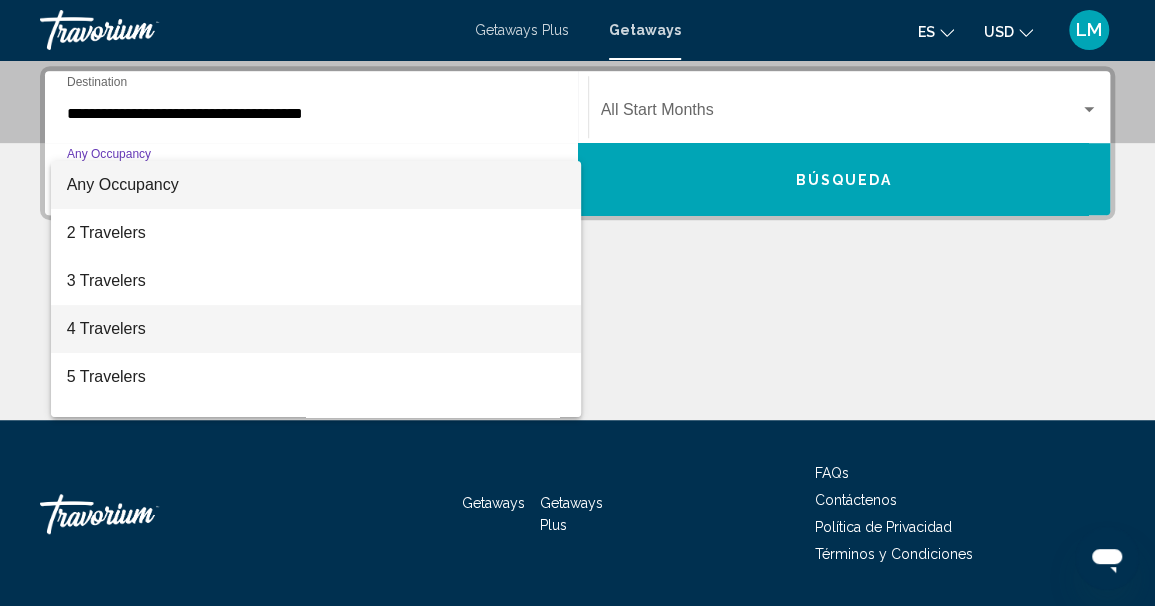 click on "4 Travelers" at bounding box center [316, 329] 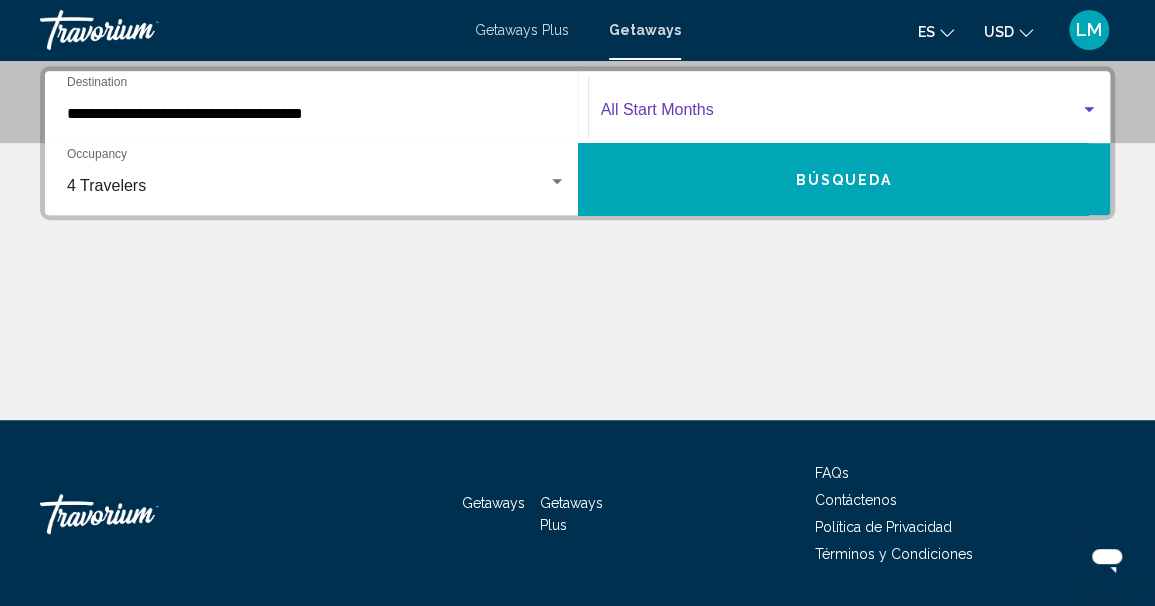 click at bounding box center [1089, 110] 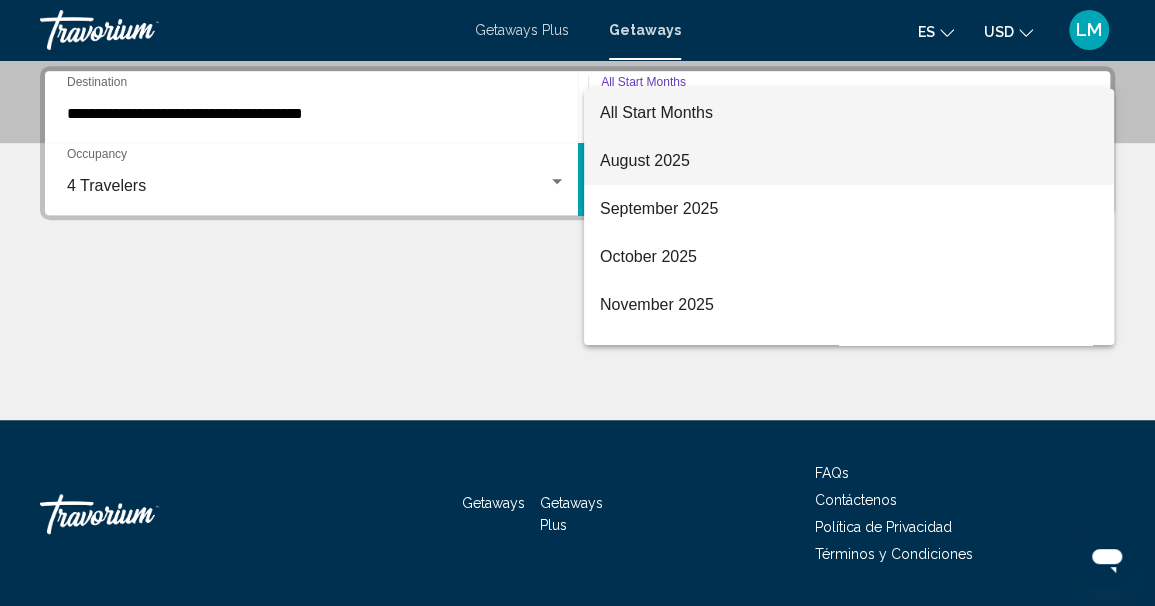 click on "August 2025" at bounding box center (849, 161) 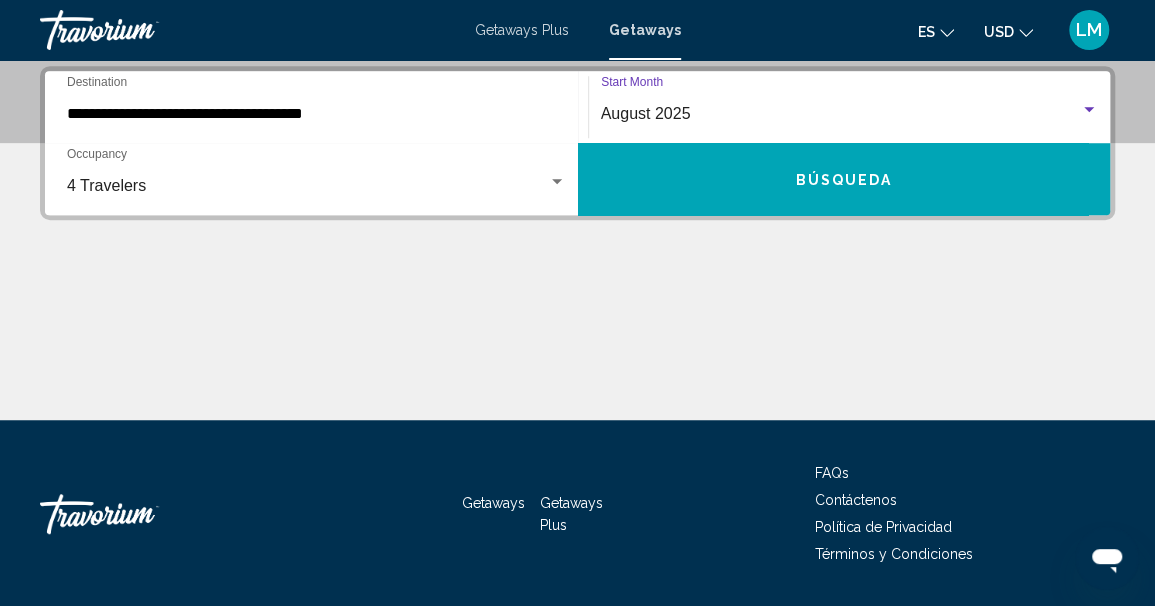 click on "Búsqueda" at bounding box center (844, 179) 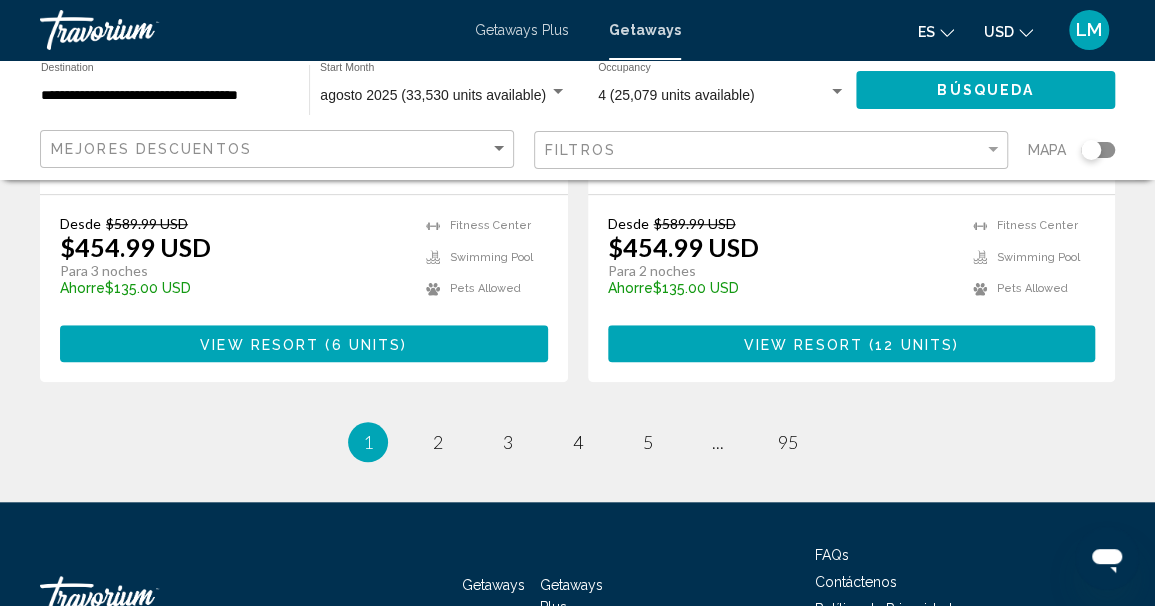 scroll, scrollTop: 4100, scrollLeft: 0, axis: vertical 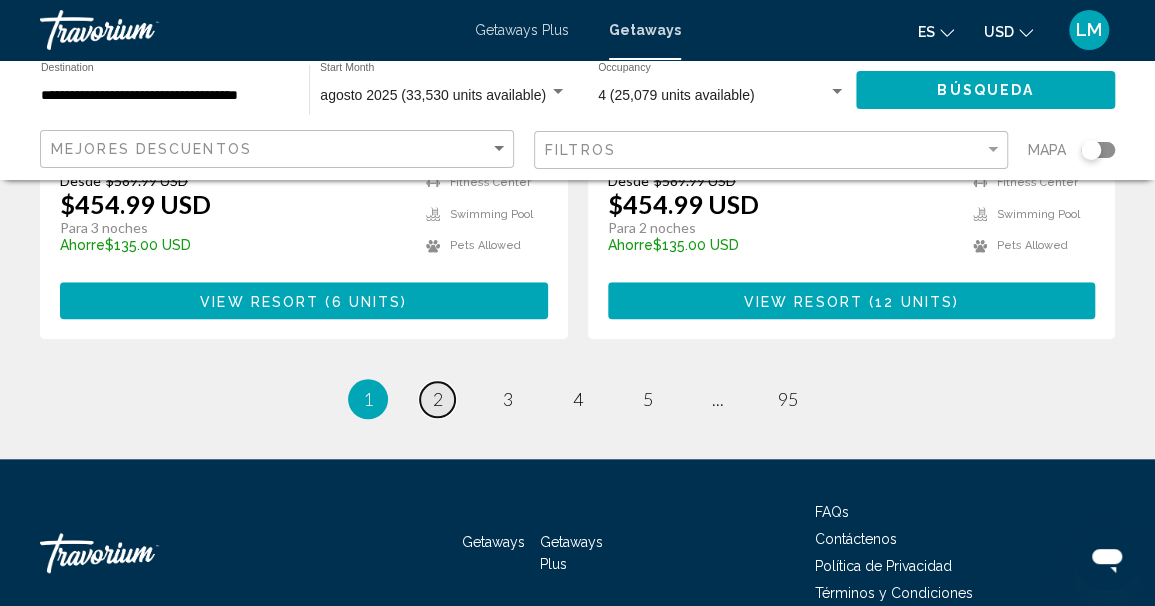 click on "2" at bounding box center [438, 399] 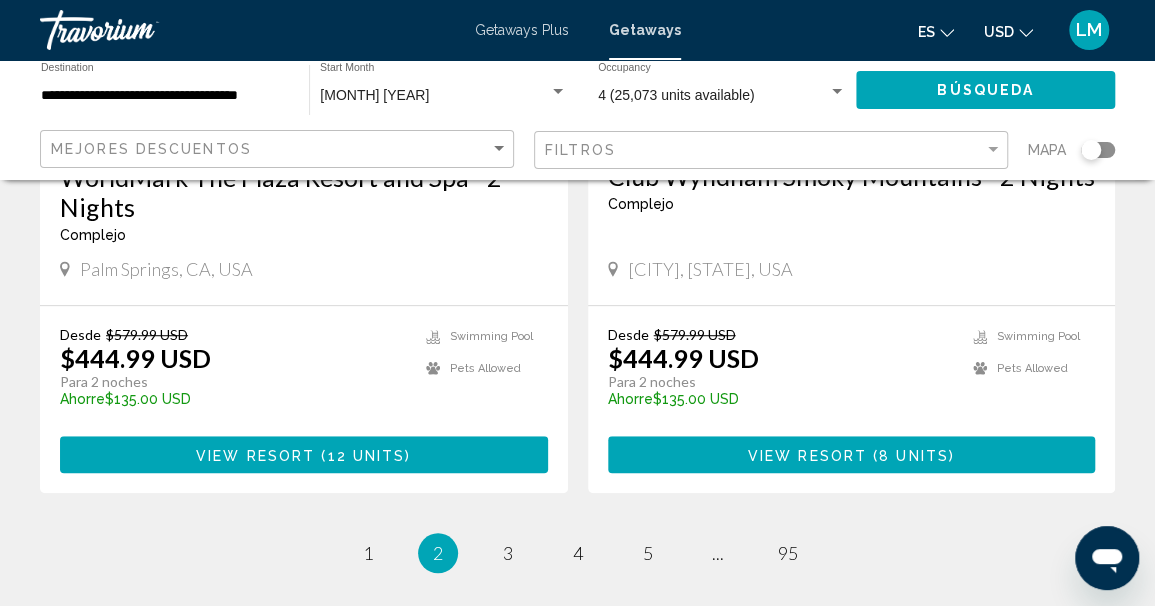 scroll, scrollTop: 4163, scrollLeft: 0, axis: vertical 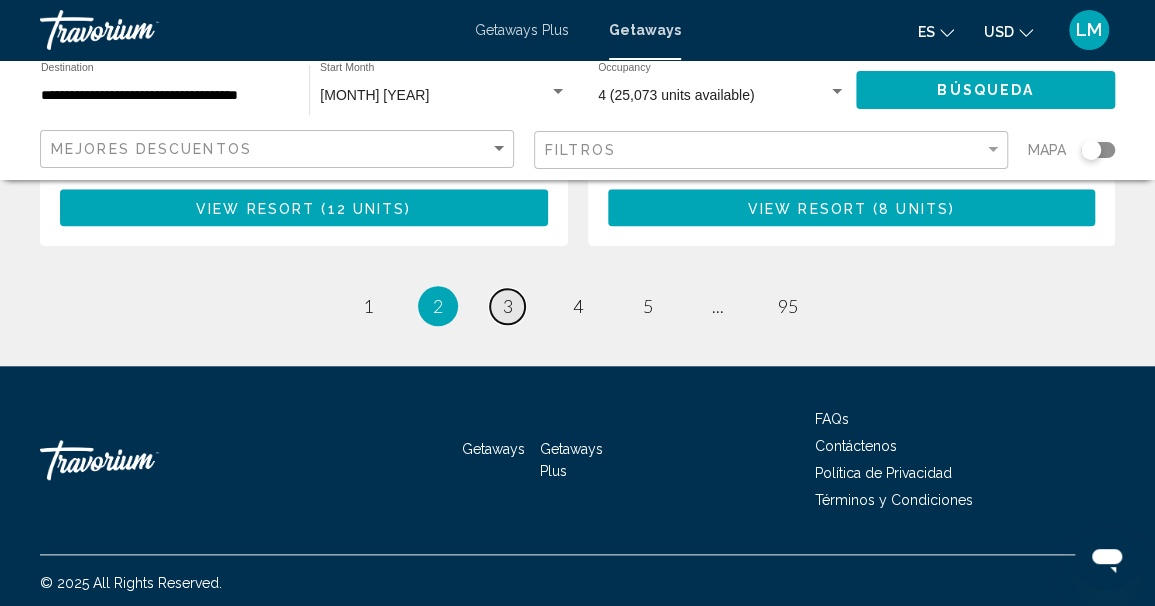 click on "3" at bounding box center (508, 306) 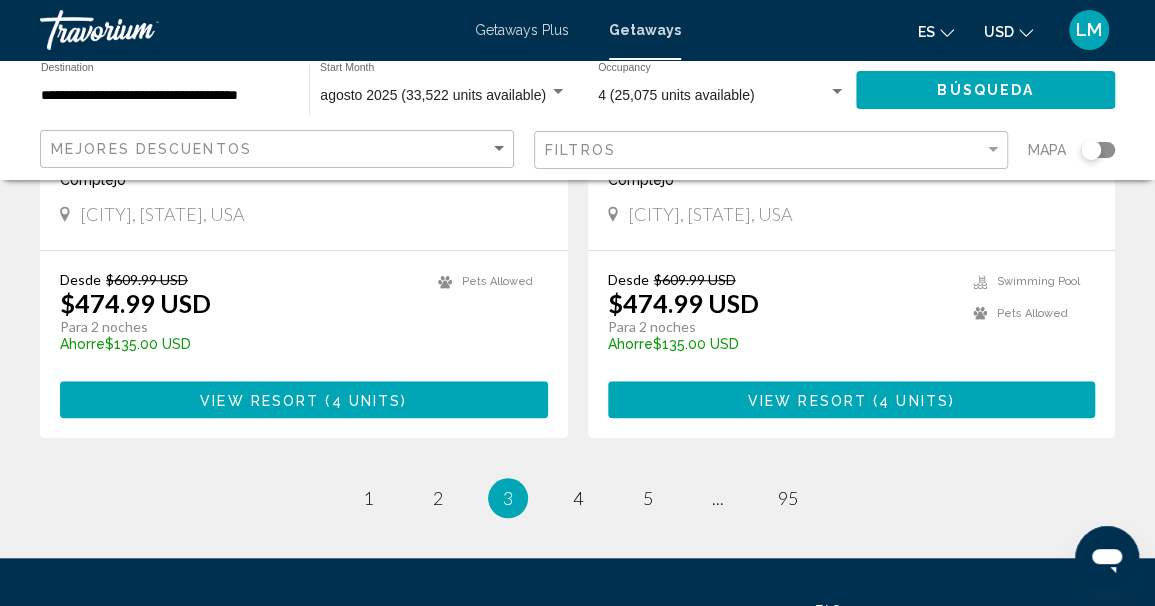 scroll, scrollTop: 4000, scrollLeft: 0, axis: vertical 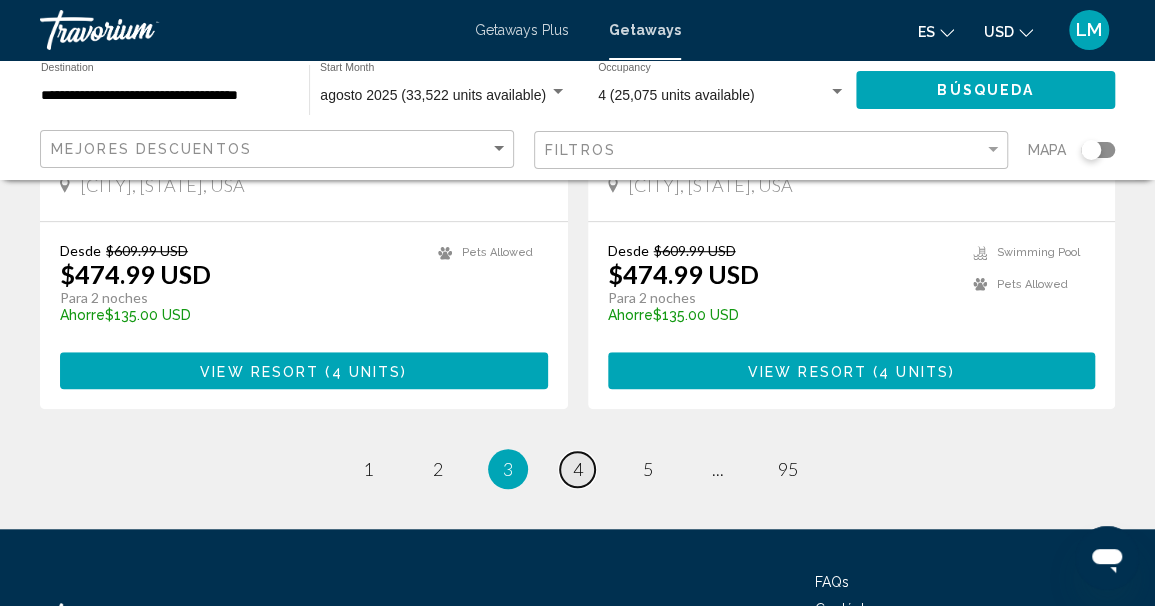 click on "4" at bounding box center (578, 469) 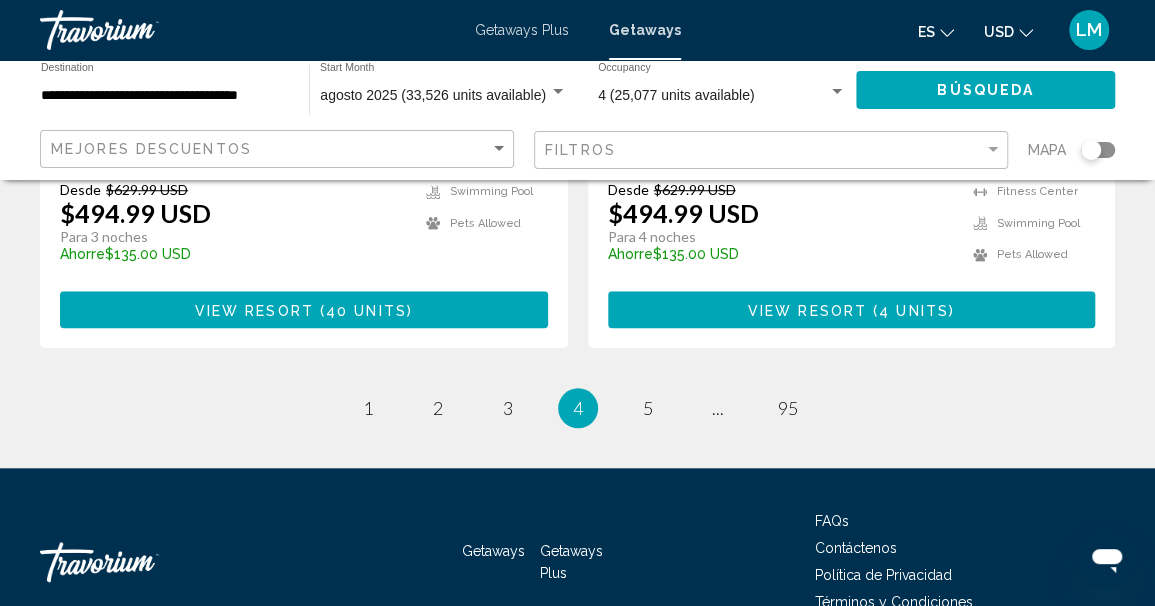 scroll, scrollTop: 4193, scrollLeft: 0, axis: vertical 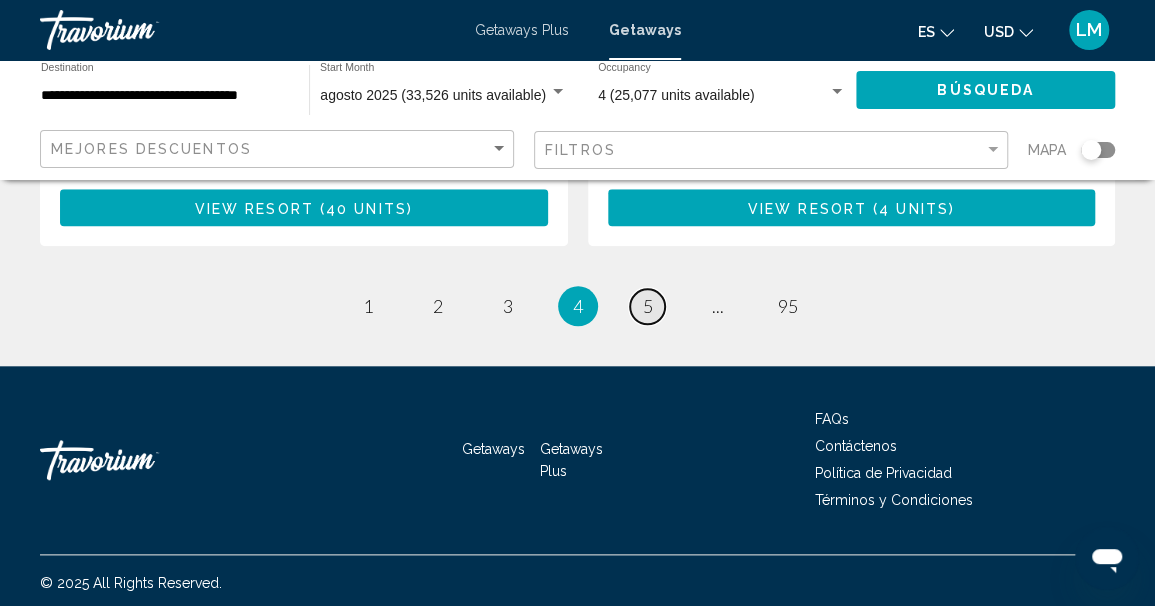 click on "page  5" at bounding box center (647, 306) 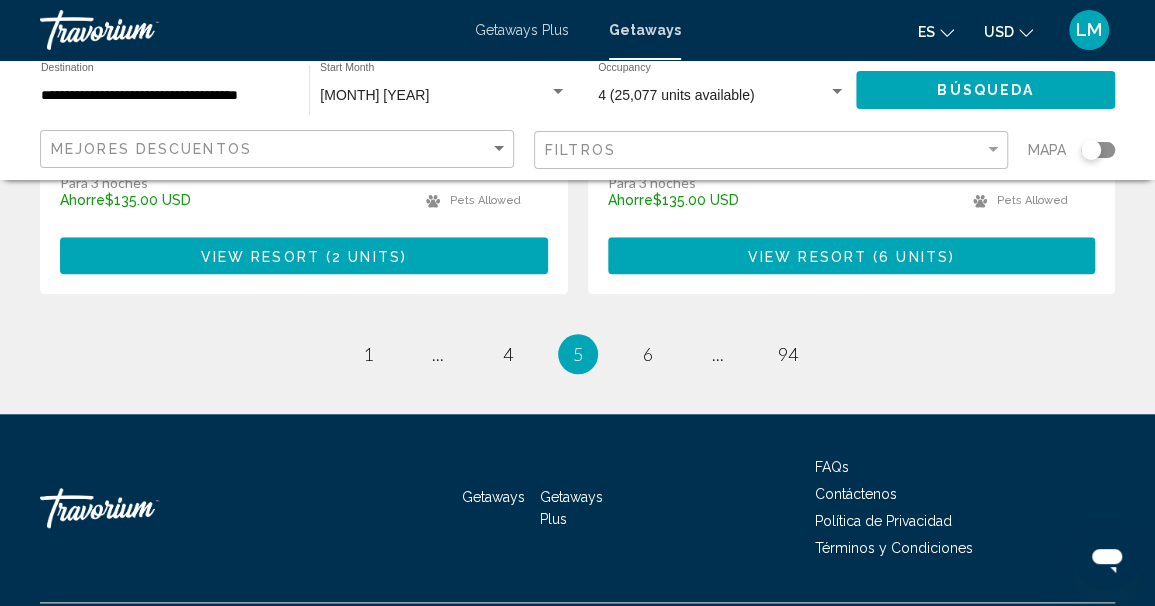scroll, scrollTop: 4162, scrollLeft: 0, axis: vertical 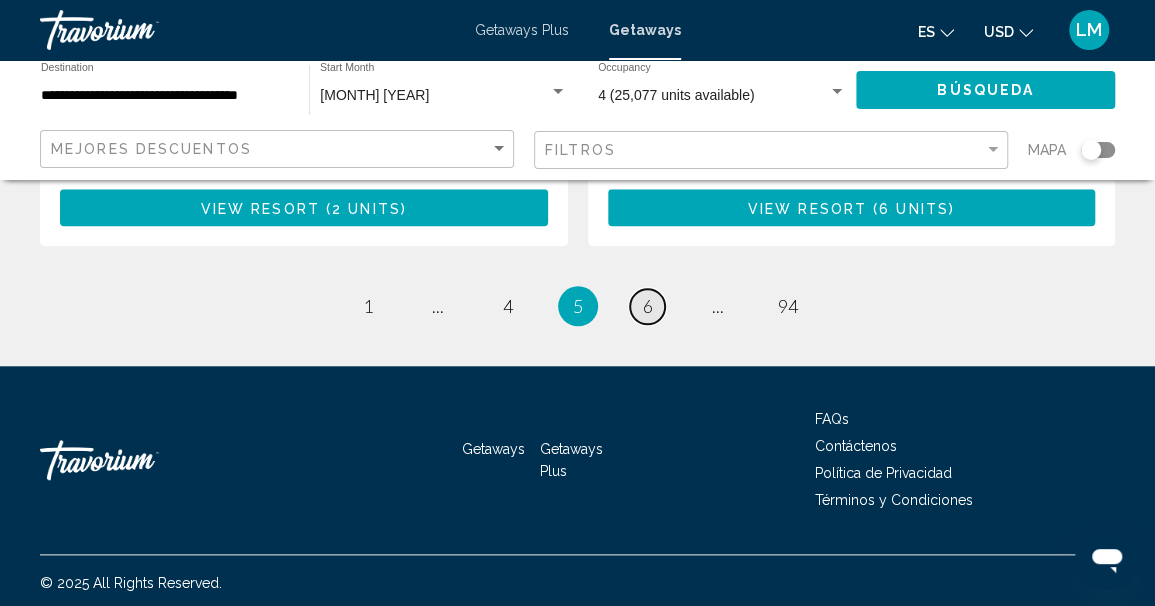 click on "6" at bounding box center (648, 306) 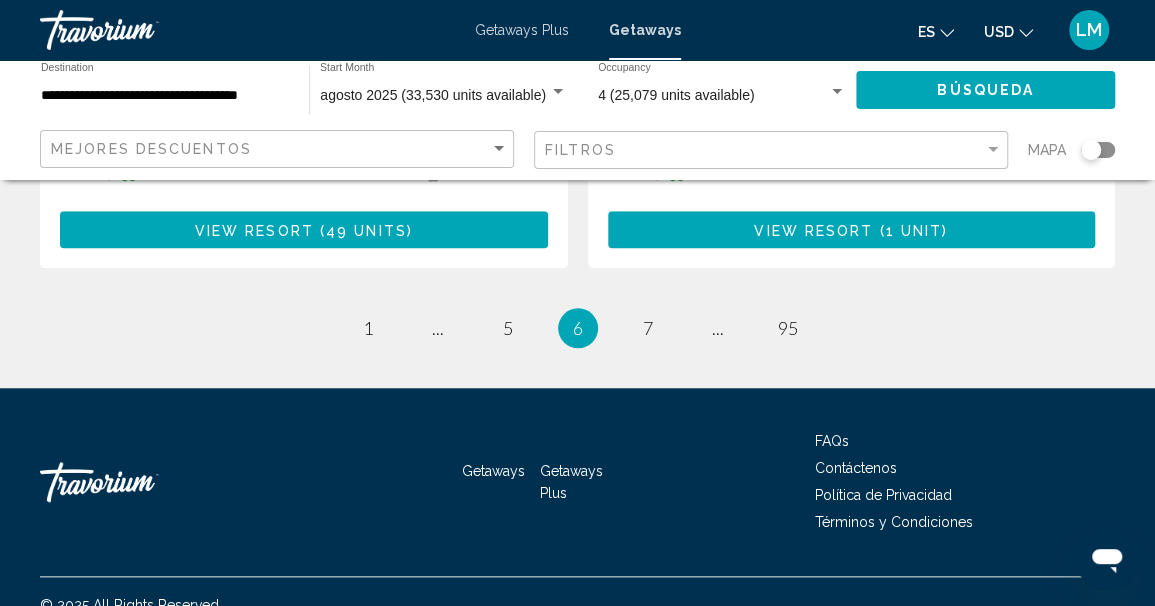 scroll, scrollTop: 4132, scrollLeft: 0, axis: vertical 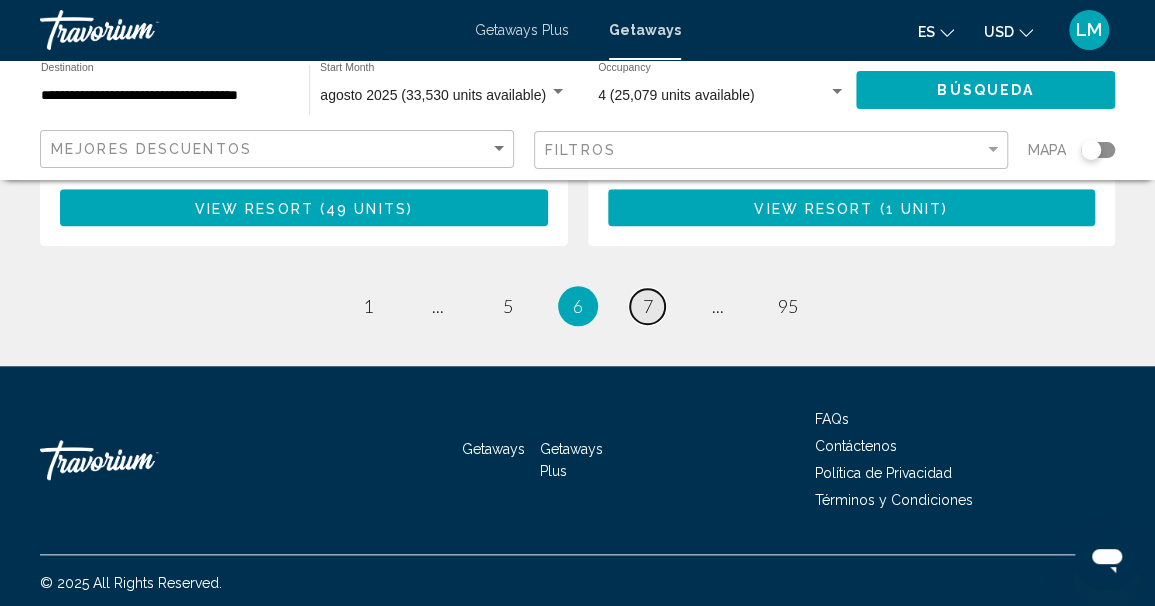 click on "7" at bounding box center (648, 306) 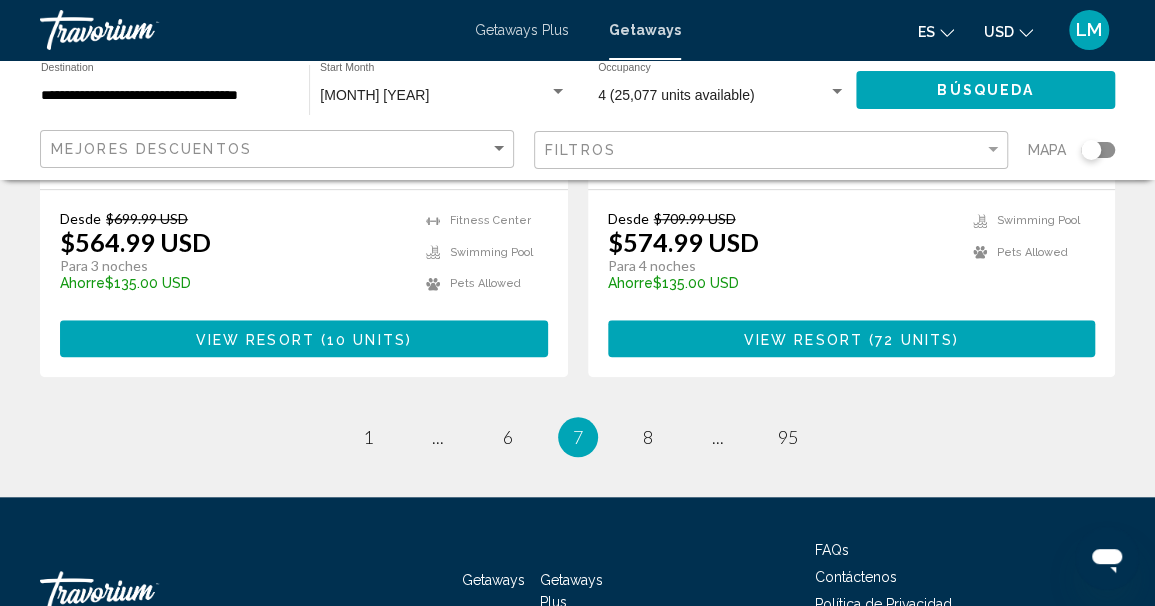 scroll, scrollTop: 4100, scrollLeft: 0, axis: vertical 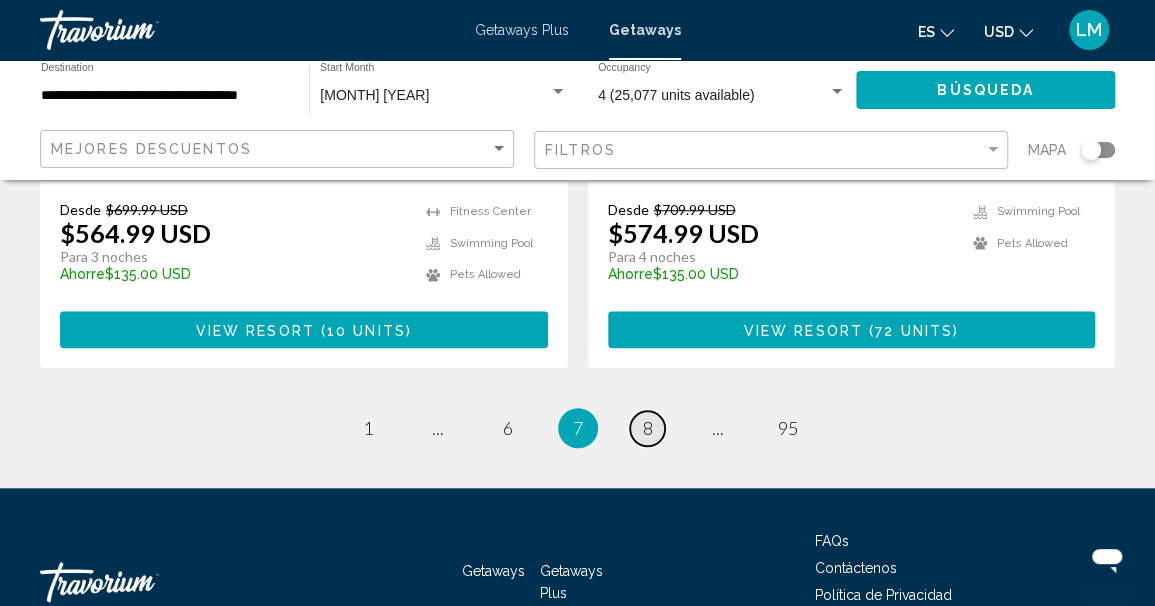 click on "page  8" at bounding box center (647, 428) 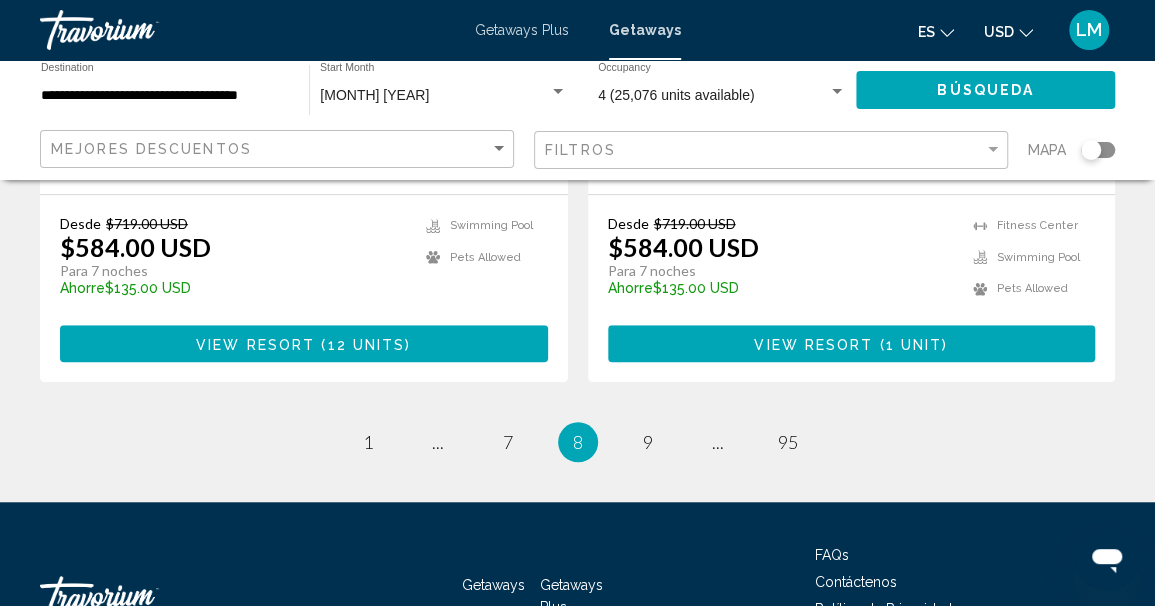 scroll, scrollTop: 4000, scrollLeft: 0, axis: vertical 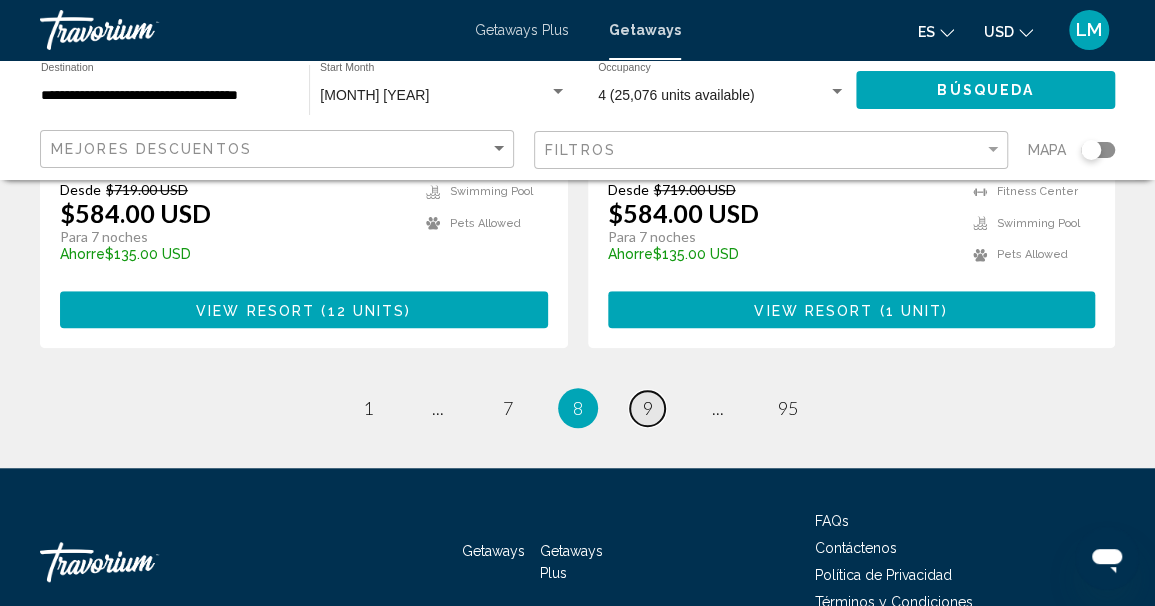 click on "9" at bounding box center [648, 408] 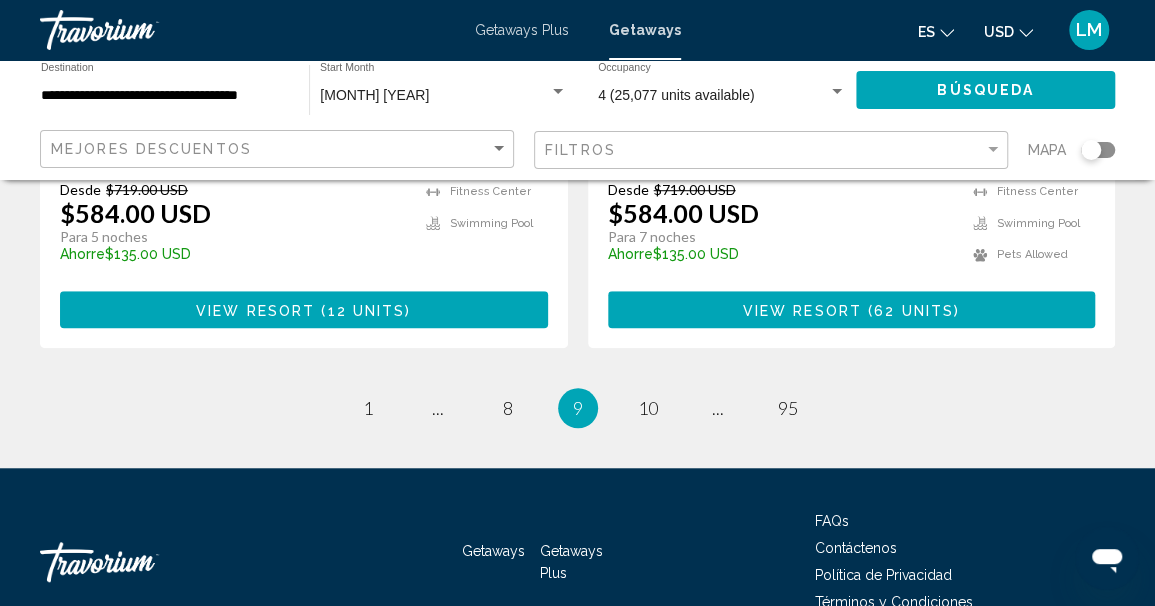 scroll, scrollTop: 4102, scrollLeft: 0, axis: vertical 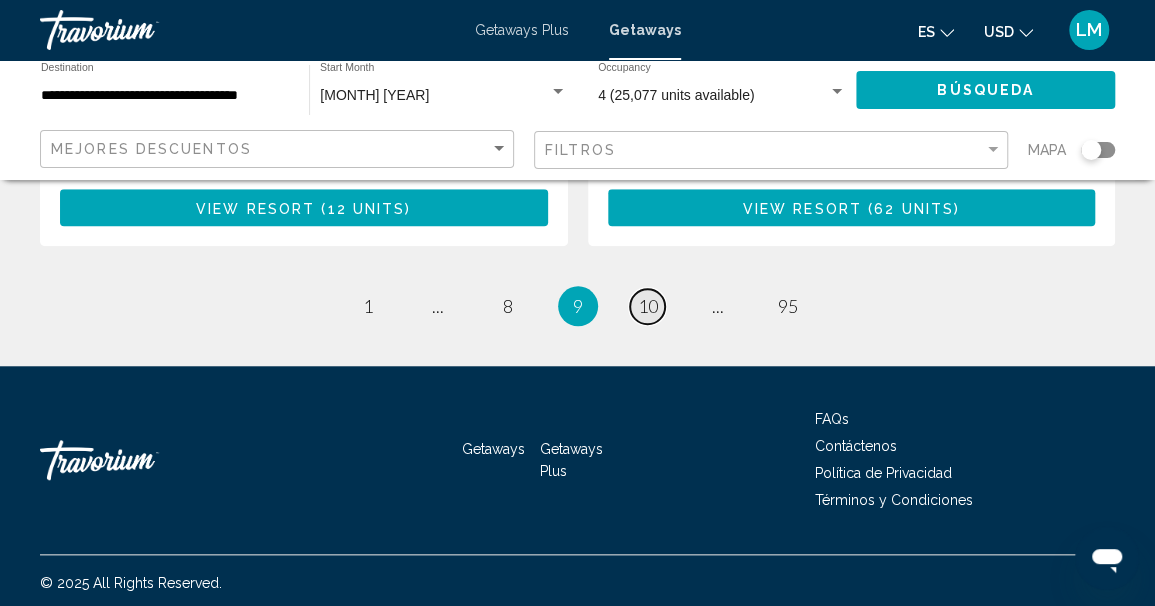 click on "10" at bounding box center (648, 306) 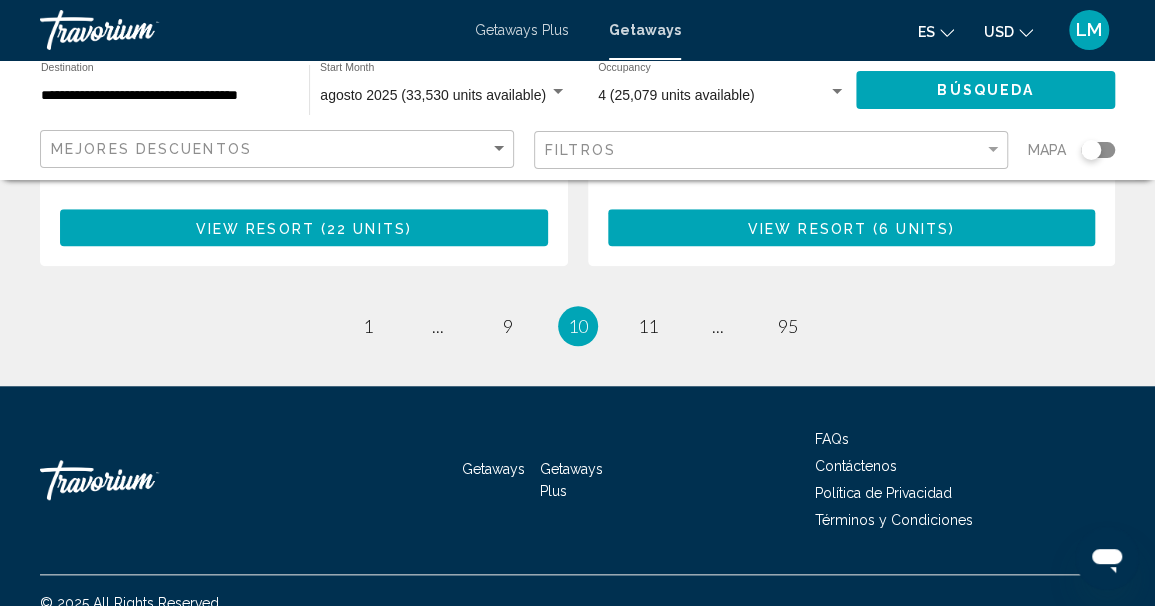 scroll, scrollTop: 4100, scrollLeft: 0, axis: vertical 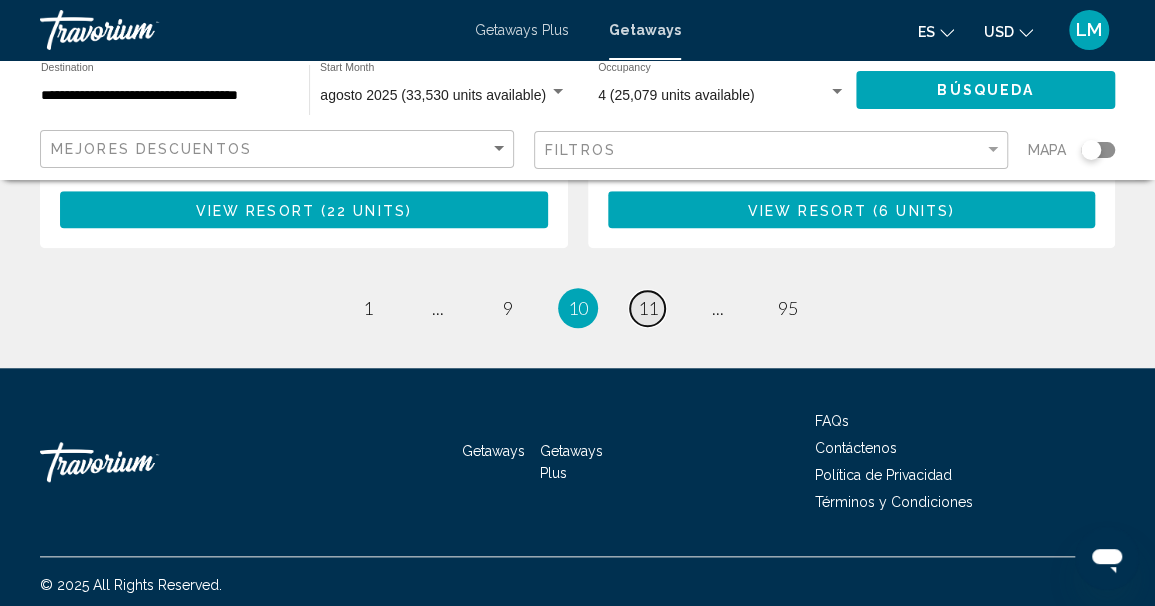 click on "11" at bounding box center [648, 308] 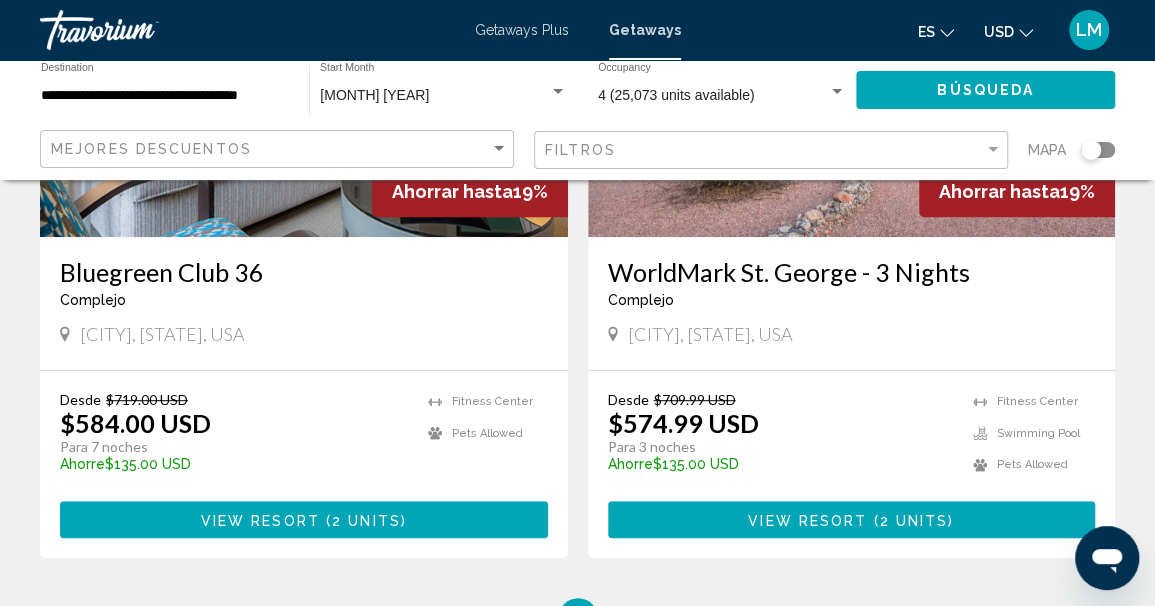 scroll, scrollTop: 4100, scrollLeft: 0, axis: vertical 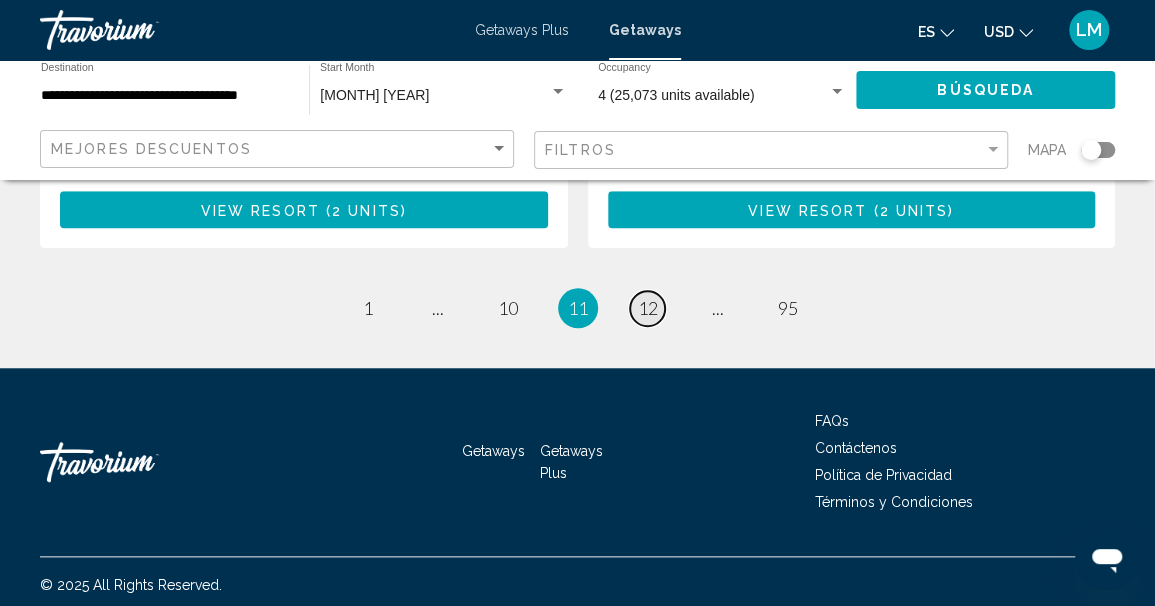 click on "12" at bounding box center (648, 308) 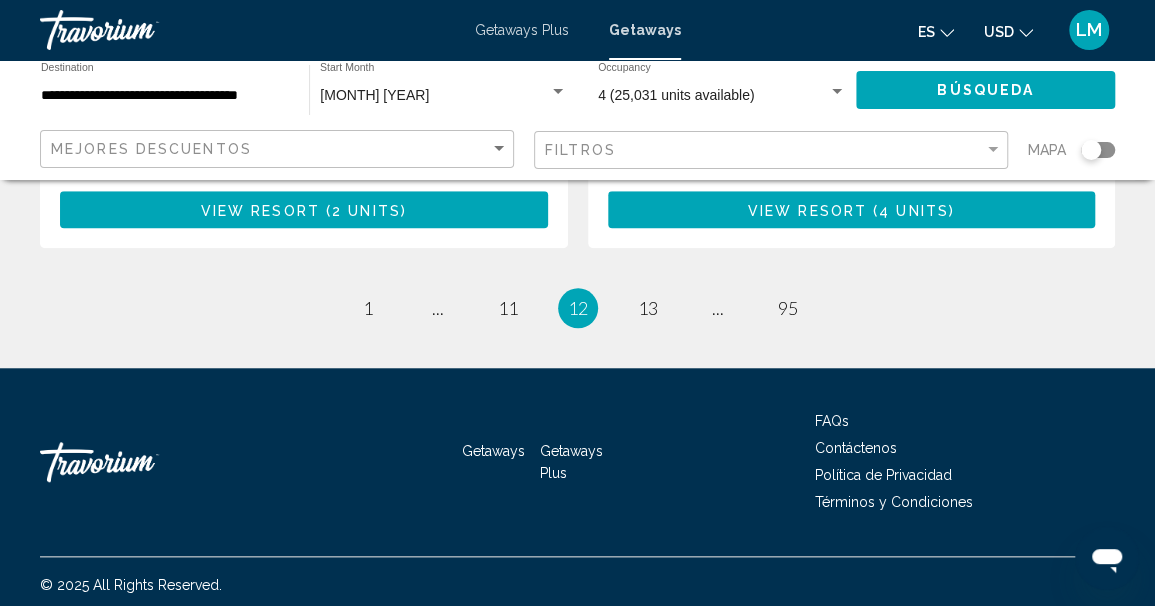 scroll, scrollTop: 4102, scrollLeft: 0, axis: vertical 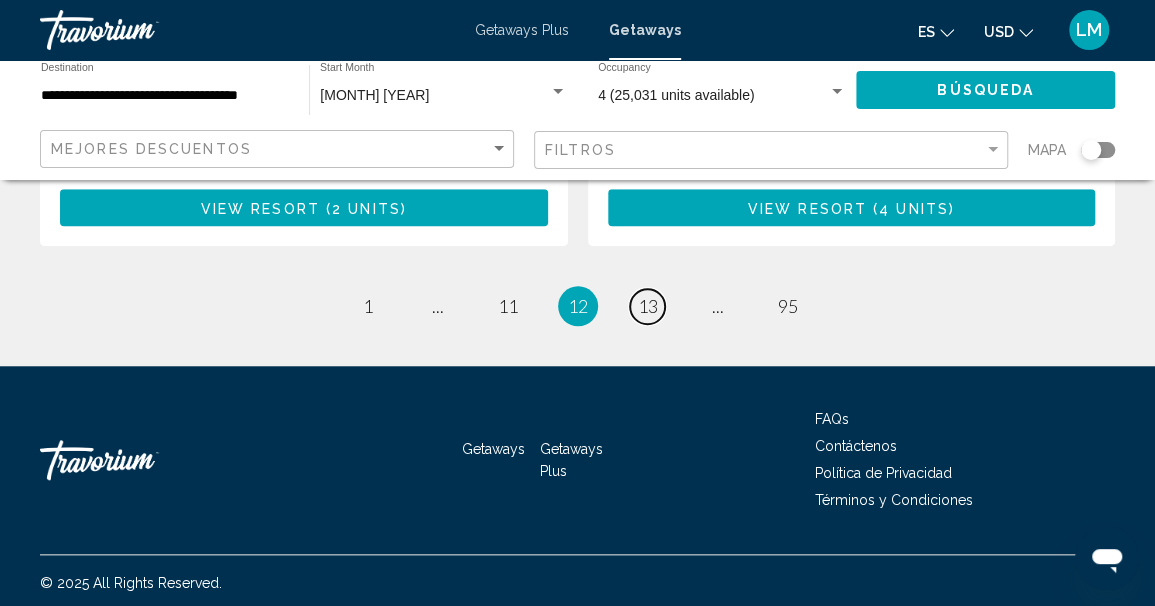 click on "13" at bounding box center [648, 306] 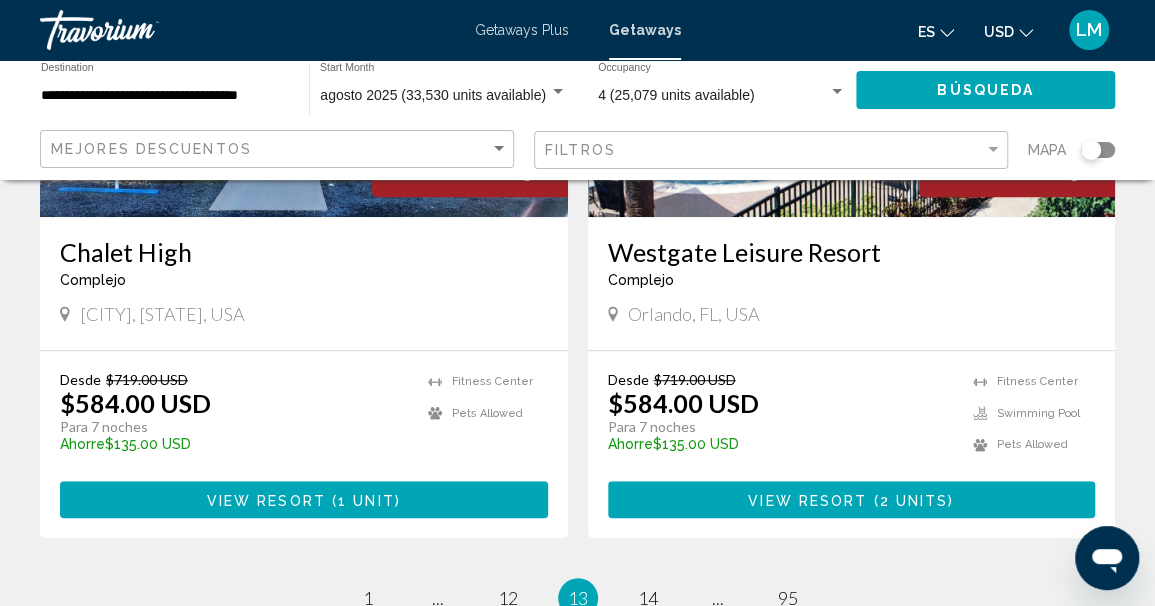 scroll, scrollTop: 4192, scrollLeft: 0, axis: vertical 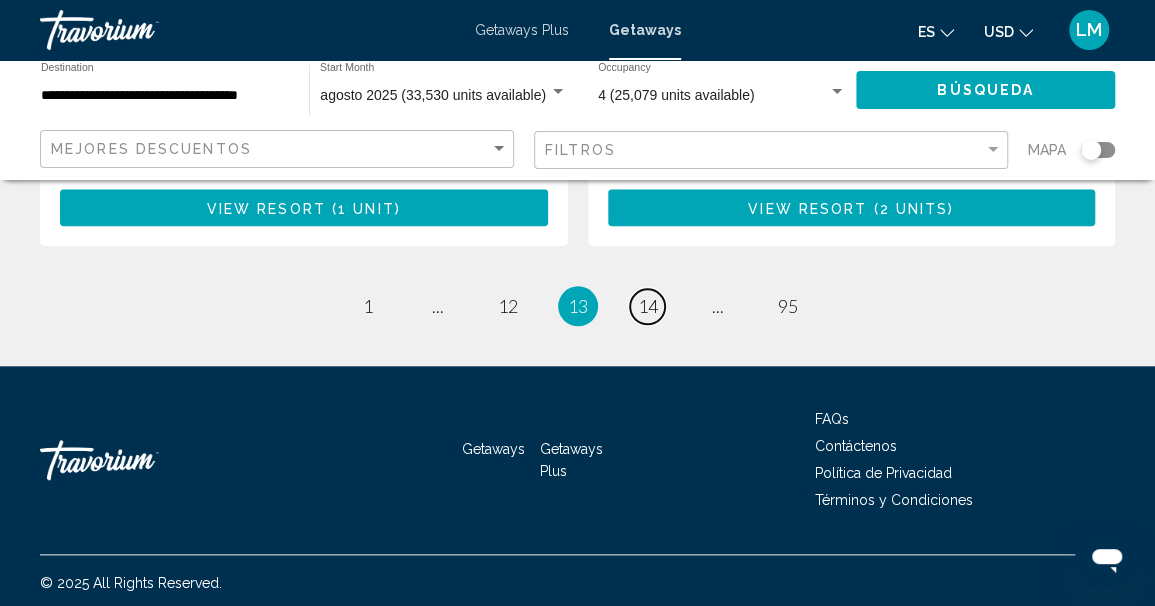 click on "14" at bounding box center [648, 306] 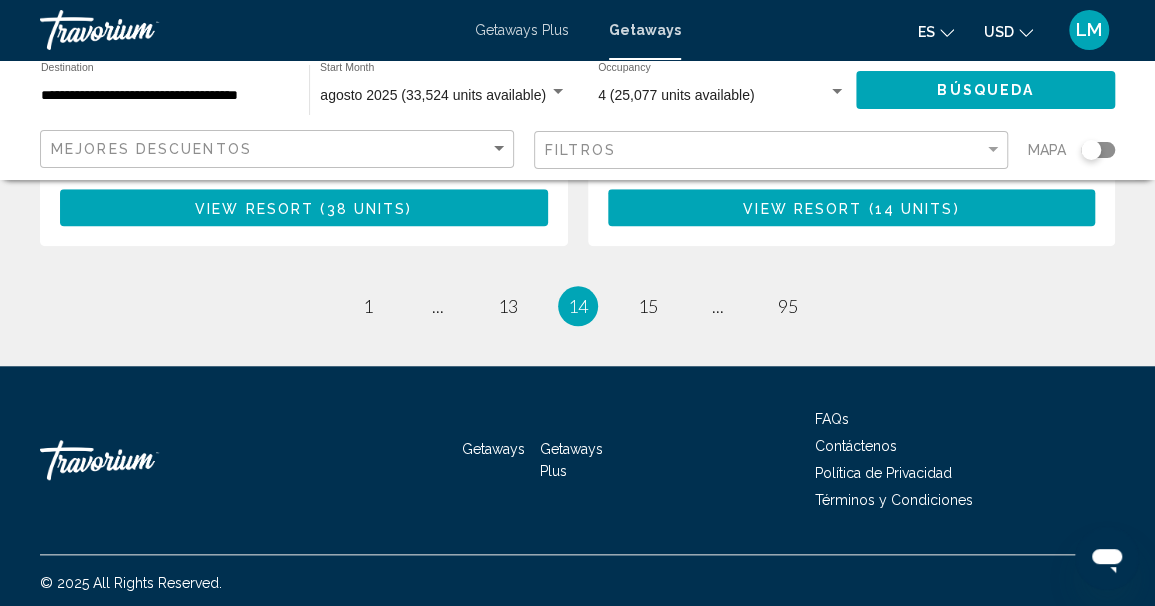 scroll, scrollTop: 4102, scrollLeft: 0, axis: vertical 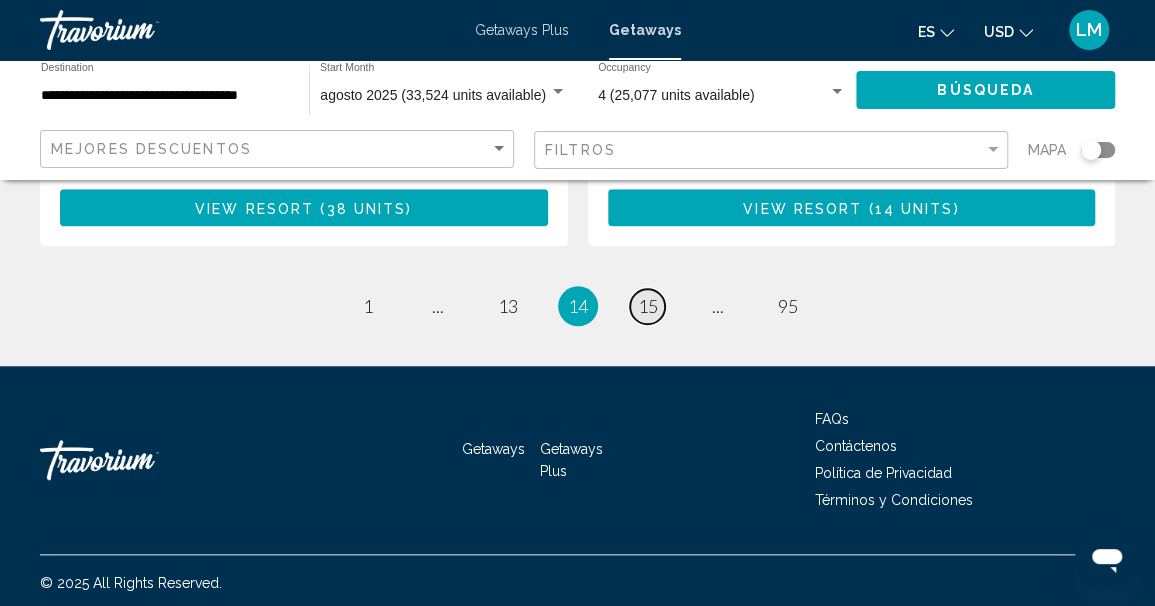 click on "15" at bounding box center [648, 306] 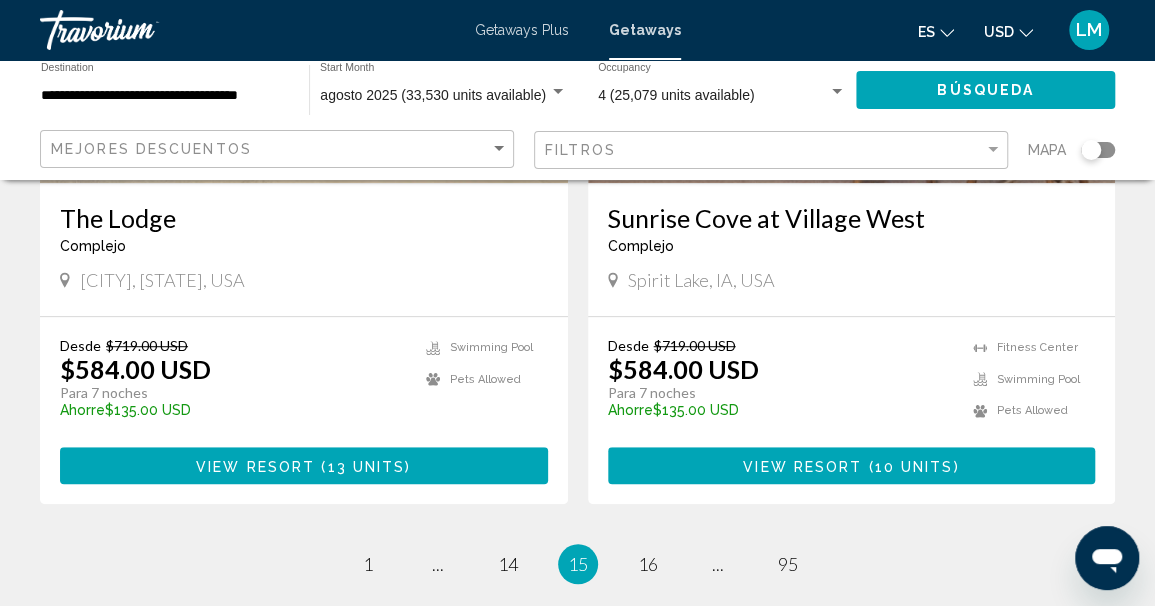 scroll, scrollTop: 4132, scrollLeft: 0, axis: vertical 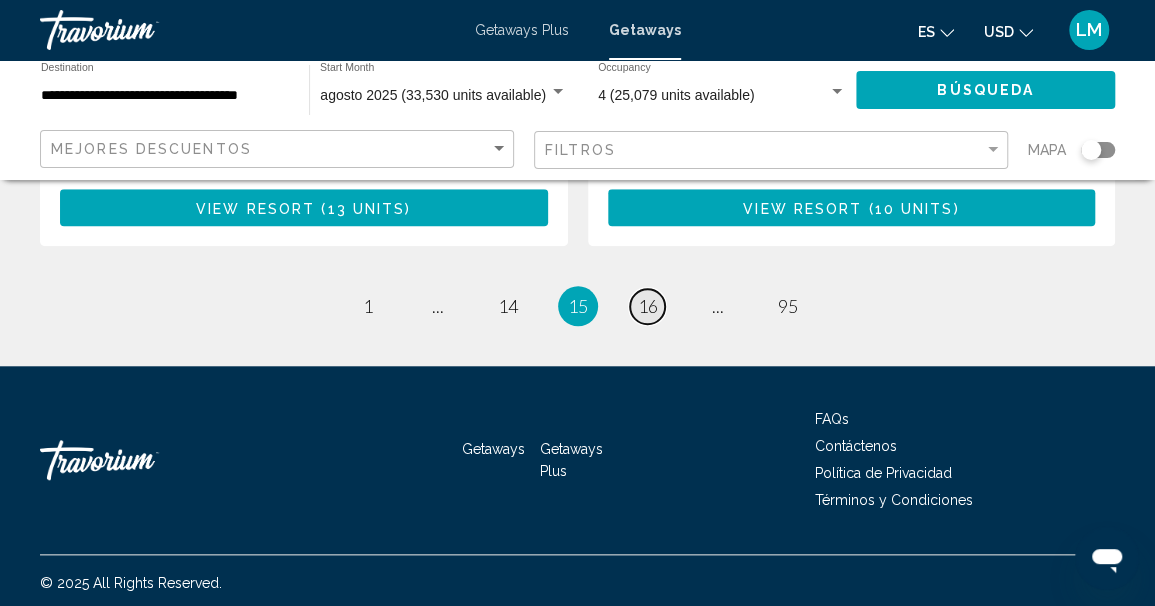 click on "16" at bounding box center (648, 306) 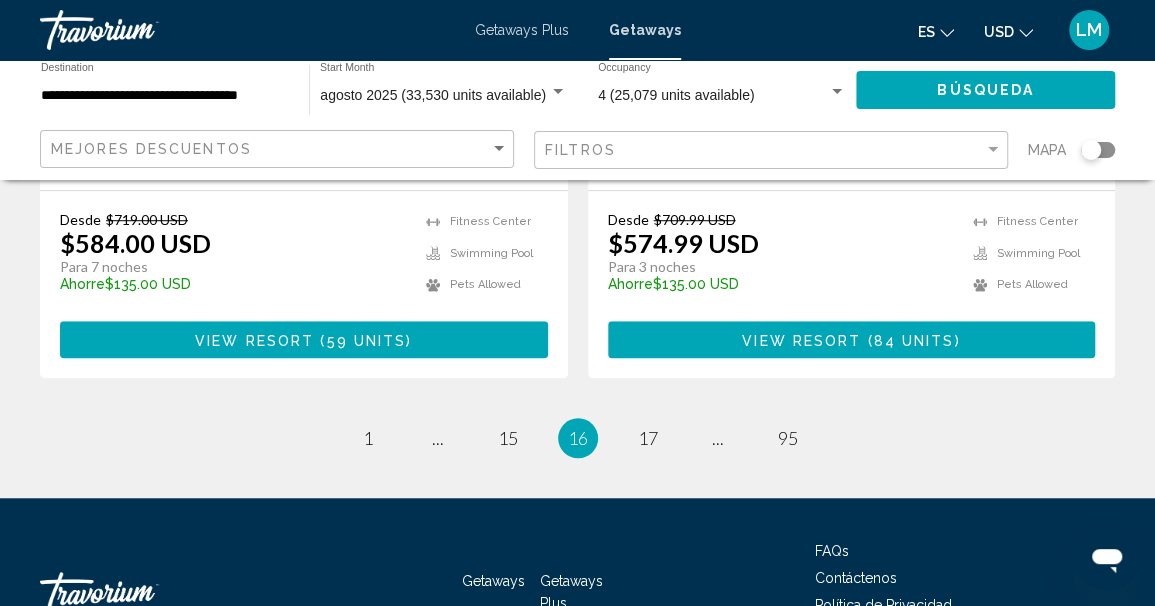 scroll, scrollTop: 4132, scrollLeft: 0, axis: vertical 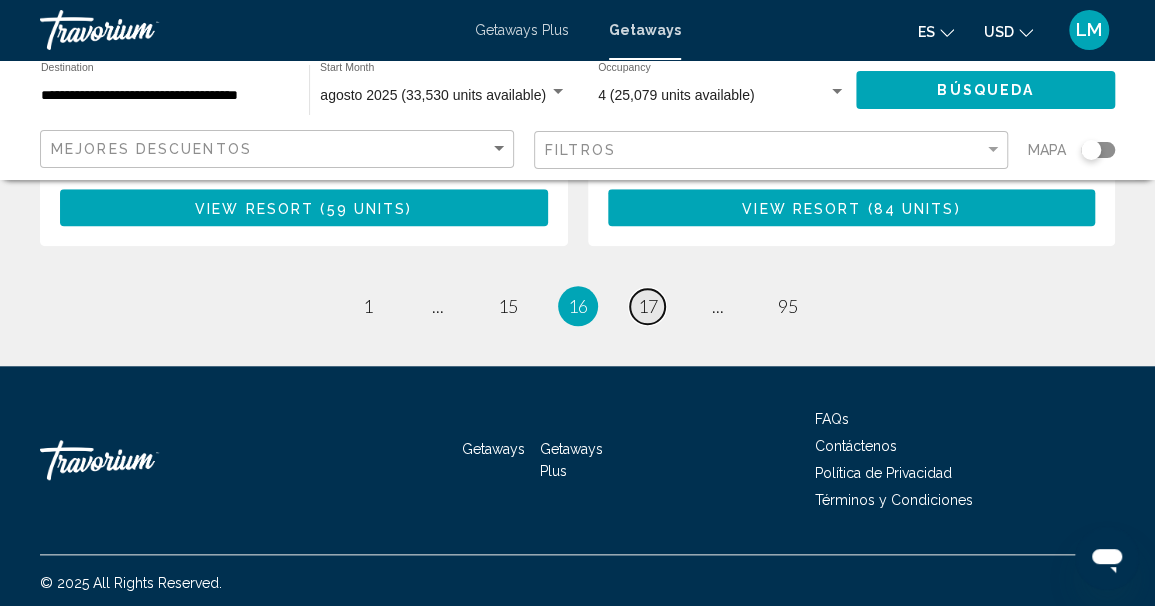 click on "17" at bounding box center (648, 306) 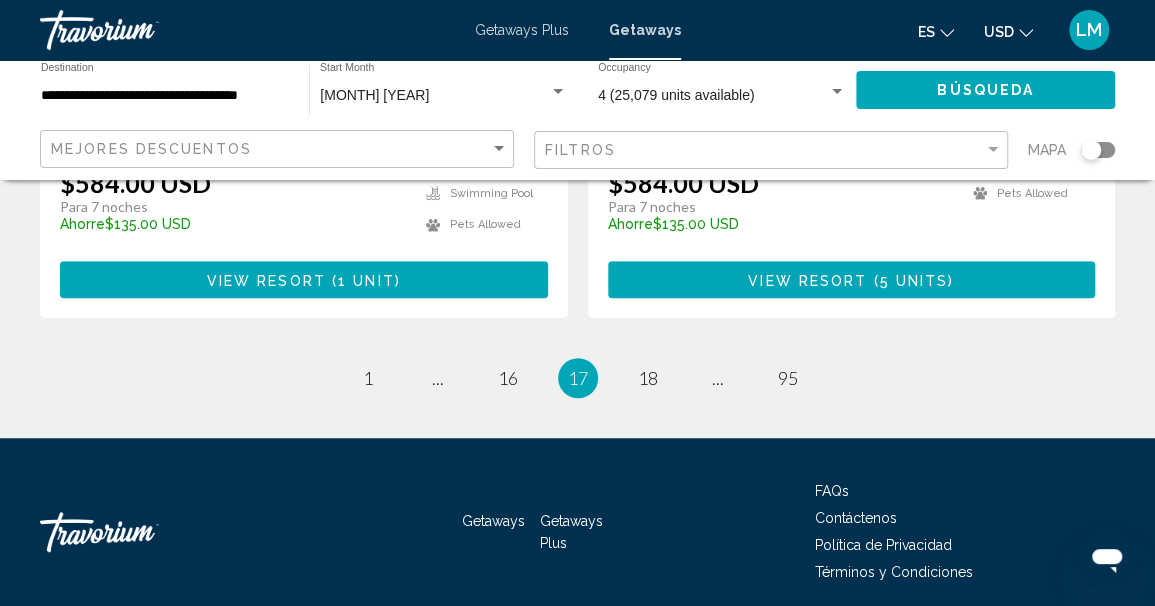 scroll, scrollTop: 4072, scrollLeft: 0, axis: vertical 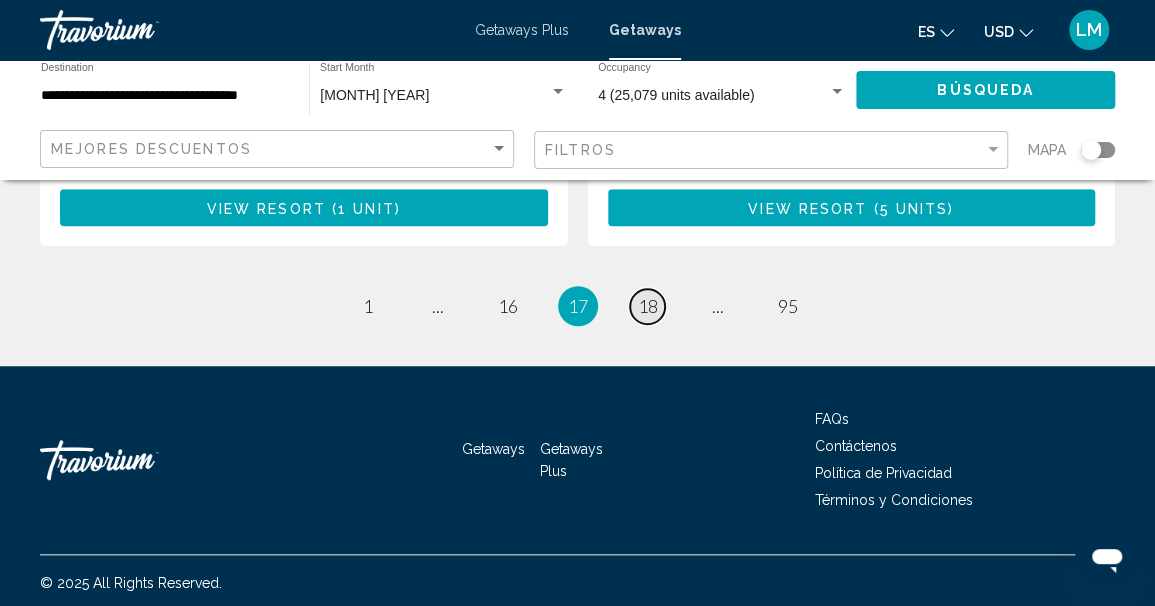 click on "18" at bounding box center (648, 306) 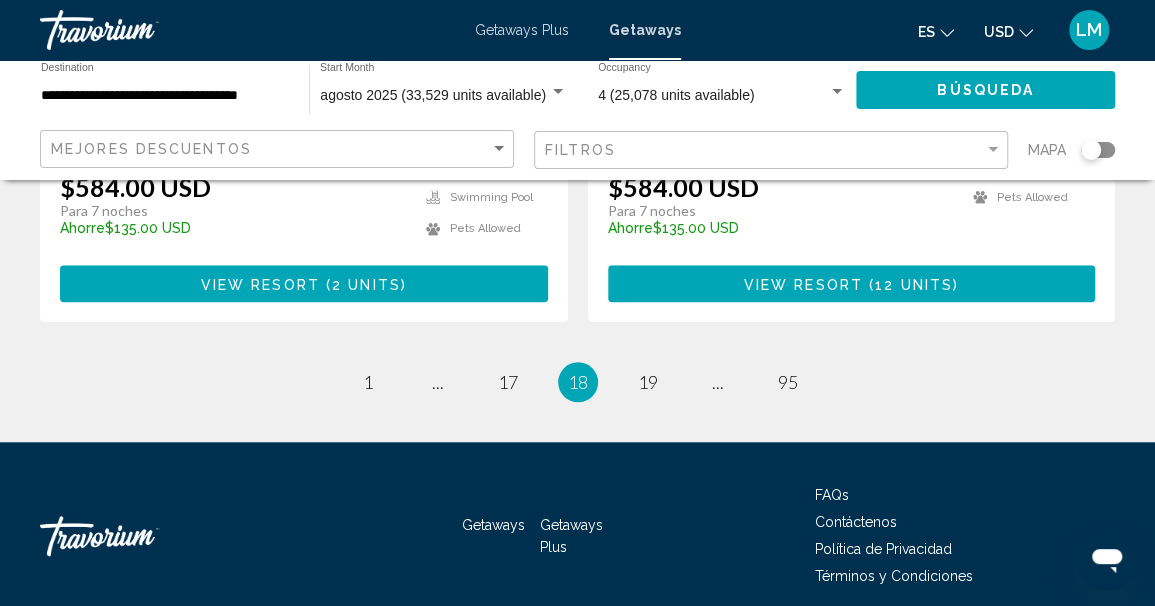 scroll, scrollTop: 4162, scrollLeft: 0, axis: vertical 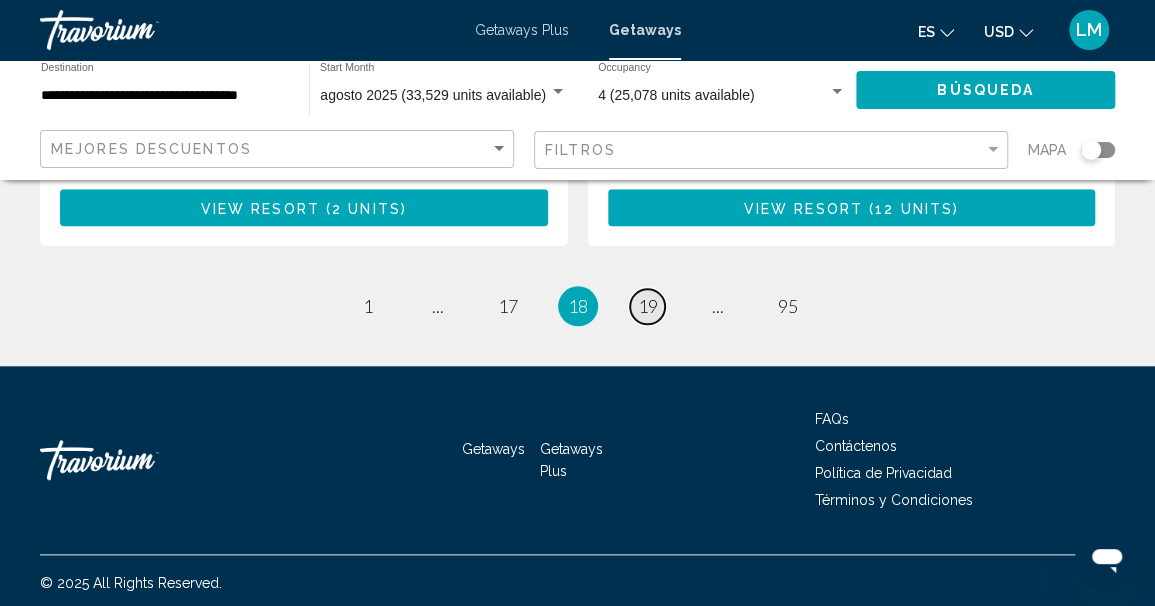click on "19" at bounding box center (648, 306) 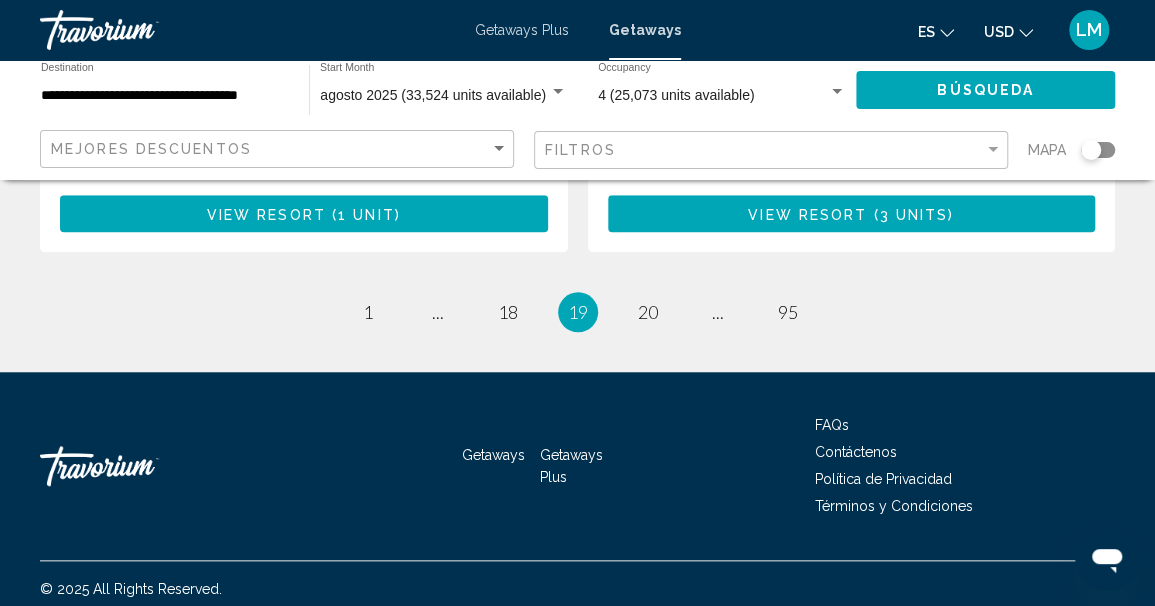 scroll, scrollTop: 4103, scrollLeft: 0, axis: vertical 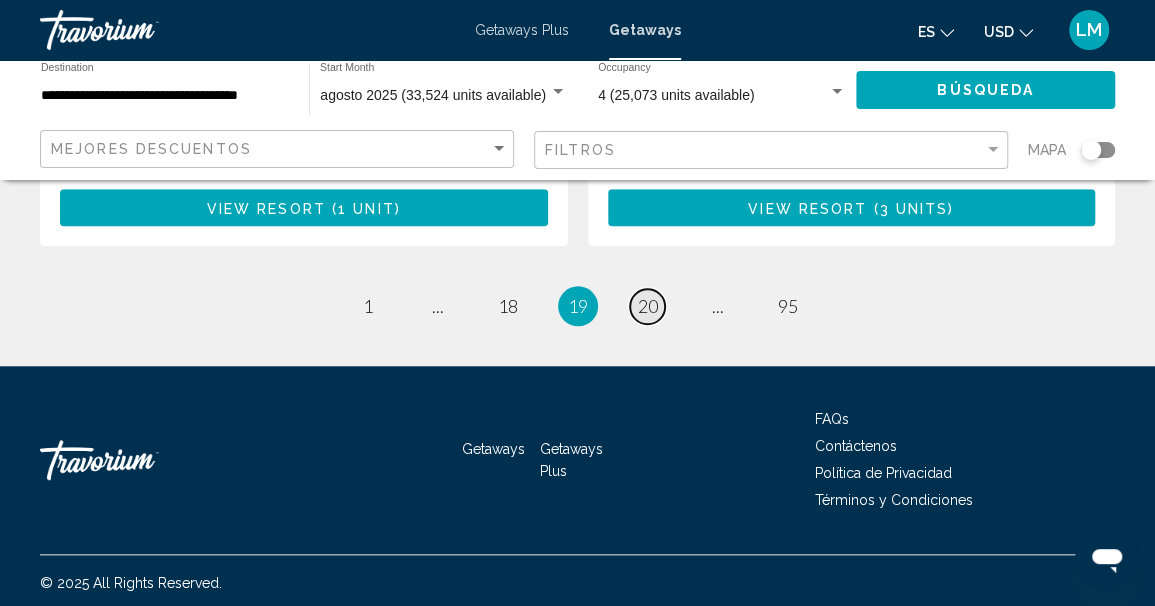 click on "20" at bounding box center [648, 306] 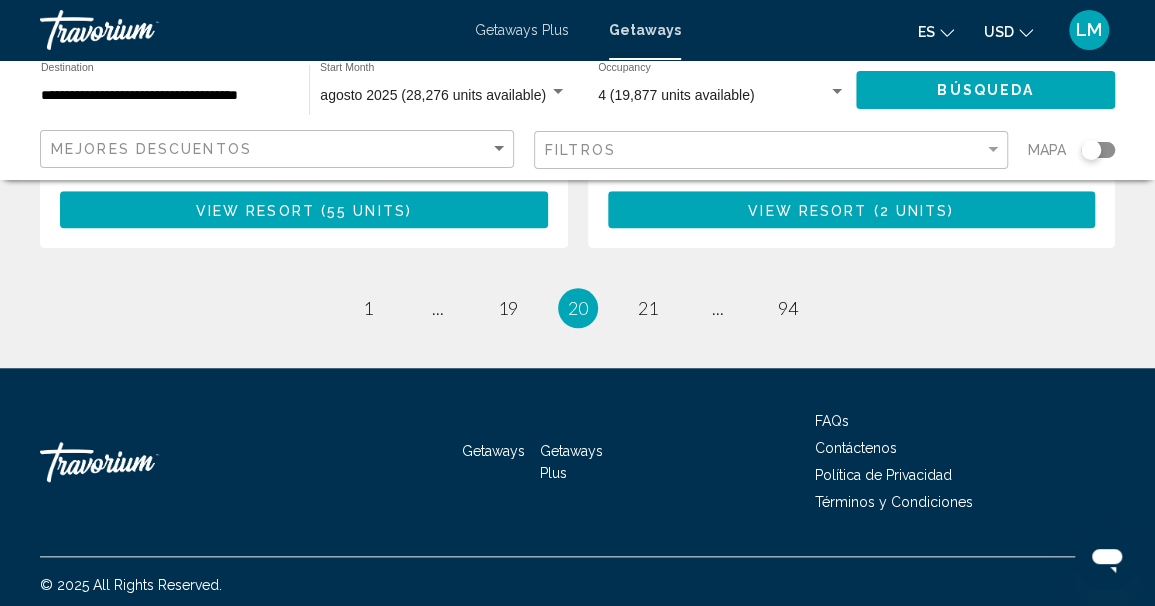 scroll, scrollTop: 4102, scrollLeft: 0, axis: vertical 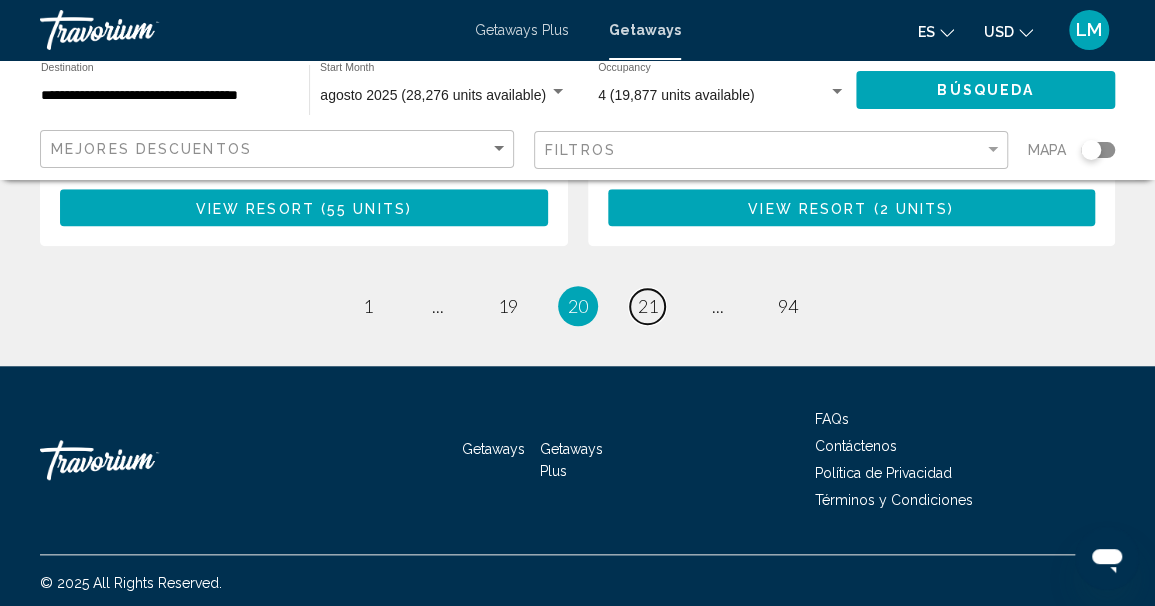 click on "21" at bounding box center (648, 306) 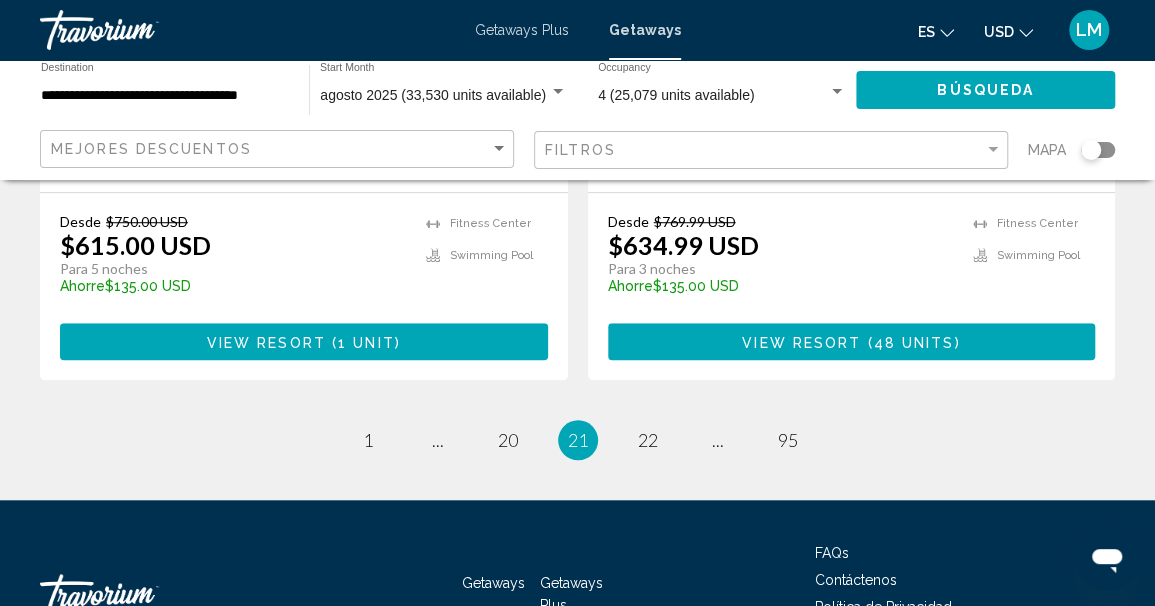scroll, scrollTop: 4100, scrollLeft: 0, axis: vertical 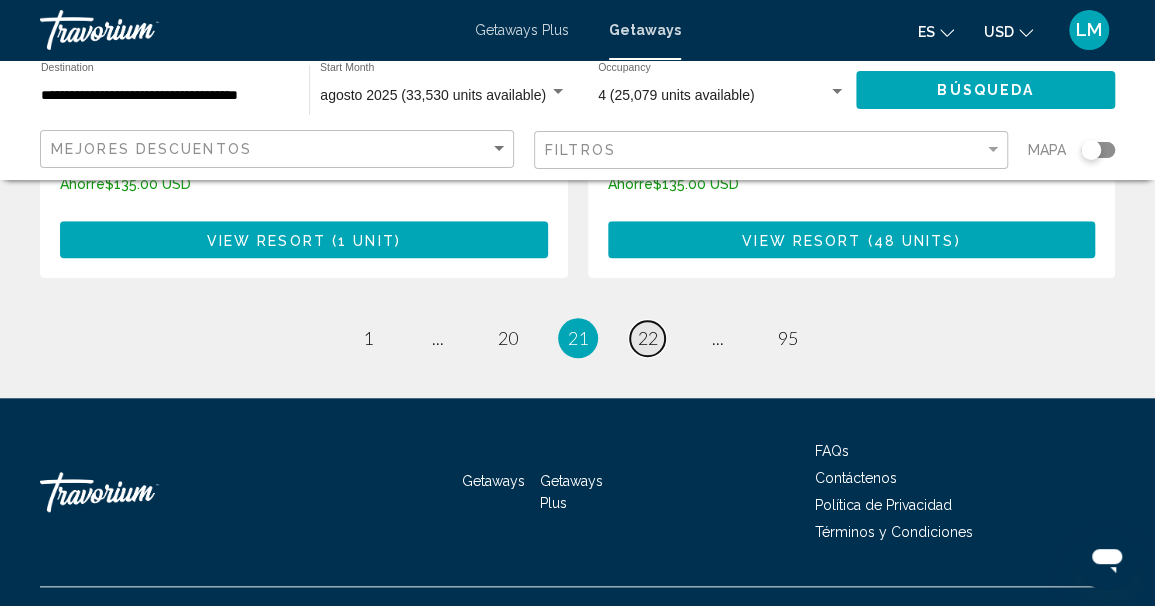 click on "22" at bounding box center [648, 338] 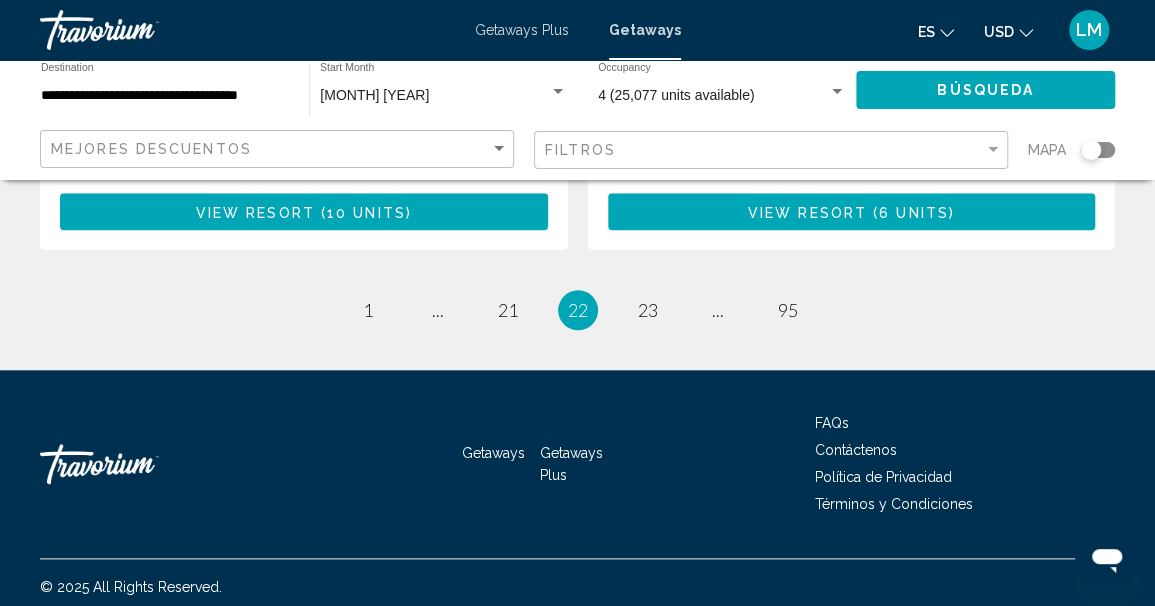 scroll, scrollTop: 4222, scrollLeft: 0, axis: vertical 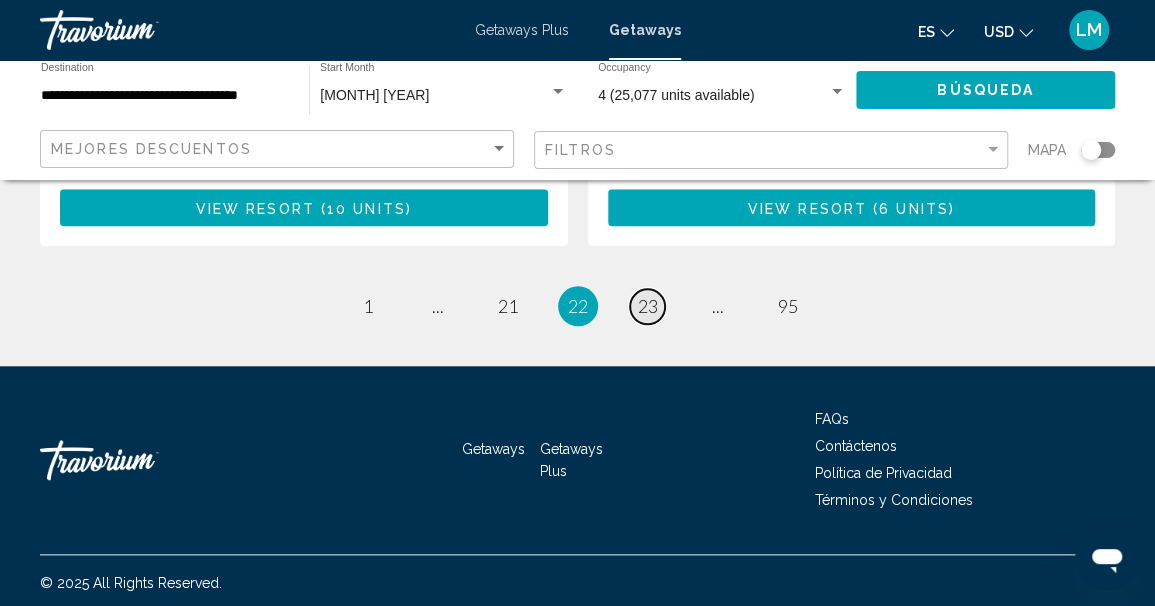 click on "page  23" at bounding box center [647, 306] 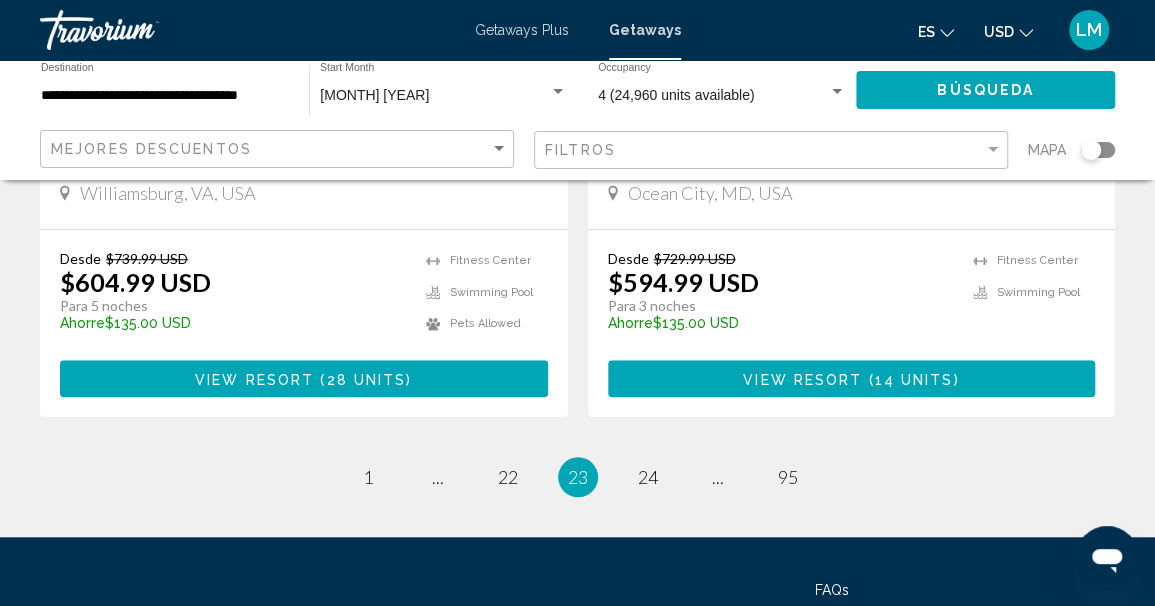 scroll, scrollTop: 4100, scrollLeft: 0, axis: vertical 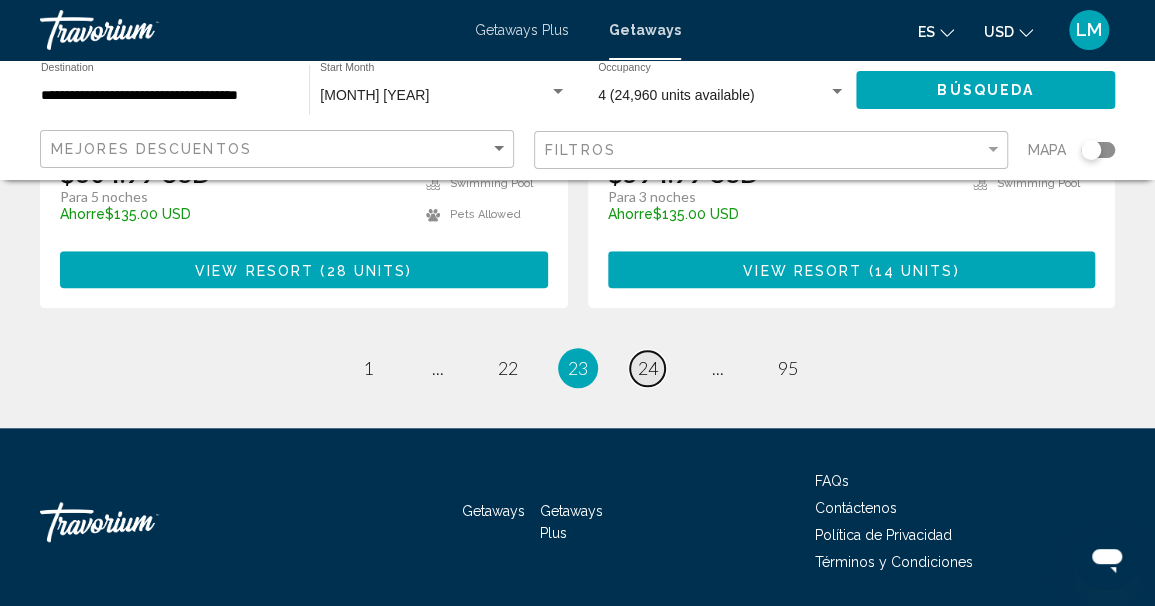 click on "24" at bounding box center (648, 368) 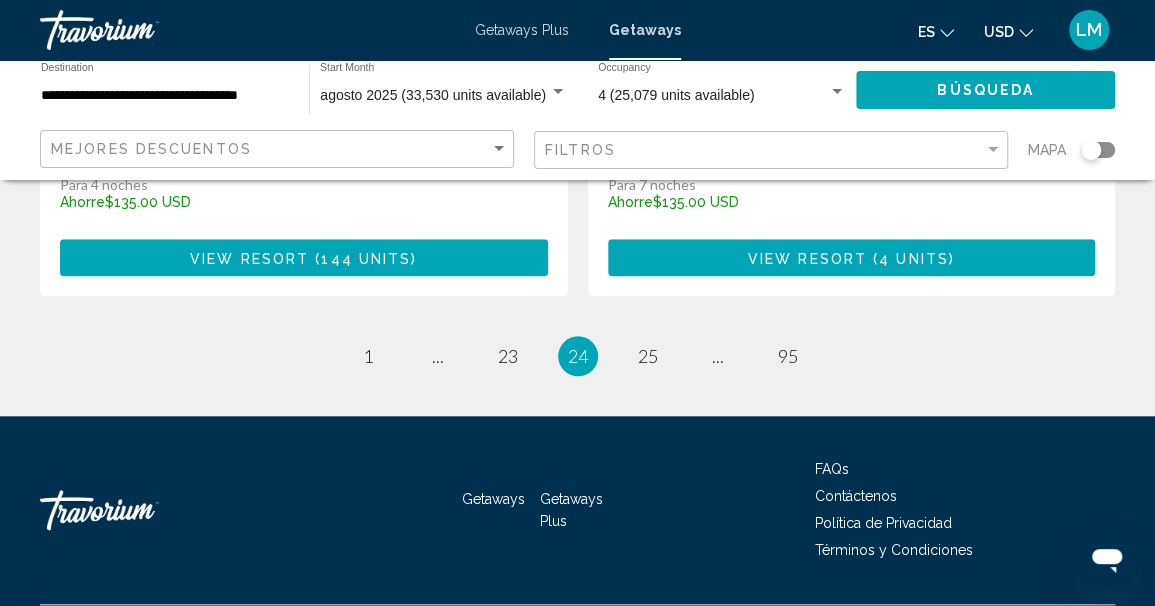 scroll, scrollTop: 4164, scrollLeft: 0, axis: vertical 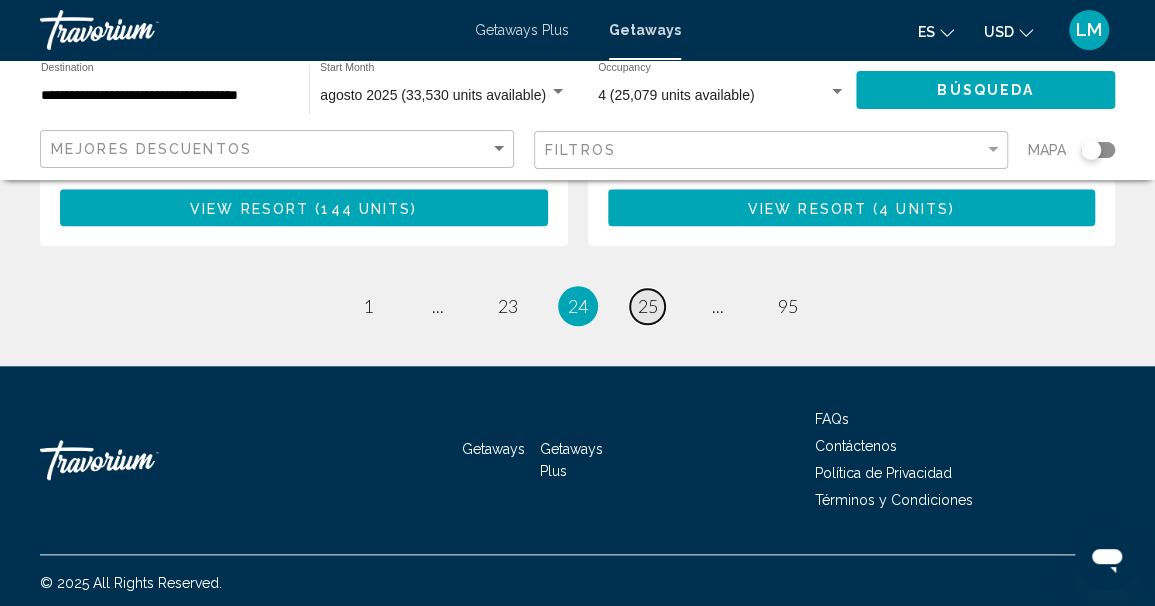 click on "25" at bounding box center [648, 306] 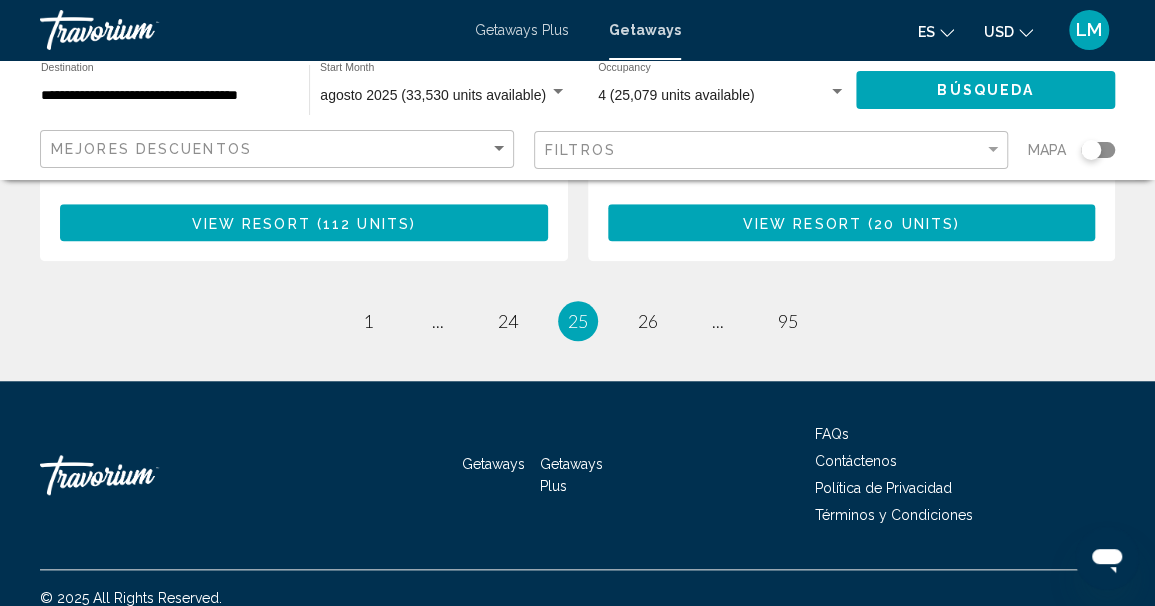 scroll, scrollTop: 4102, scrollLeft: 0, axis: vertical 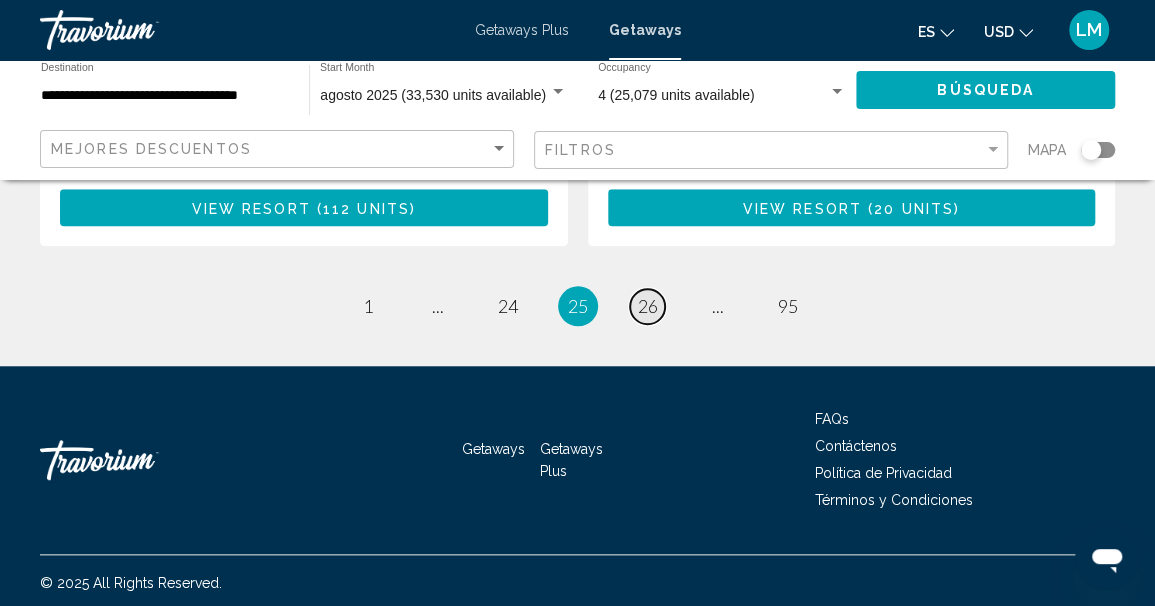 click on "26" at bounding box center [648, 306] 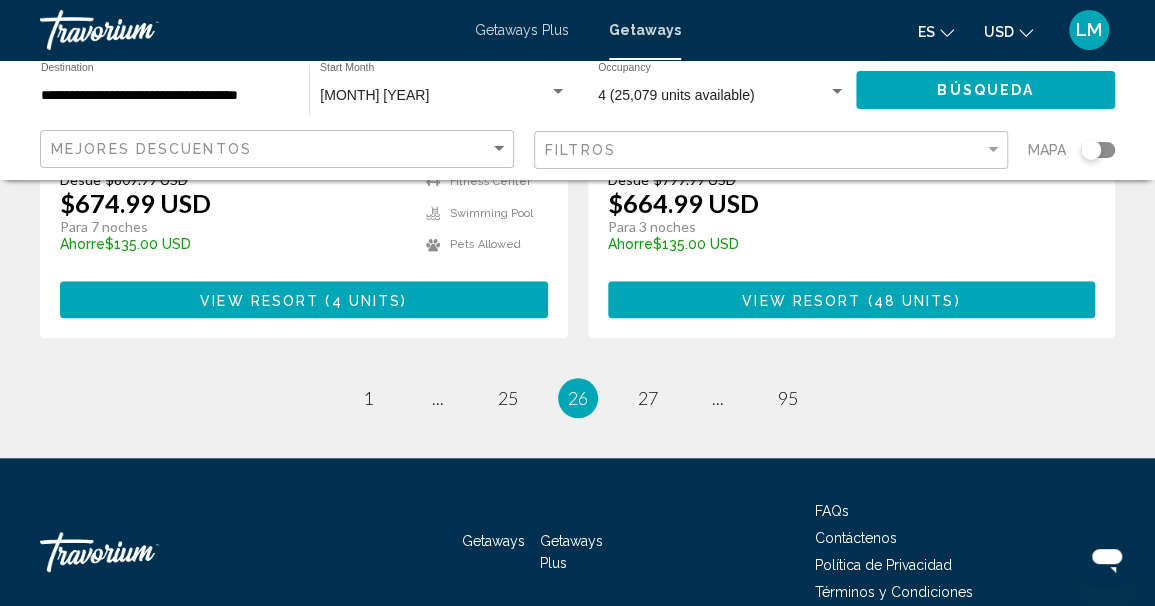scroll, scrollTop: 4192, scrollLeft: 0, axis: vertical 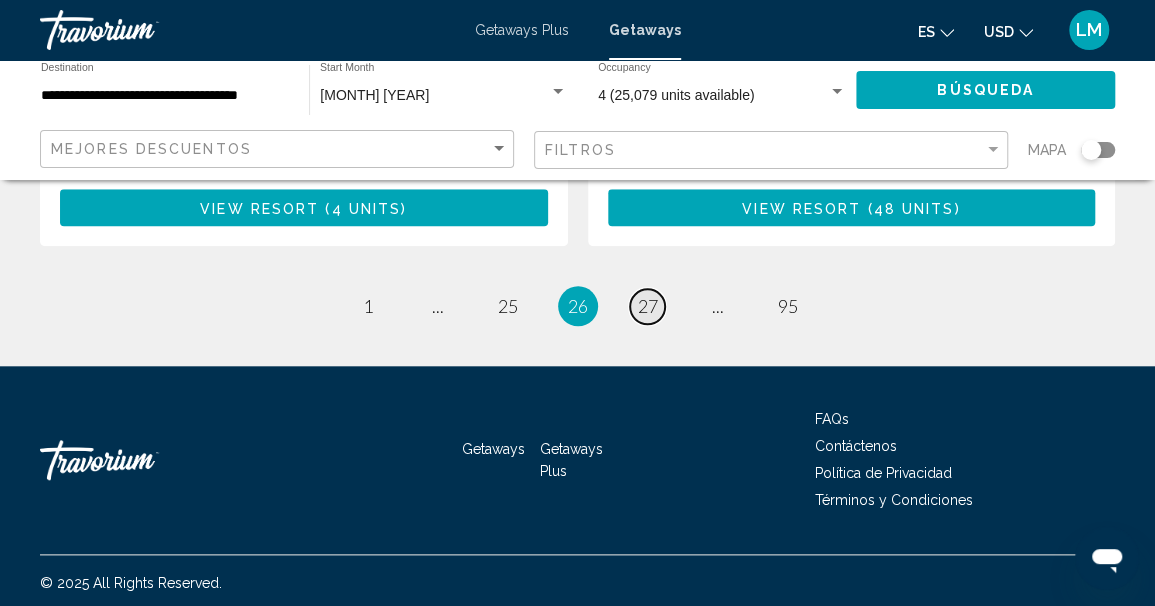 click on "27" at bounding box center [648, 306] 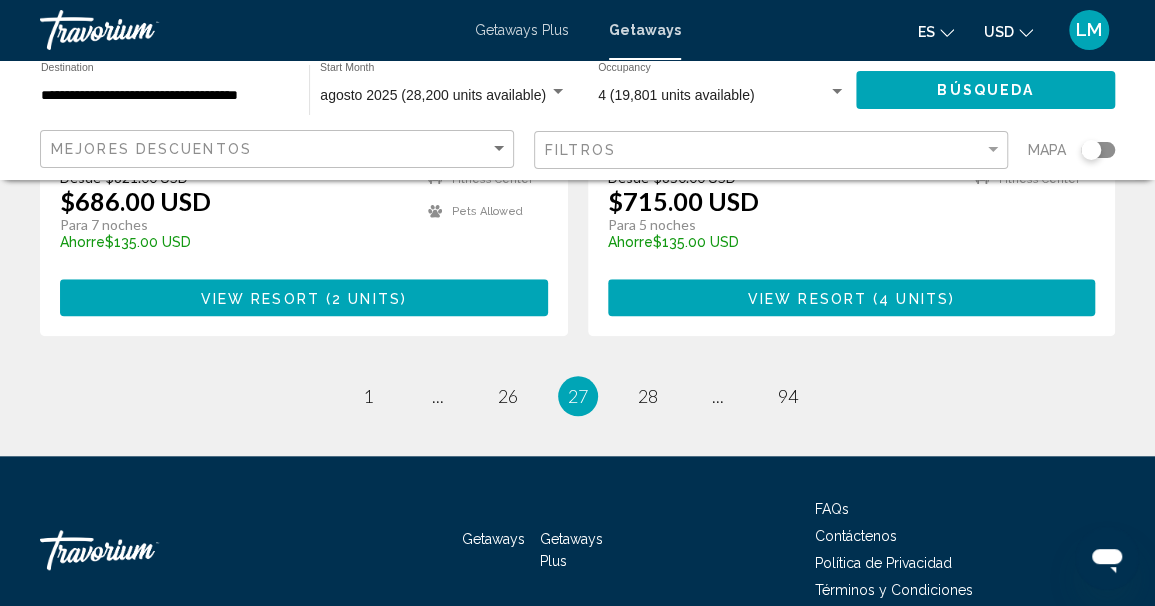 scroll, scrollTop: 4222, scrollLeft: 0, axis: vertical 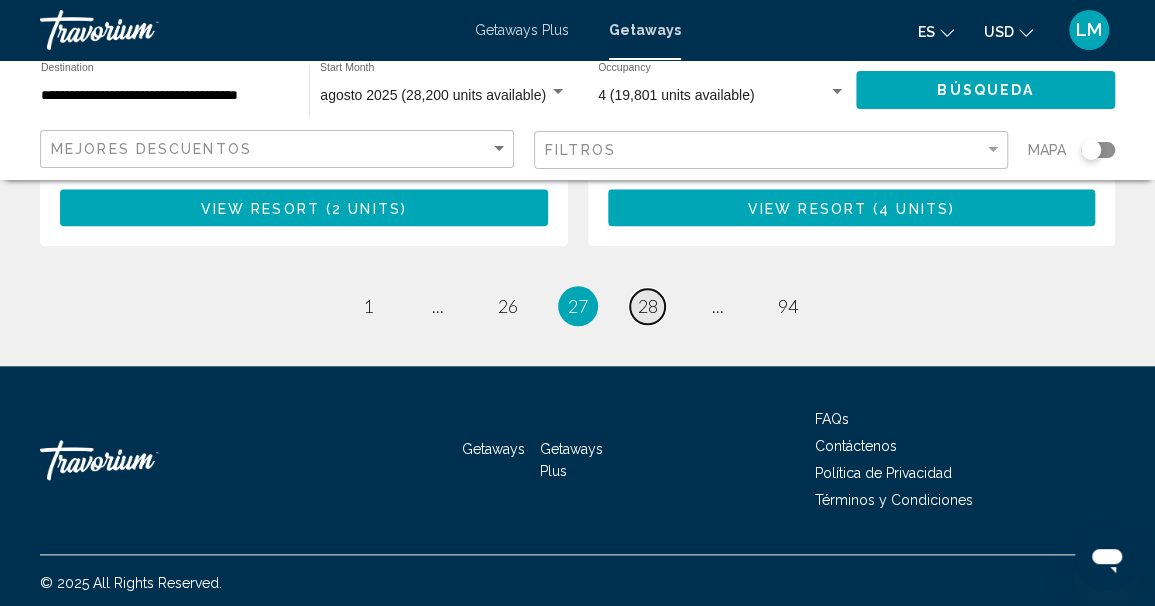 click on "28" at bounding box center [648, 306] 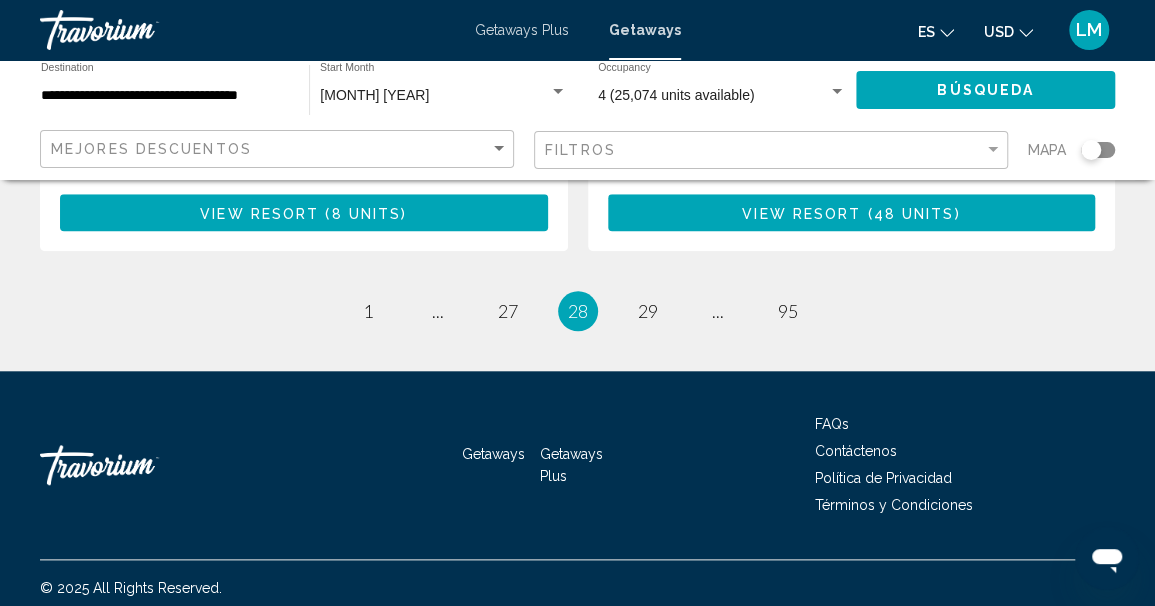 scroll, scrollTop: 4162, scrollLeft: 0, axis: vertical 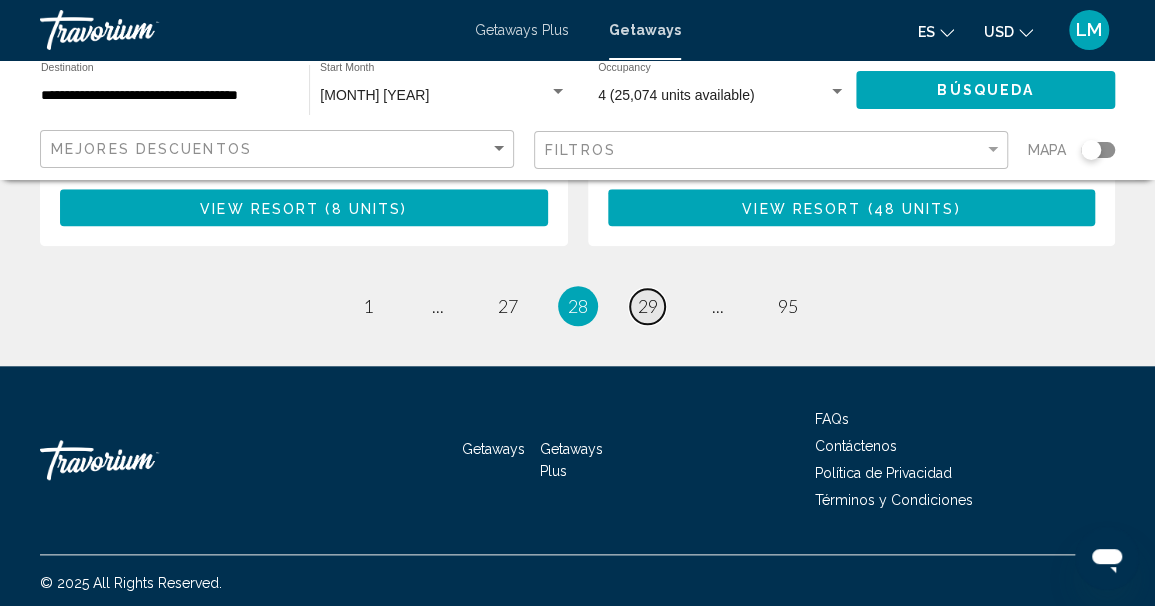 click on "29" at bounding box center (648, 306) 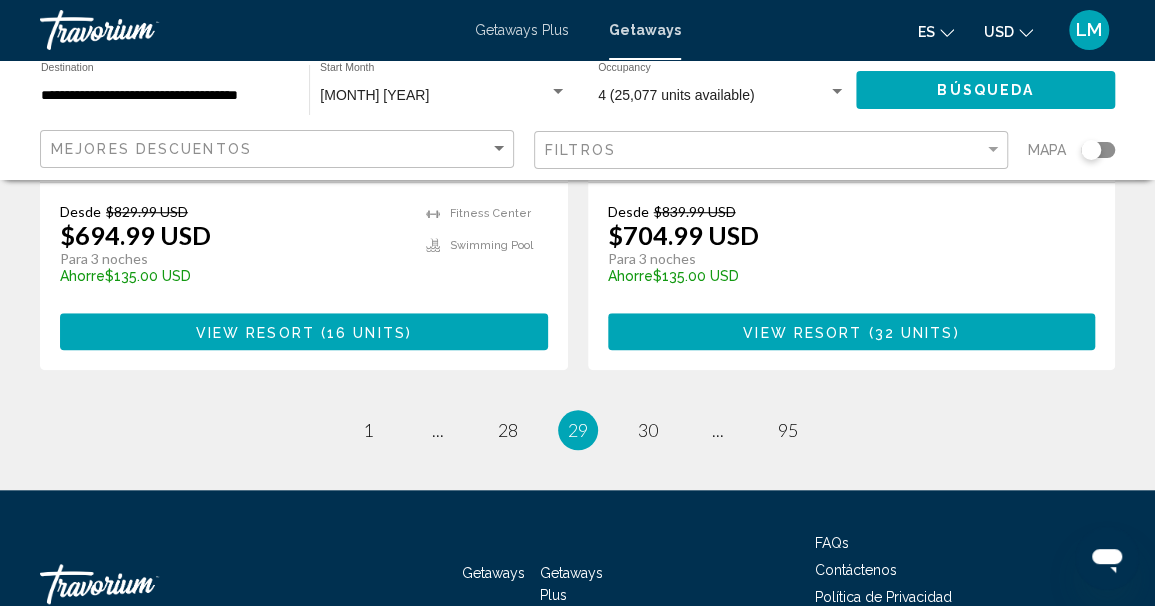 scroll, scrollTop: 4100, scrollLeft: 0, axis: vertical 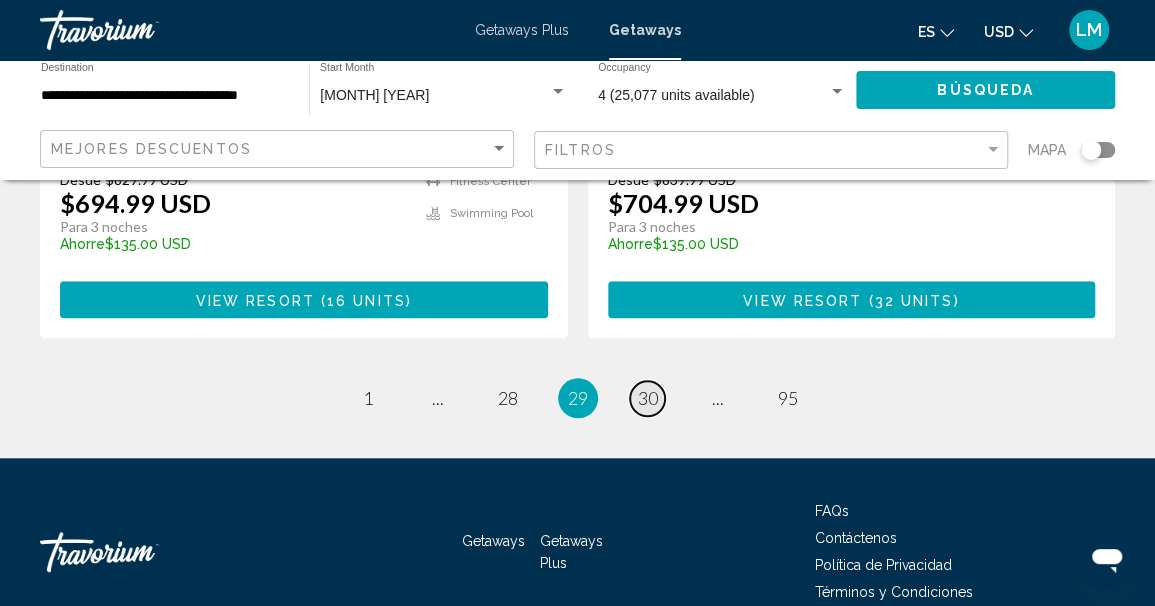click on "30" at bounding box center [648, 398] 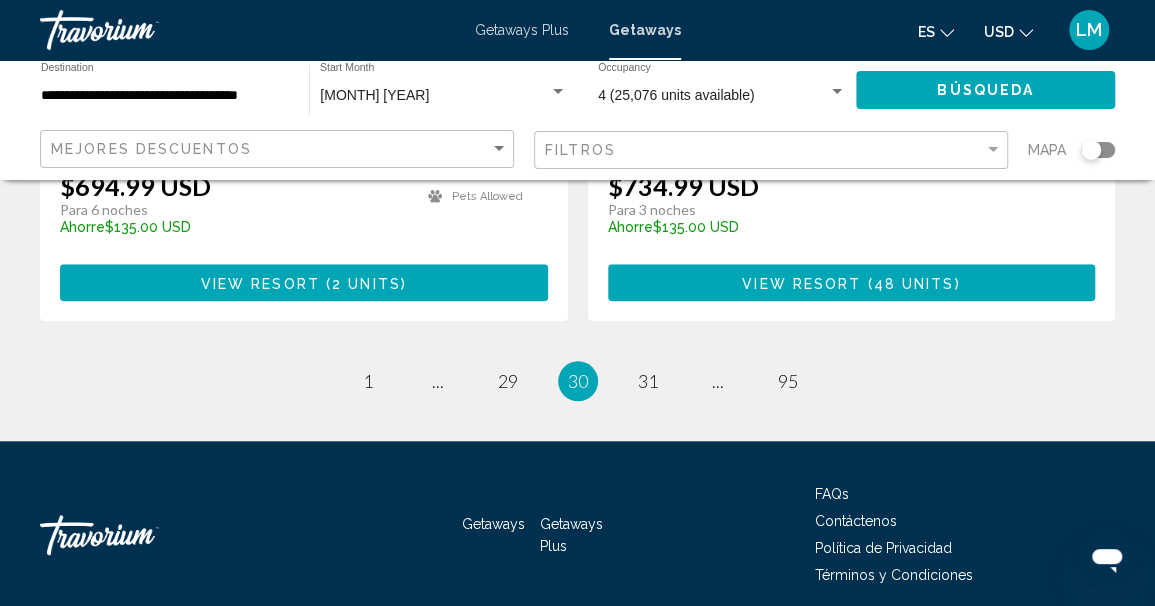 scroll, scrollTop: 4162, scrollLeft: 0, axis: vertical 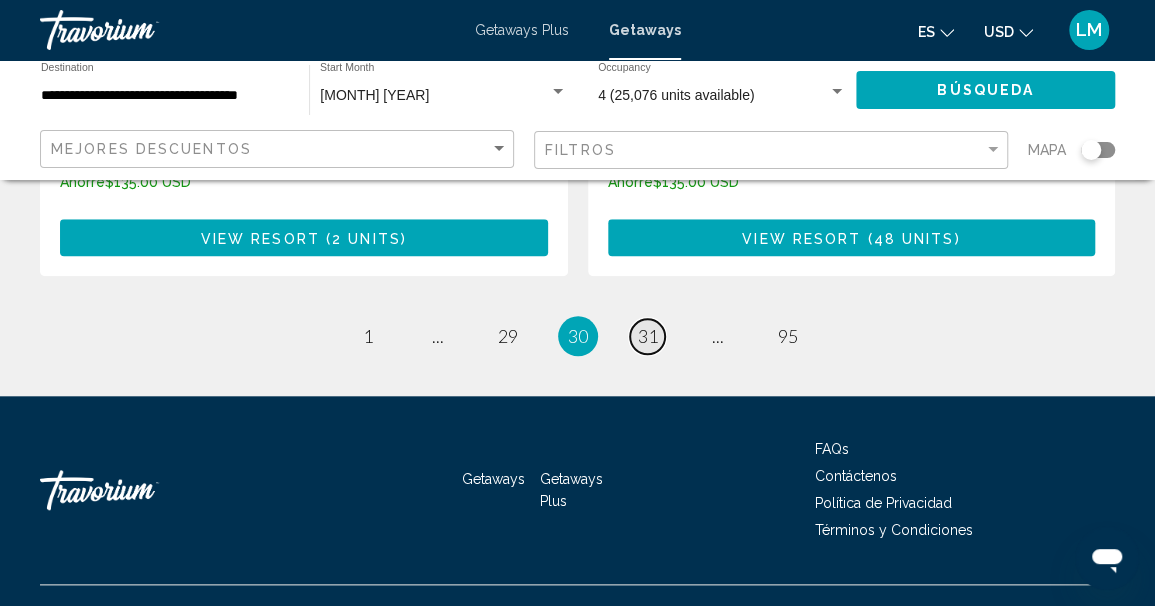 click on "31" at bounding box center [648, 336] 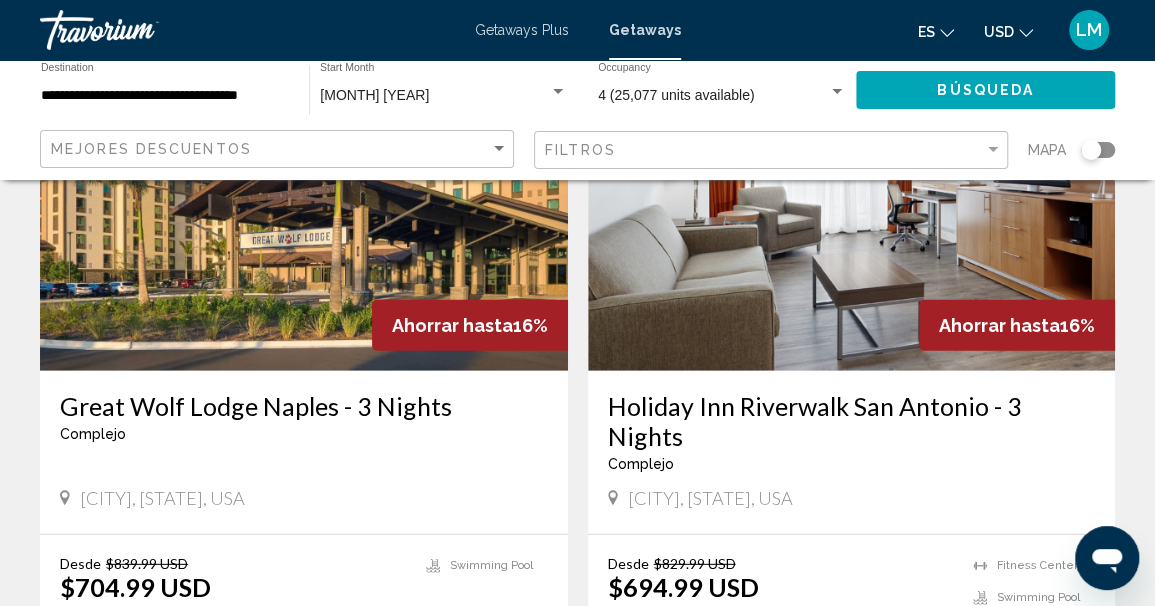 scroll, scrollTop: 2400, scrollLeft: 0, axis: vertical 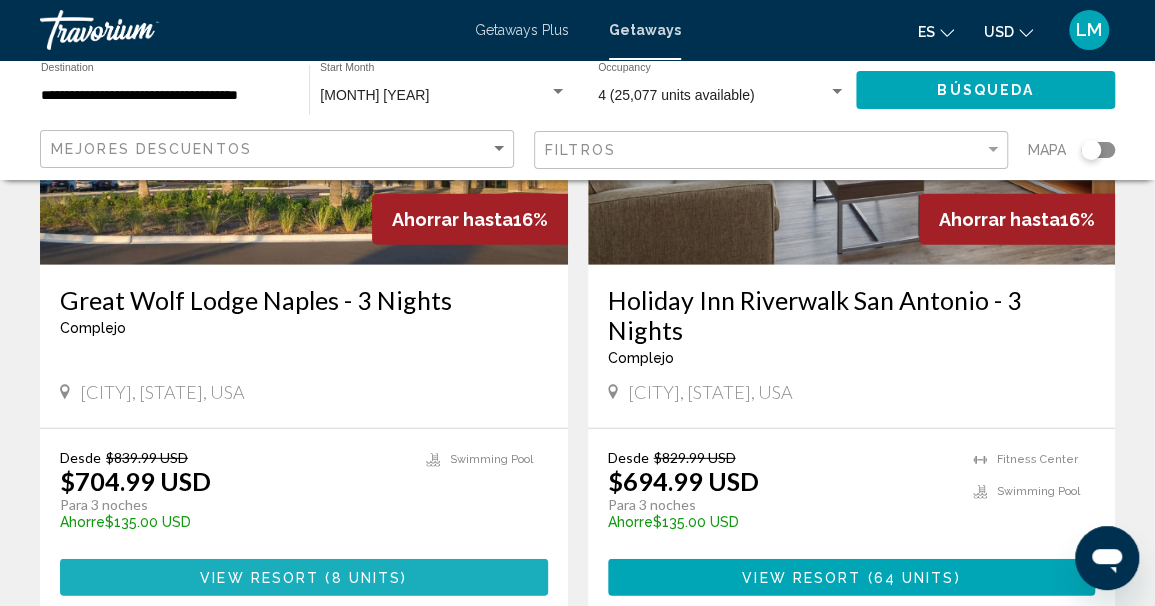 click on "View Resort" at bounding box center [259, 578] 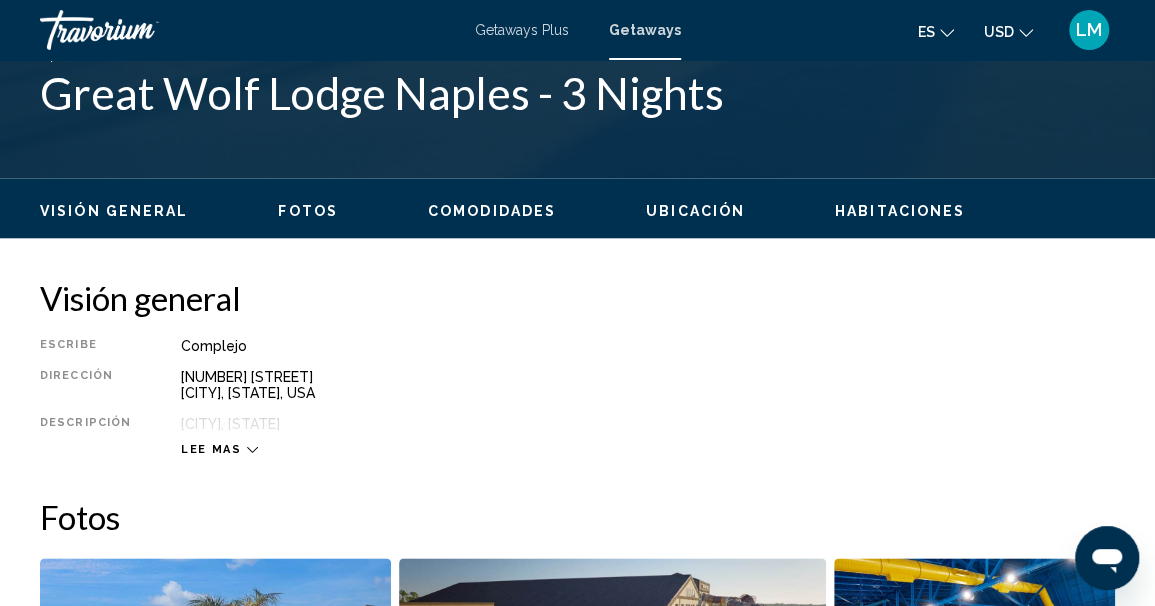 scroll, scrollTop: 932, scrollLeft: 0, axis: vertical 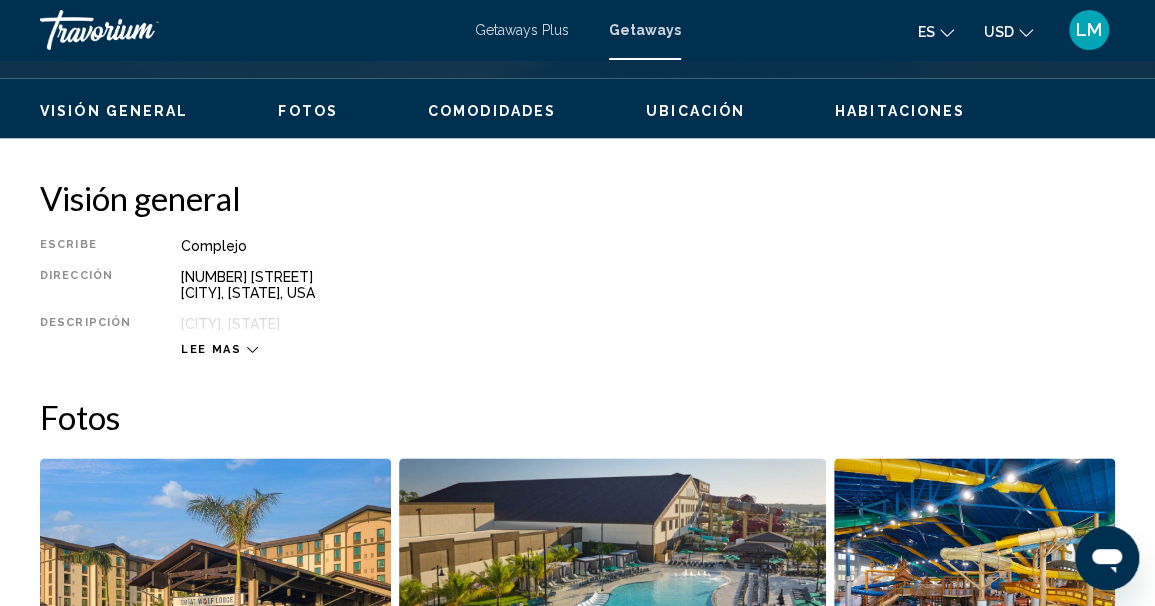 click 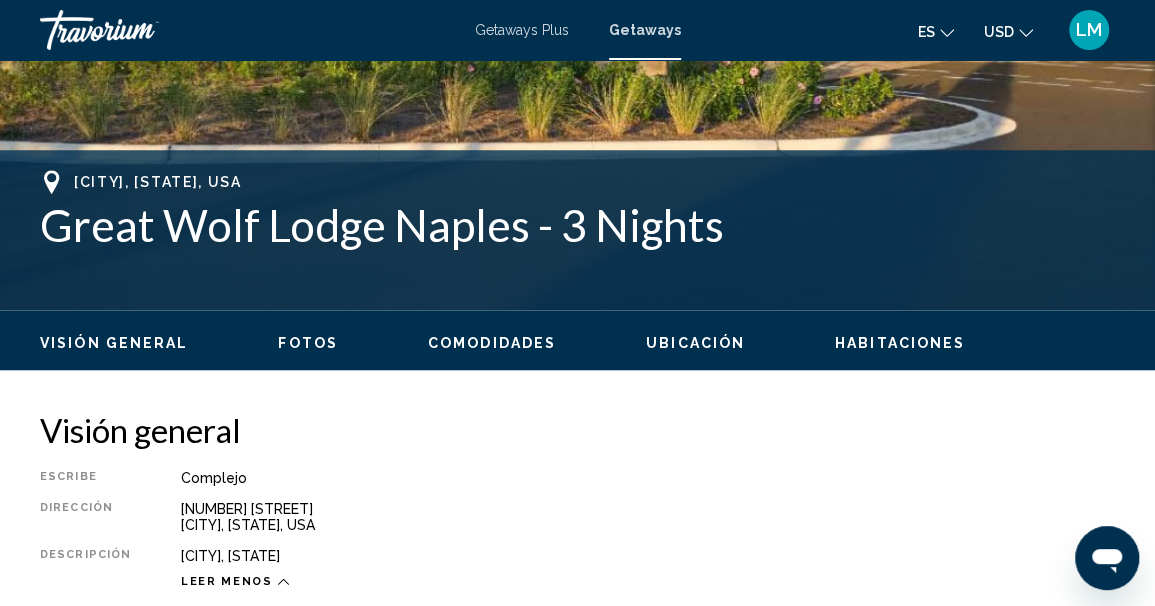 scroll, scrollTop: 300, scrollLeft: 0, axis: vertical 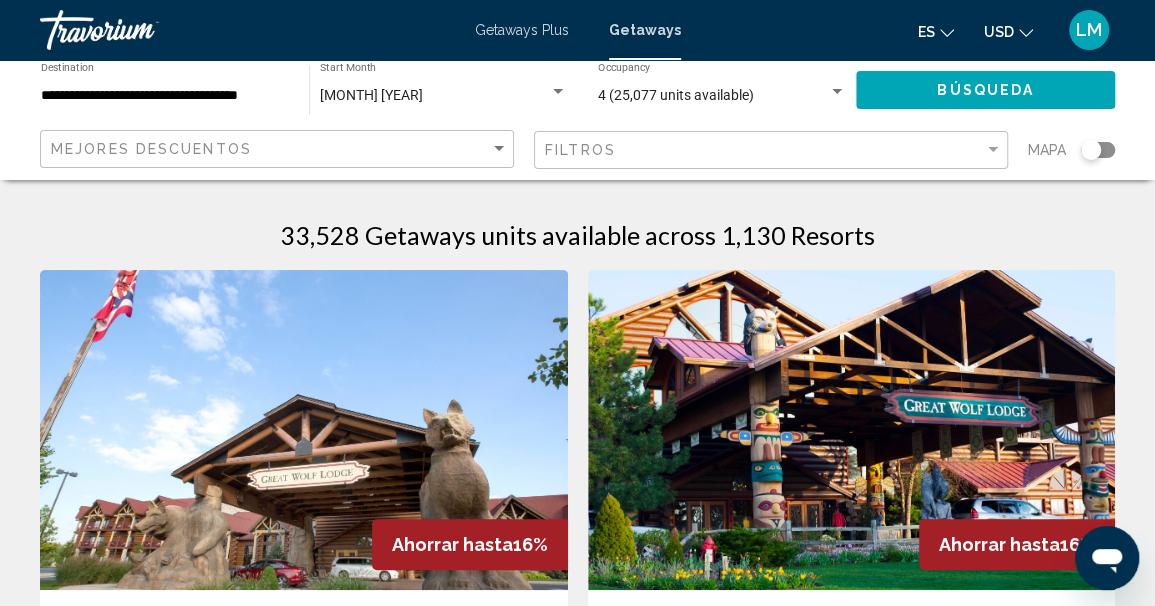click on "[MONTH] [YEAR]" at bounding box center (371, 95) 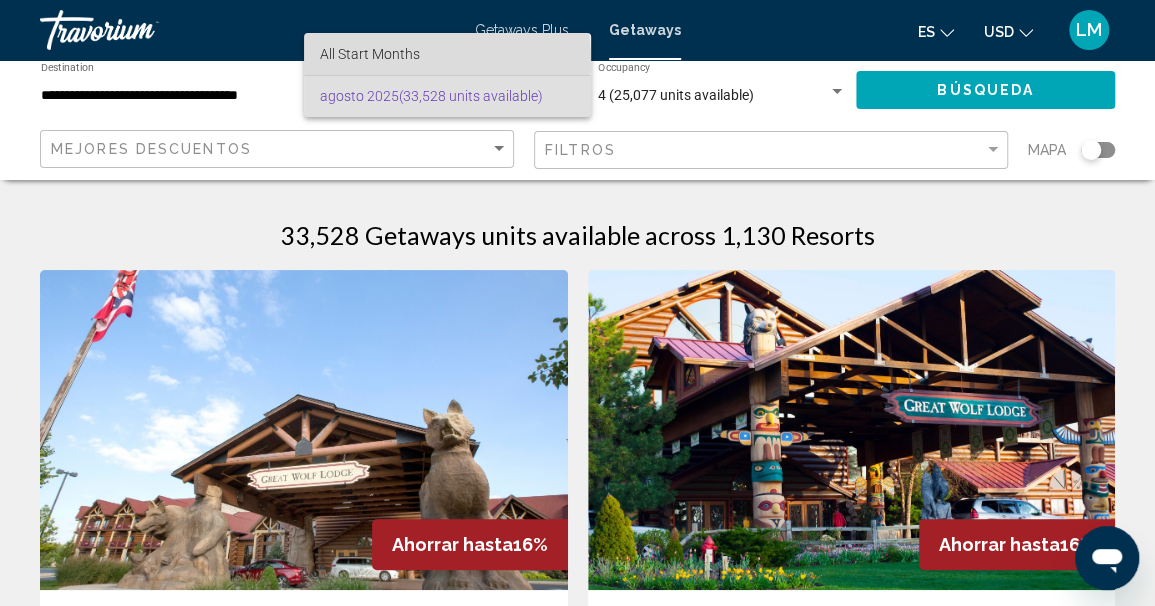 click on "All Start Months" at bounding box center (370, 54) 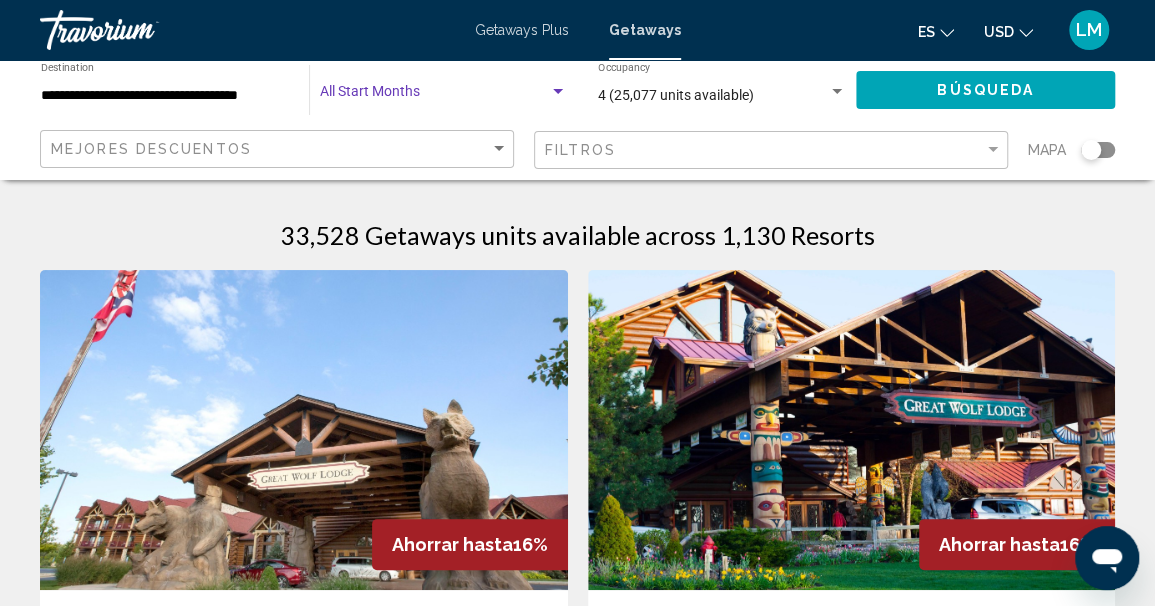 click at bounding box center (558, 92) 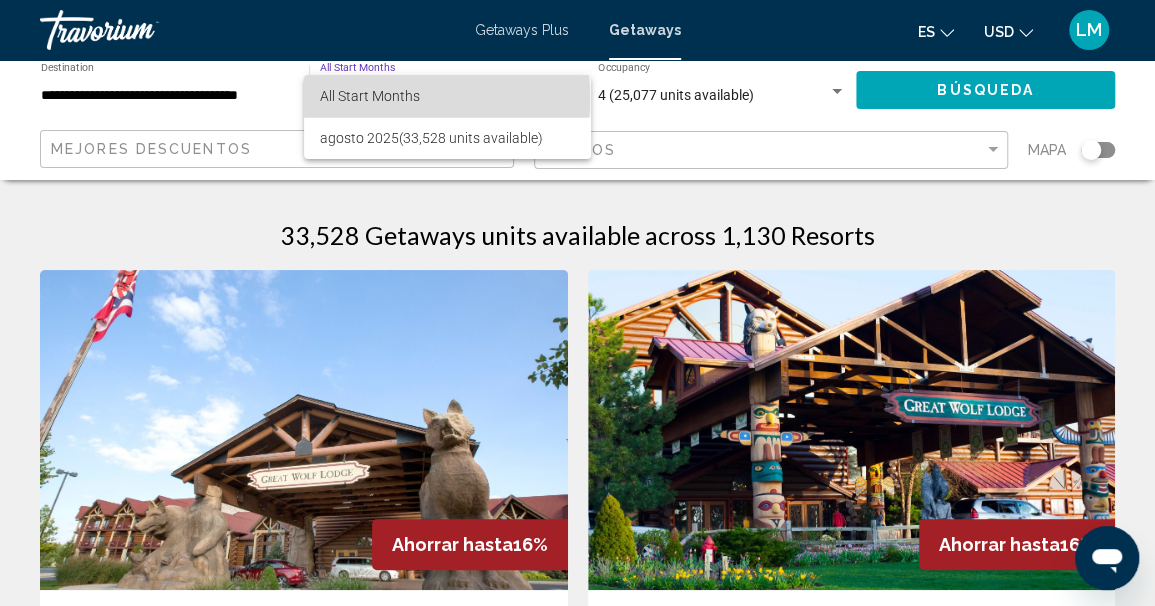 click on "All Start Months" at bounding box center (370, 96) 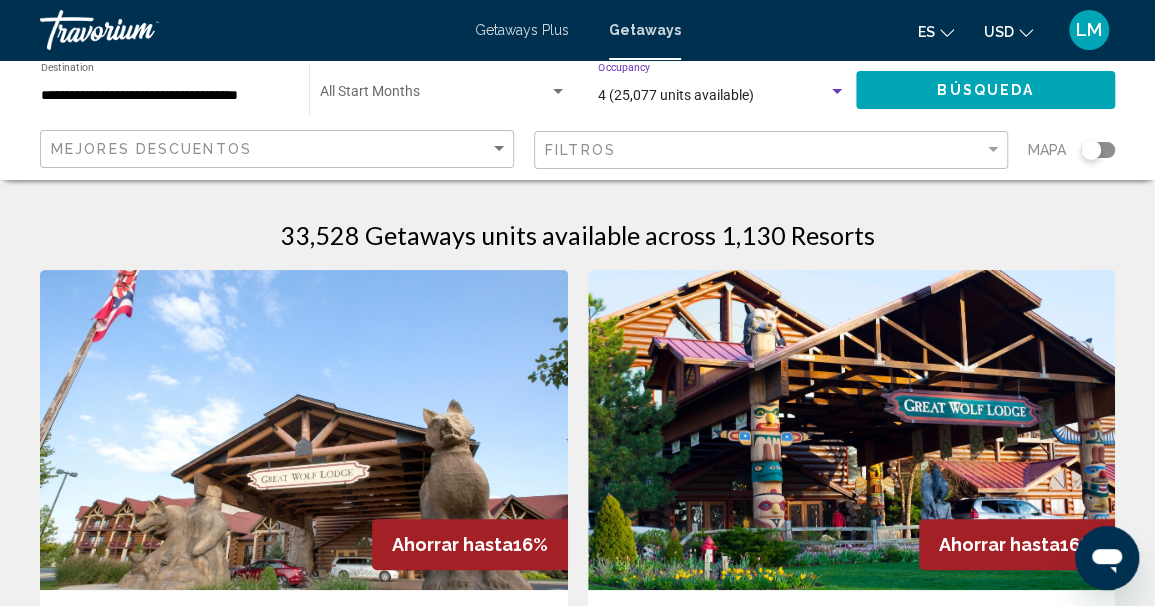 click at bounding box center [837, 91] 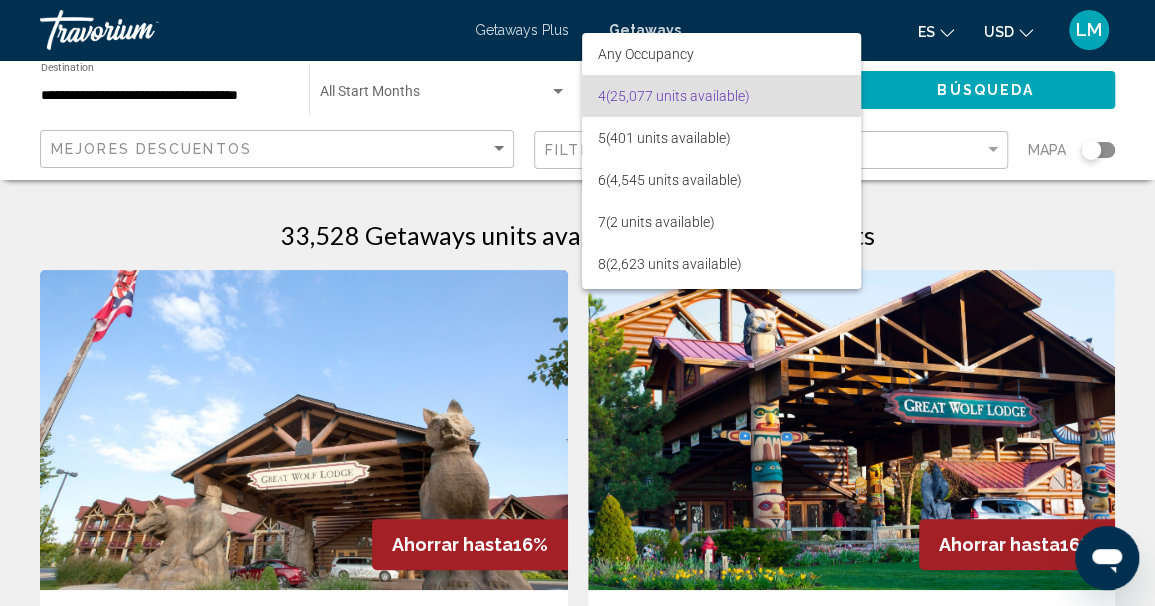 click on "4  (25,077 units available)" at bounding box center (722, 96) 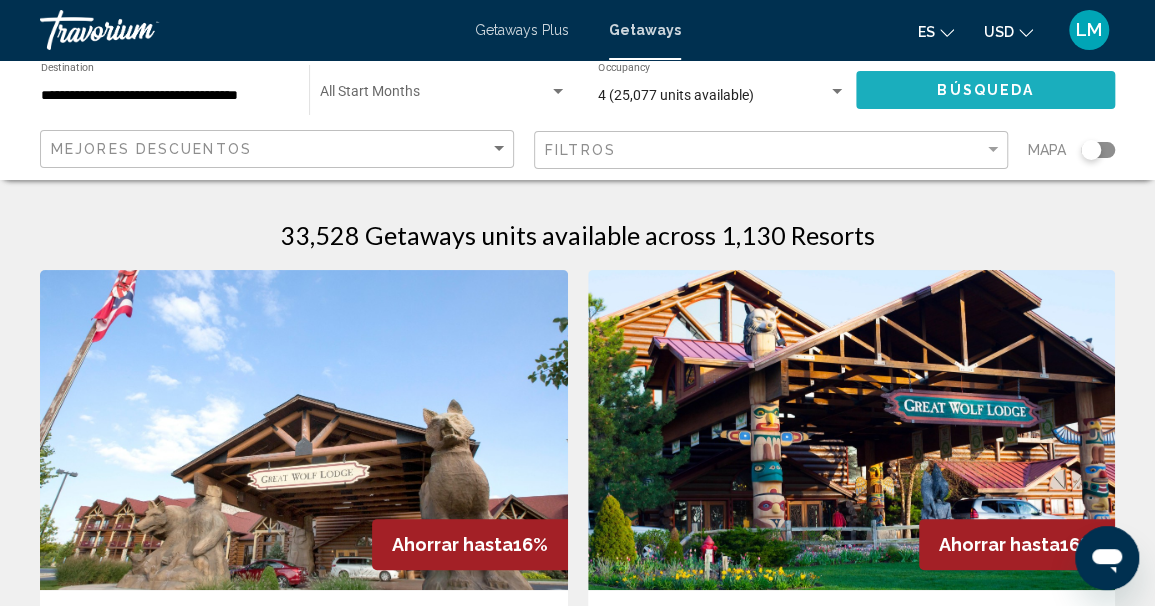 click on "Búsqueda" 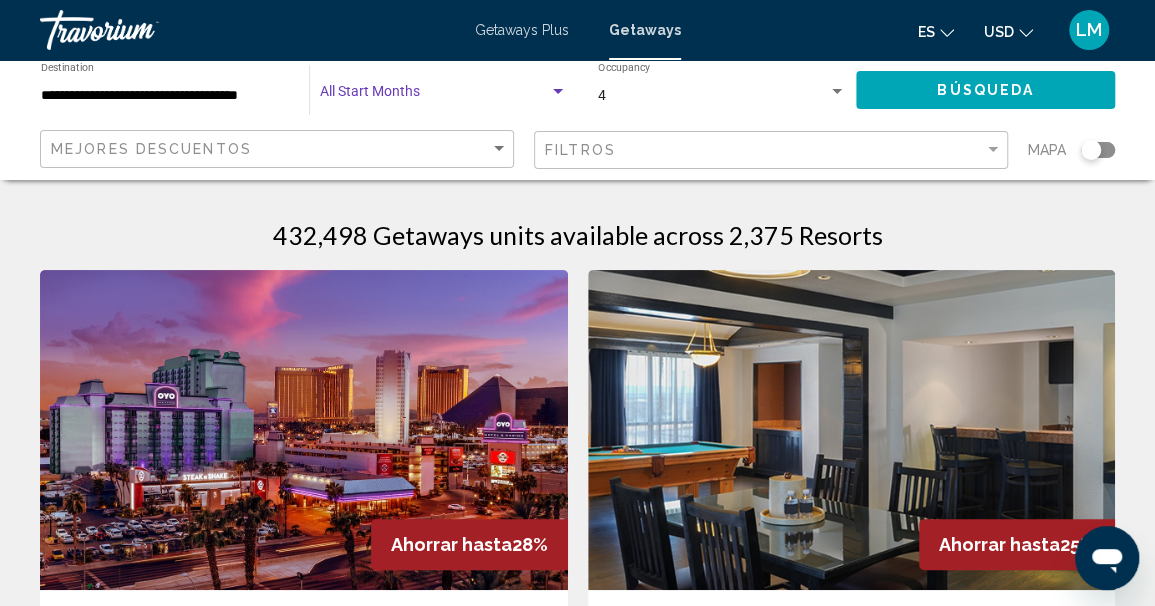 click at bounding box center [558, 91] 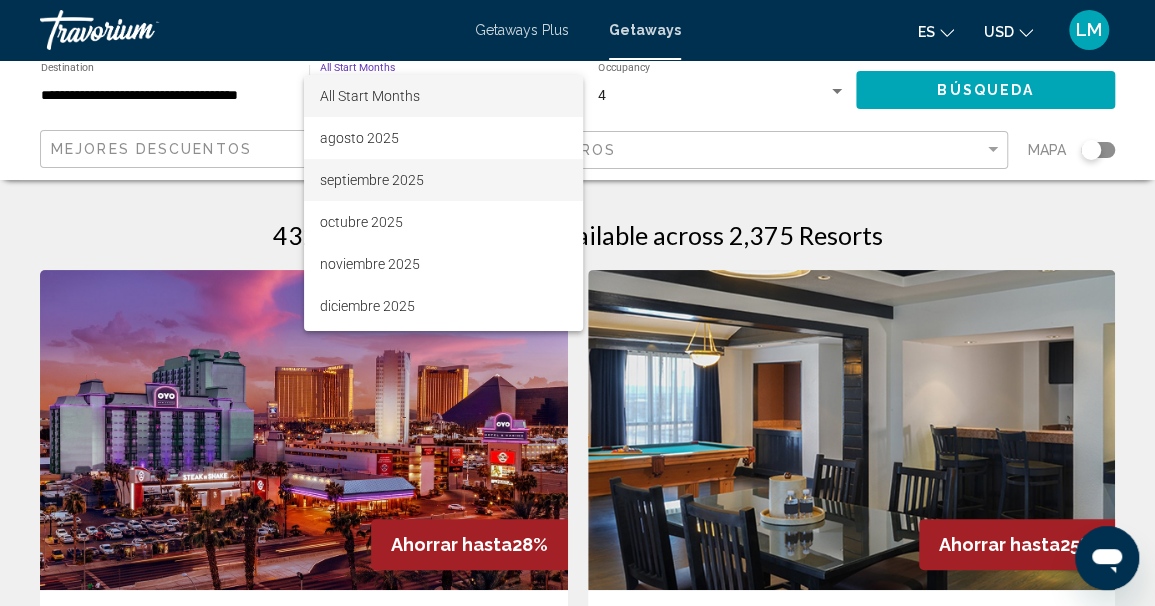 click on "septiembre 2025" at bounding box center (443, 180) 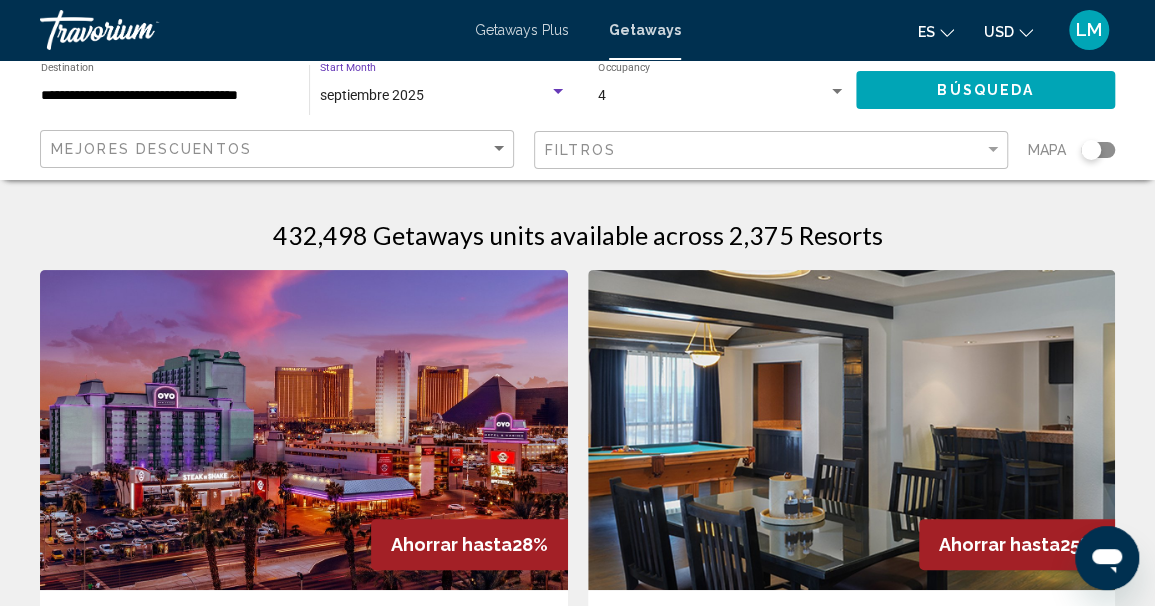 click on "Búsqueda" 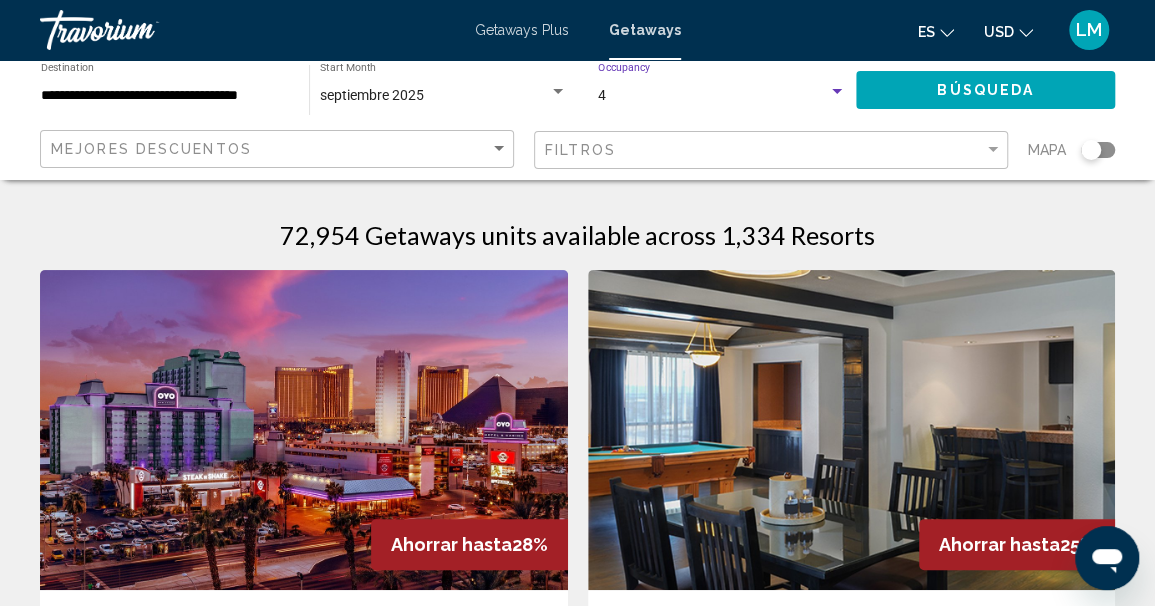 click at bounding box center (837, 91) 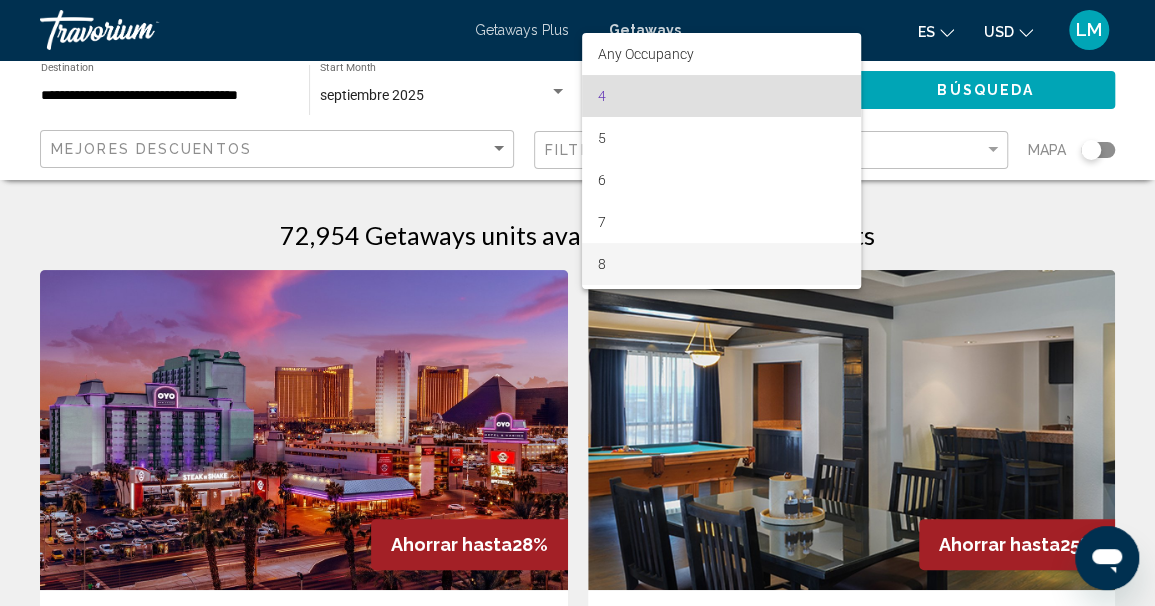 click on "8" at bounding box center [722, 264] 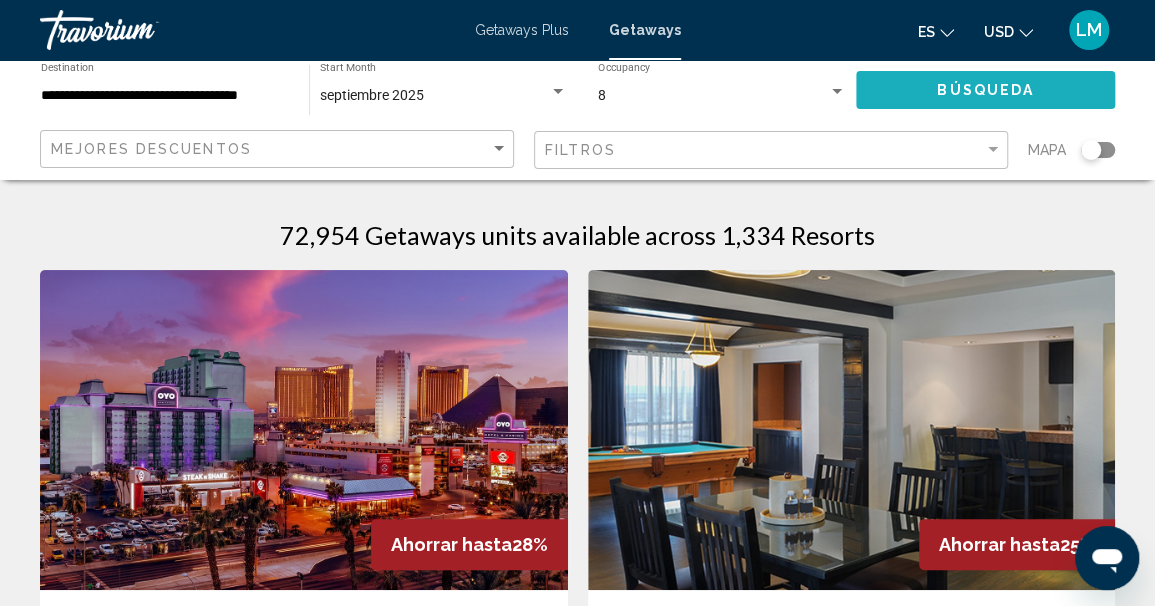 click on "Búsqueda" 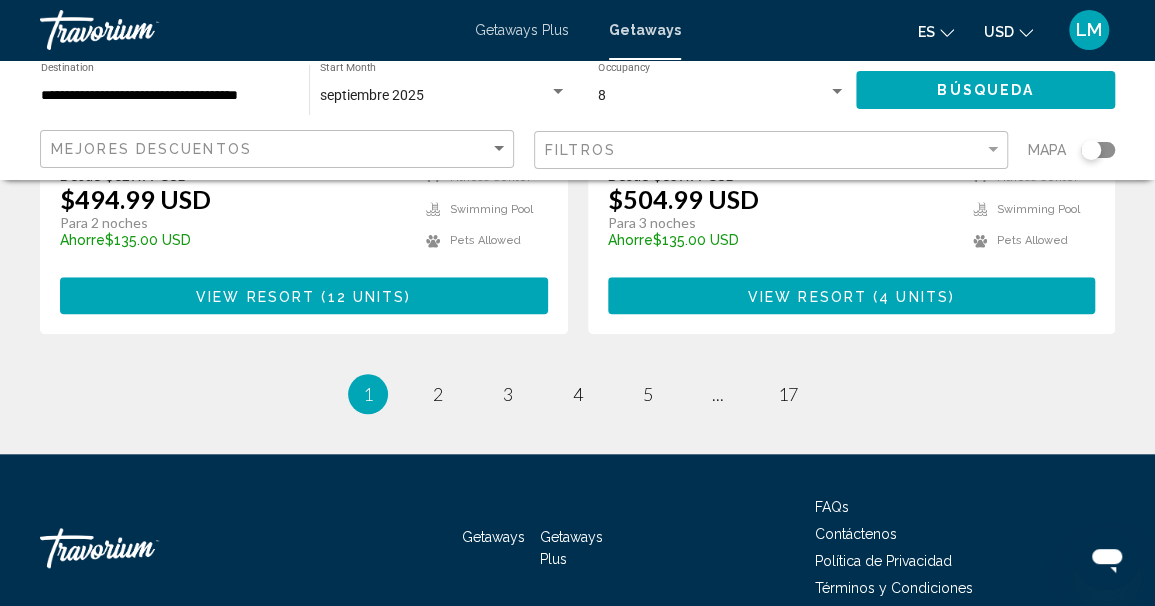 scroll, scrollTop: 4192, scrollLeft: 0, axis: vertical 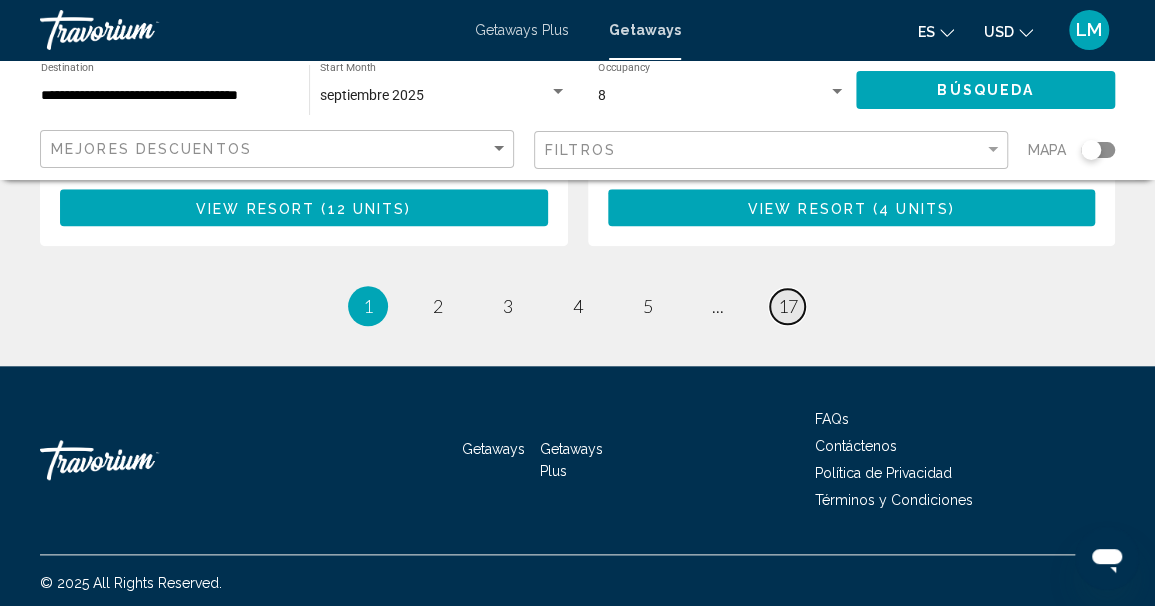 click on "17" at bounding box center (788, 306) 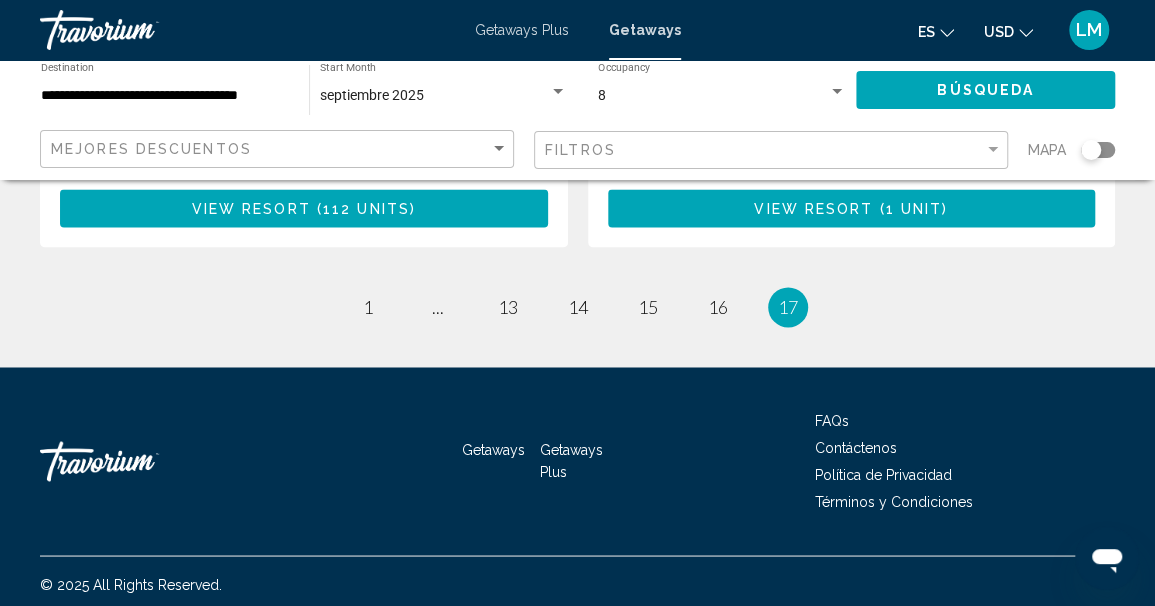 scroll, scrollTop: 1350, scrollLeft: 0, axis: vertical 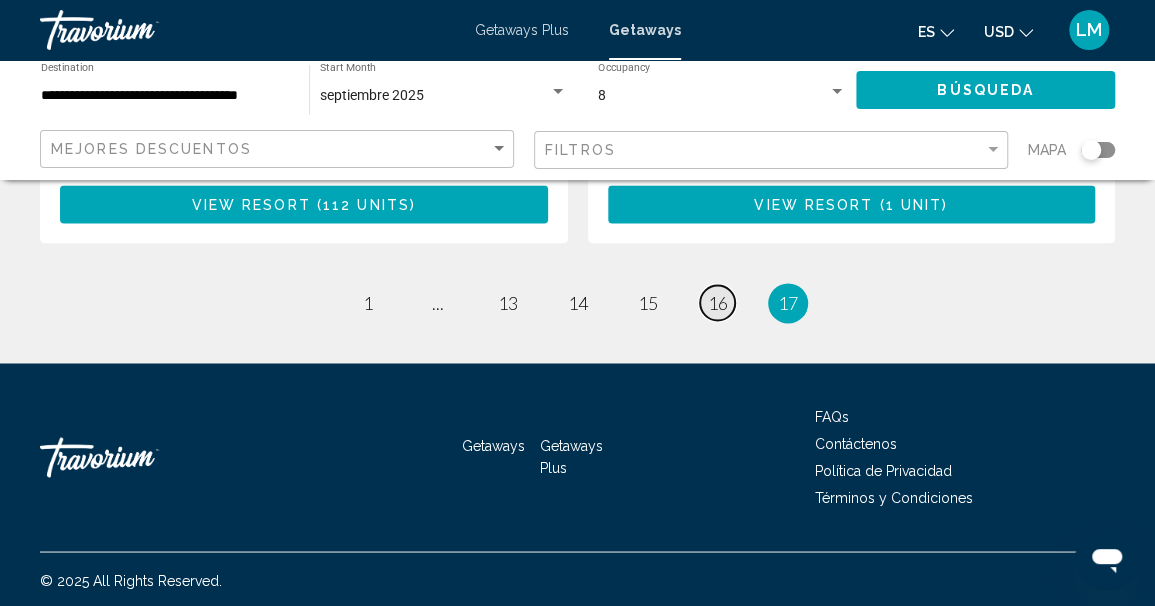 click on "16" at bounding box center (718, 303) 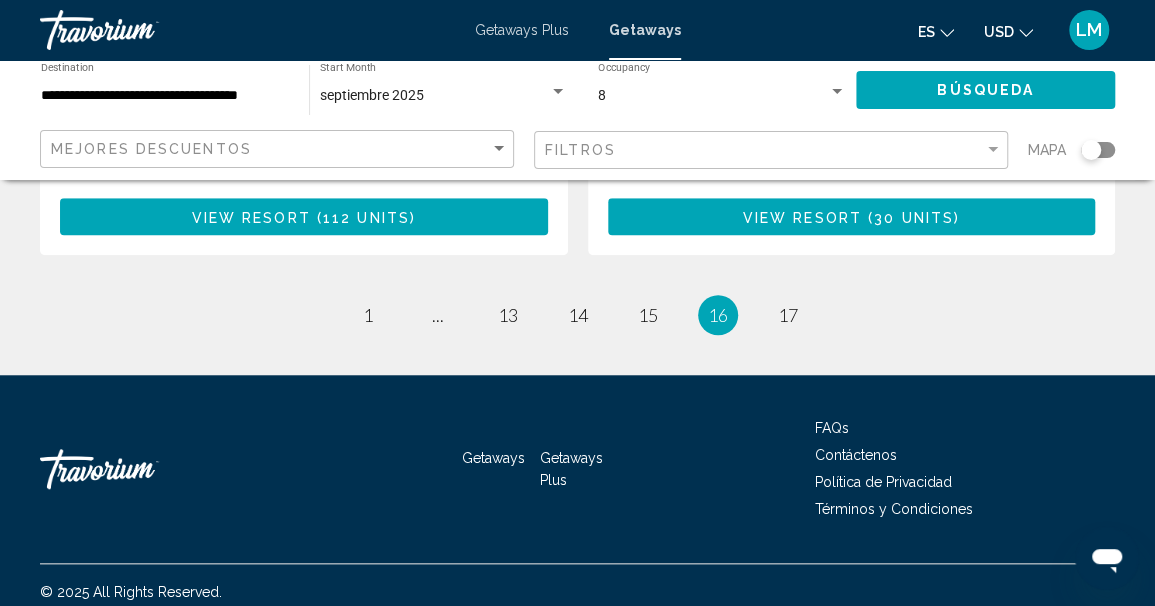 scroll, scrollTop: 4072, scrollLeft: 0, axis: vertical 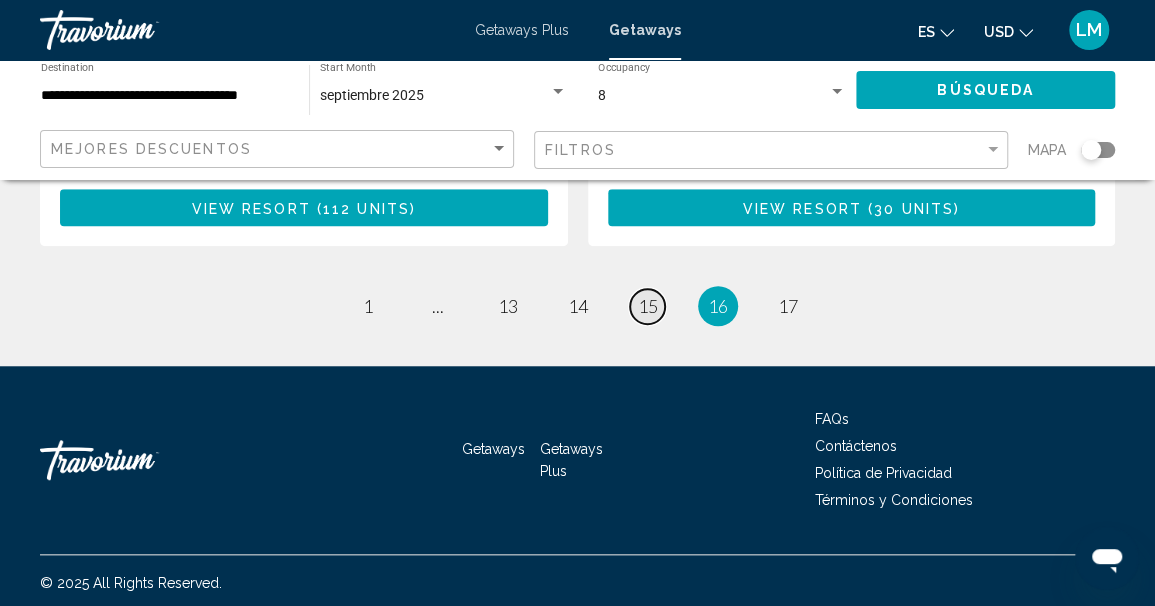 click on "15" at bounding box center [648, 306] 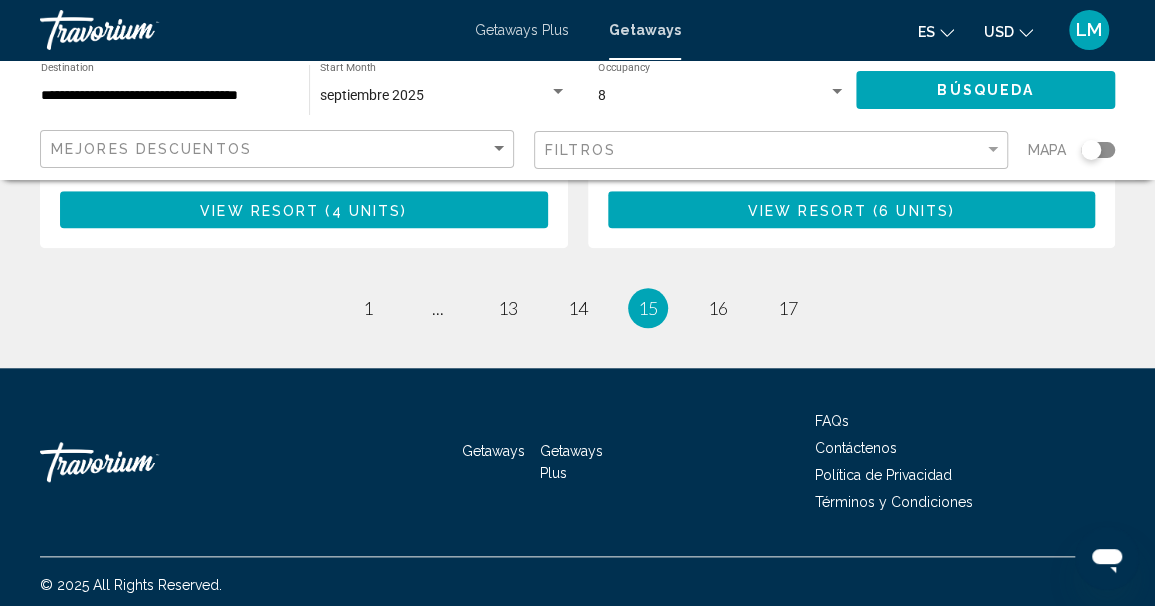 scroll, scrollTop: 4132, scrollLeft: 0, axis: vertical 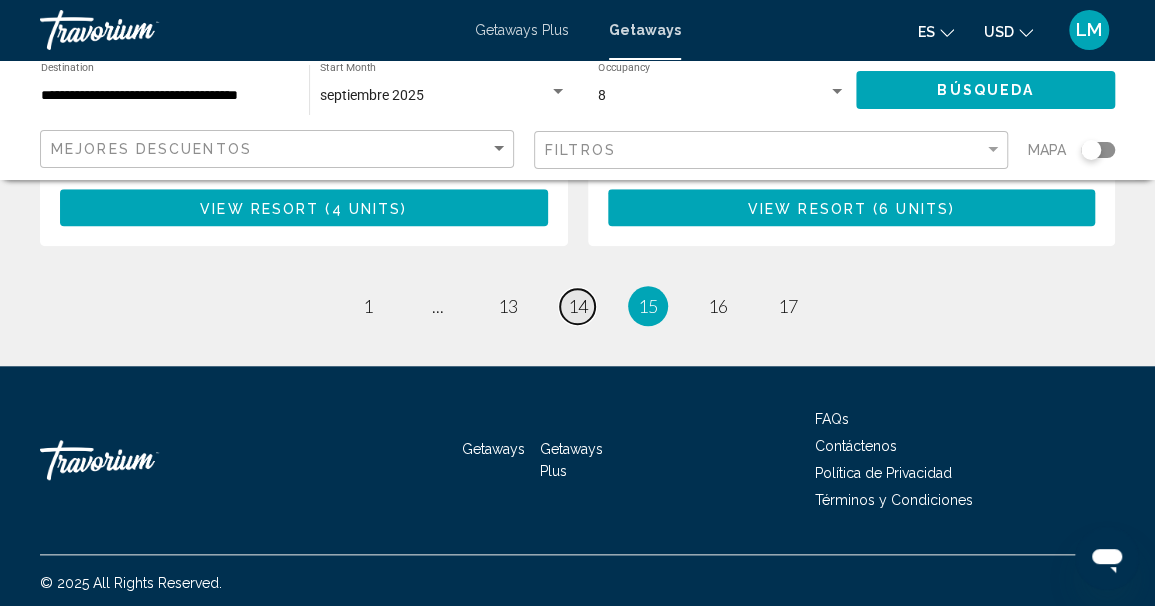 click on "14" at bounding box center [578, 306] 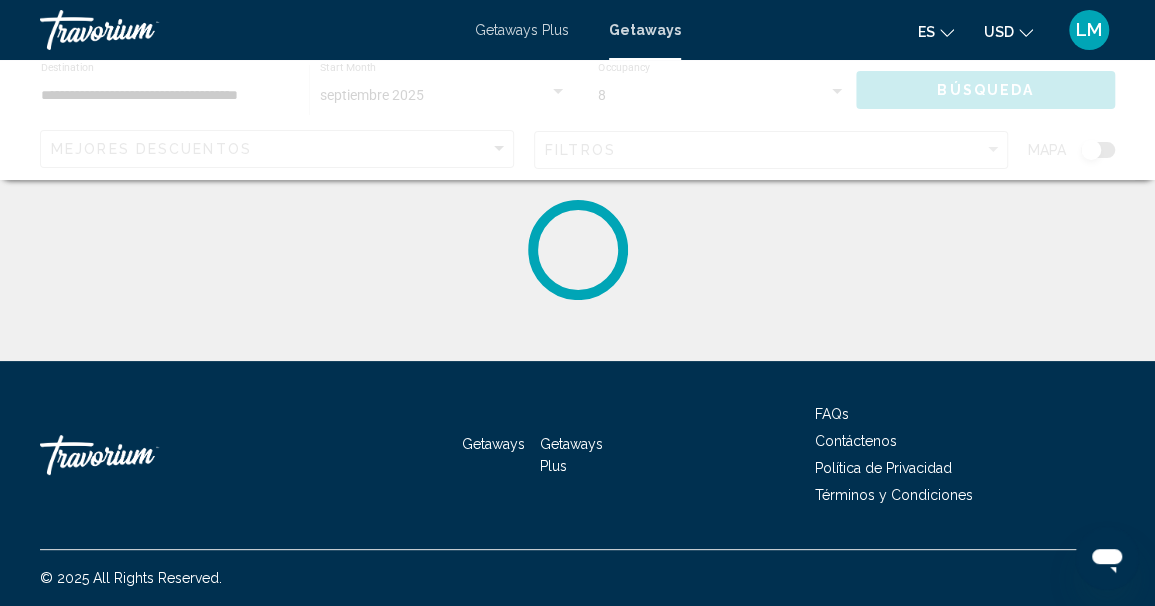 scroll, scrollTop: 0, scrollLeft: 0, axis: both 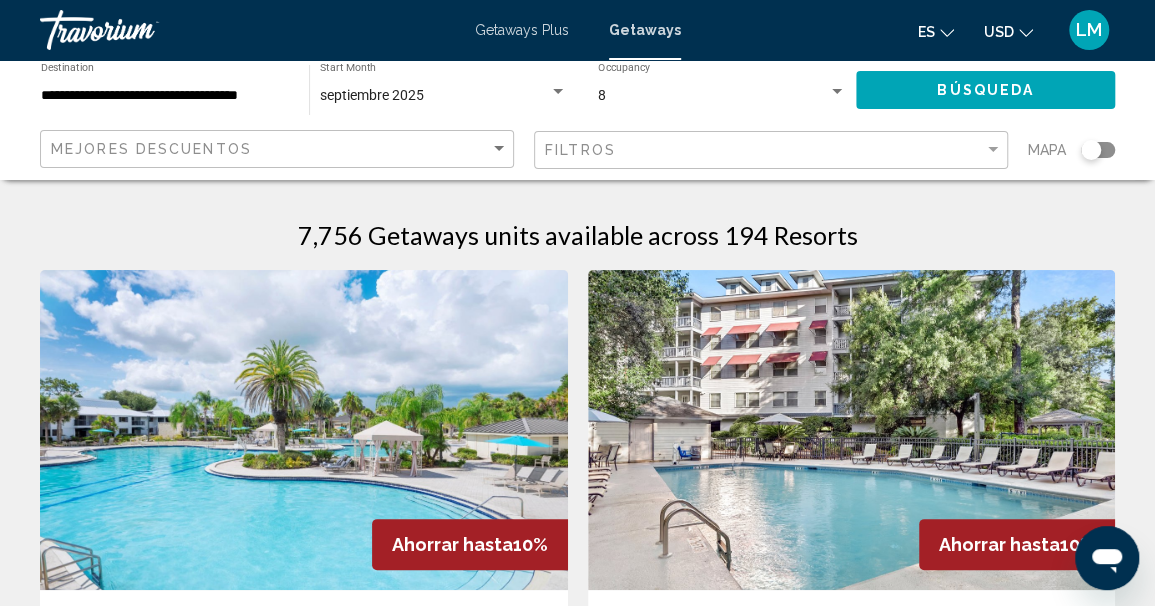click at bounding box center [837, 91] 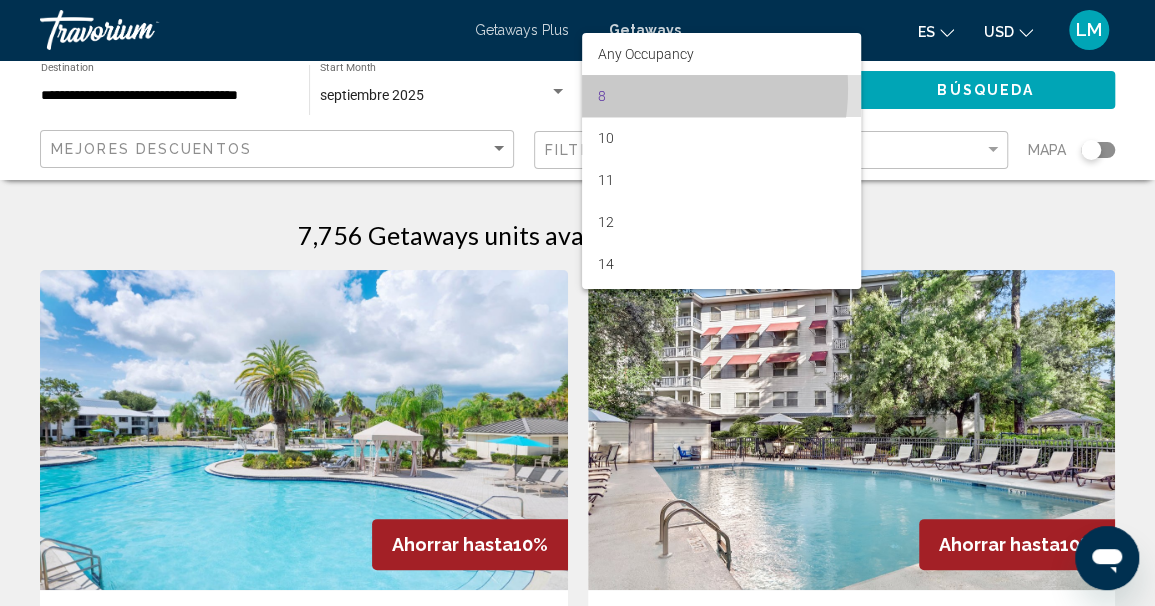click on "8" at bounding box center [722, 96] 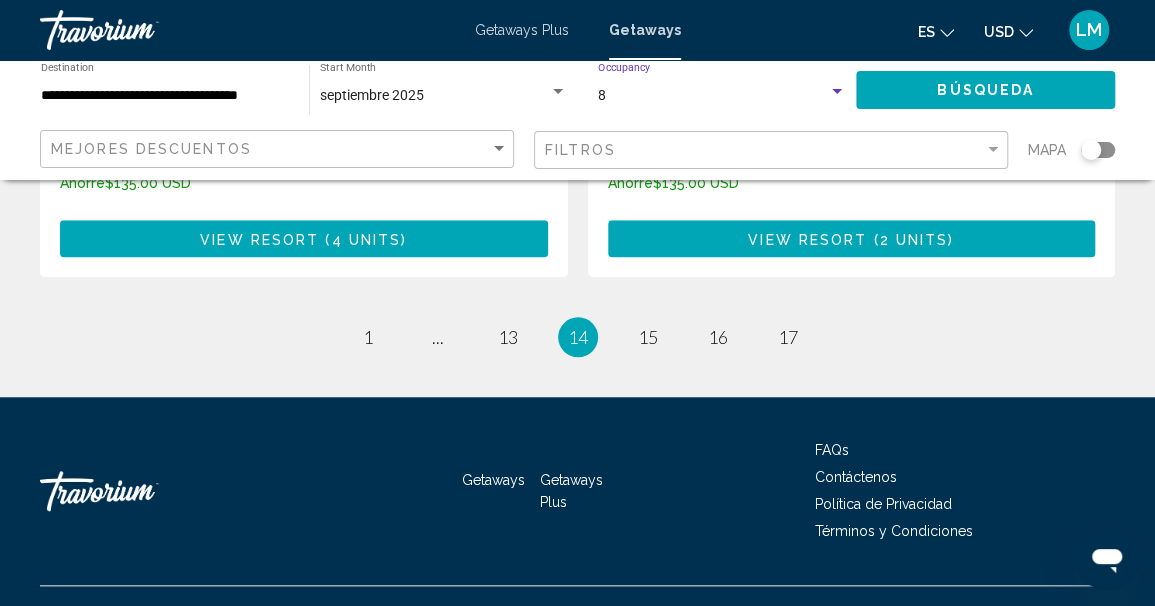 scroll, scrollTop: 4100, scrollLeft: 0, axis: vertical 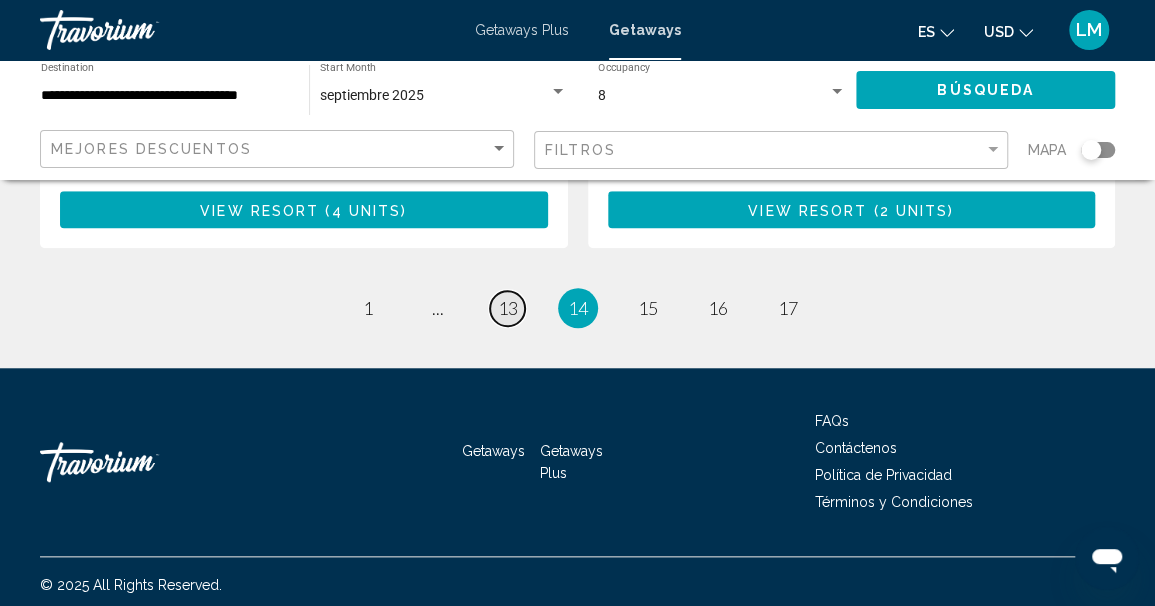 click on "13" at bounding box center (508, 308) 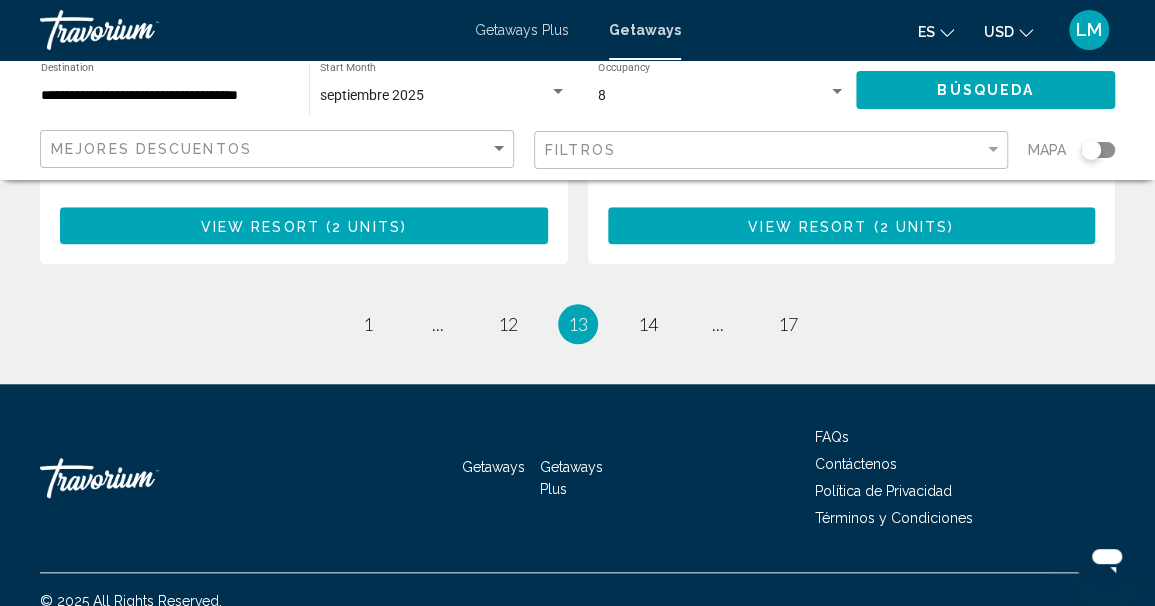 scroll, scrollTop: 4102, scrollLeft: 0, axis: vertical 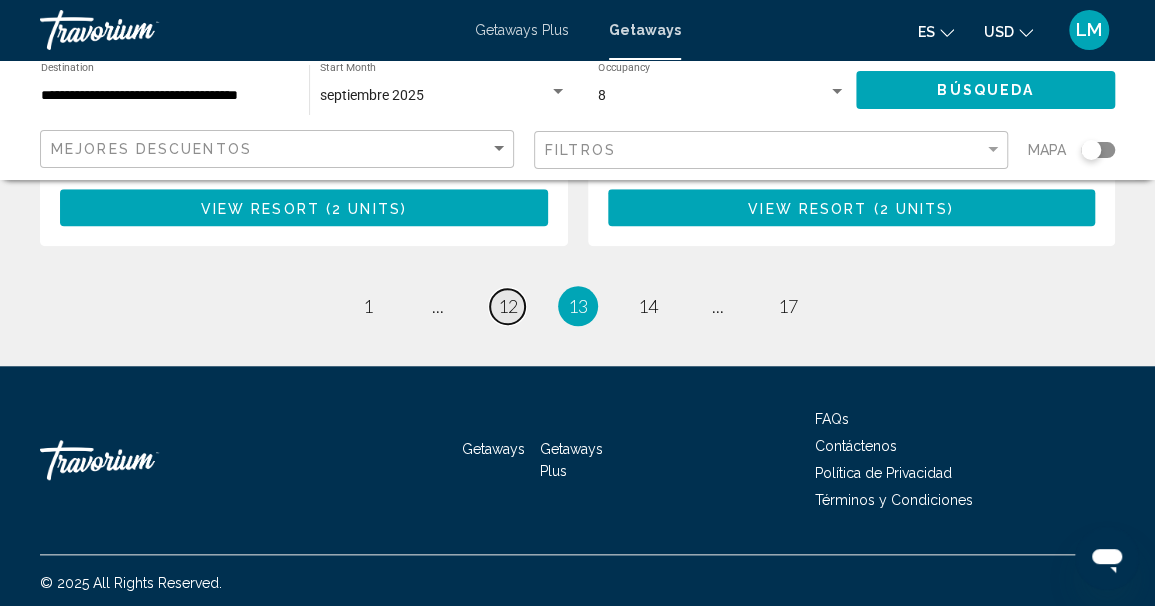 click on "12" at bounding box center (508, 306) 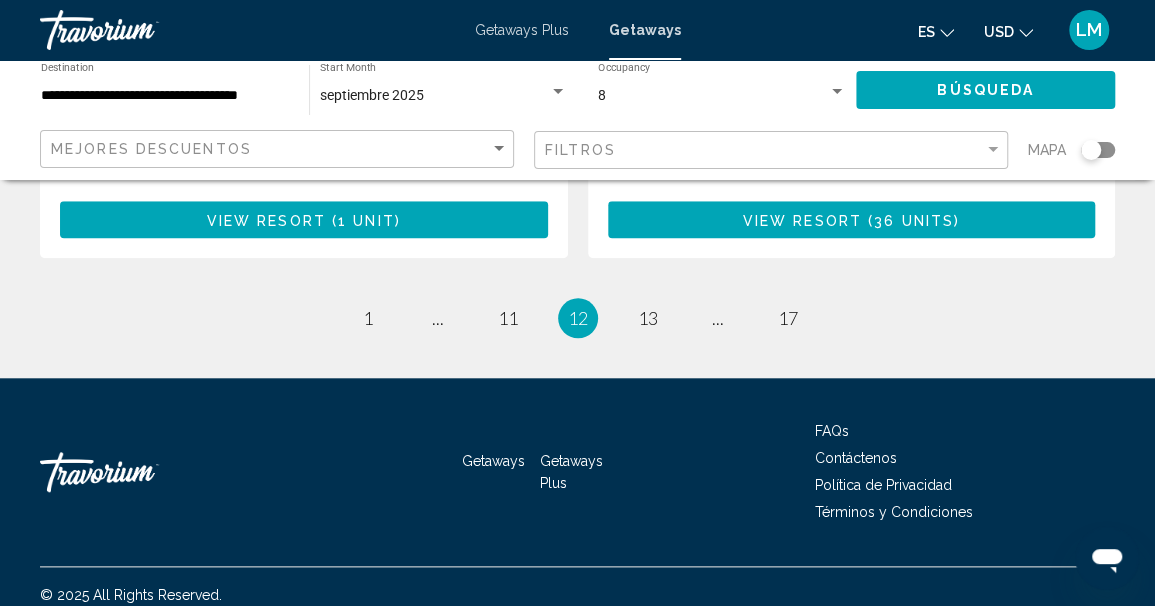 scroll, scrollTop: 4162, scrollLeft: 0, axis: vertical 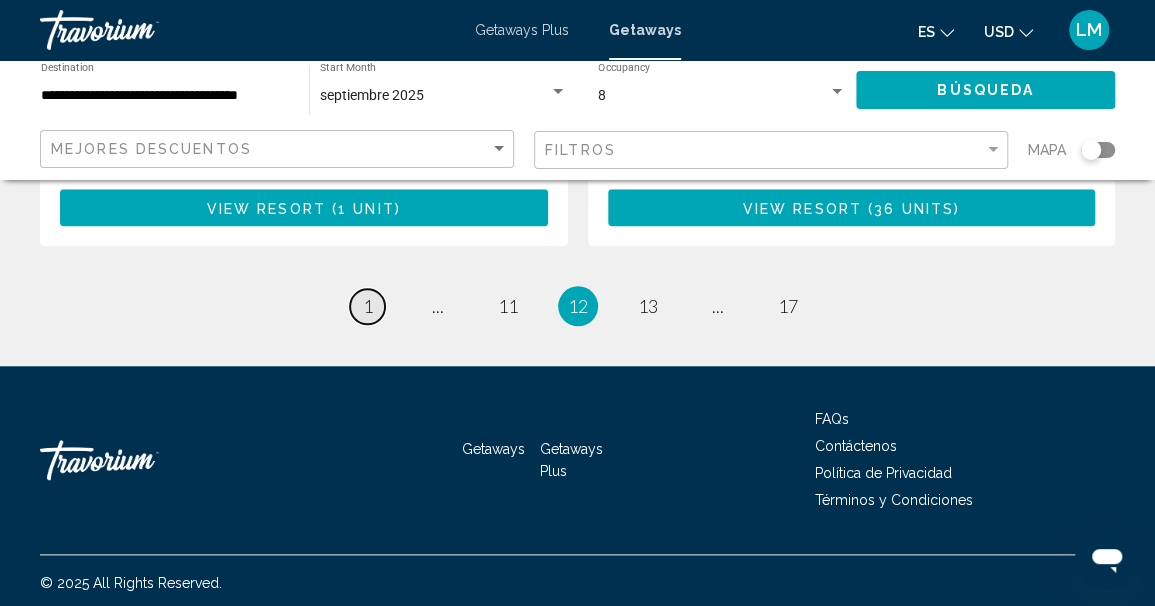 click on "1" at bounding box center (368, 306) 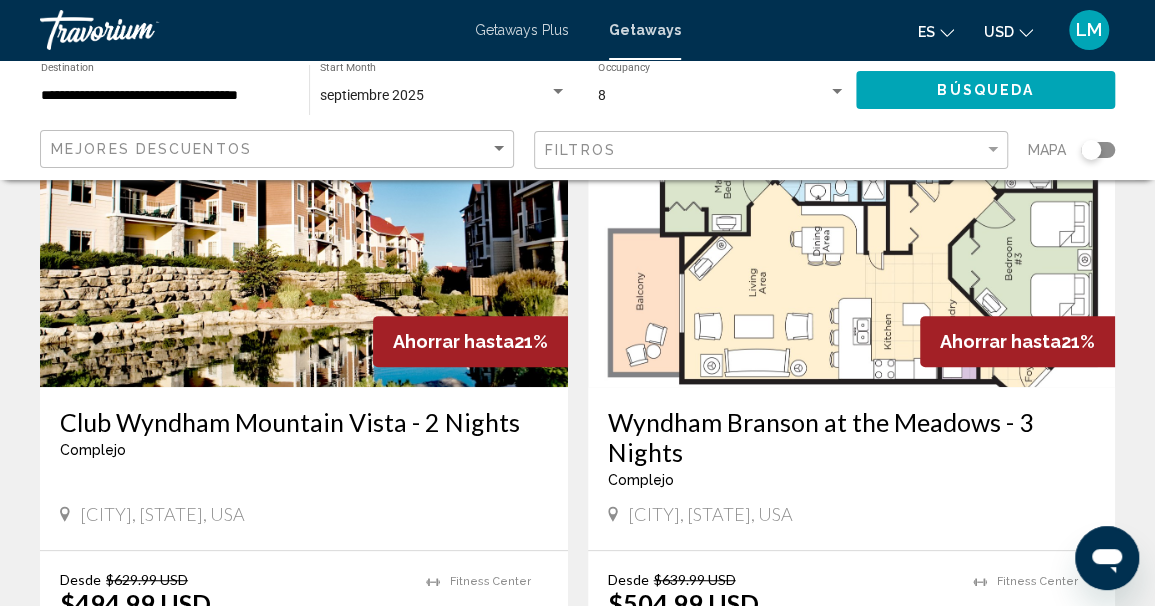 scroll, scrollTop: 4100, scrollLeft: 0, axis: vertical 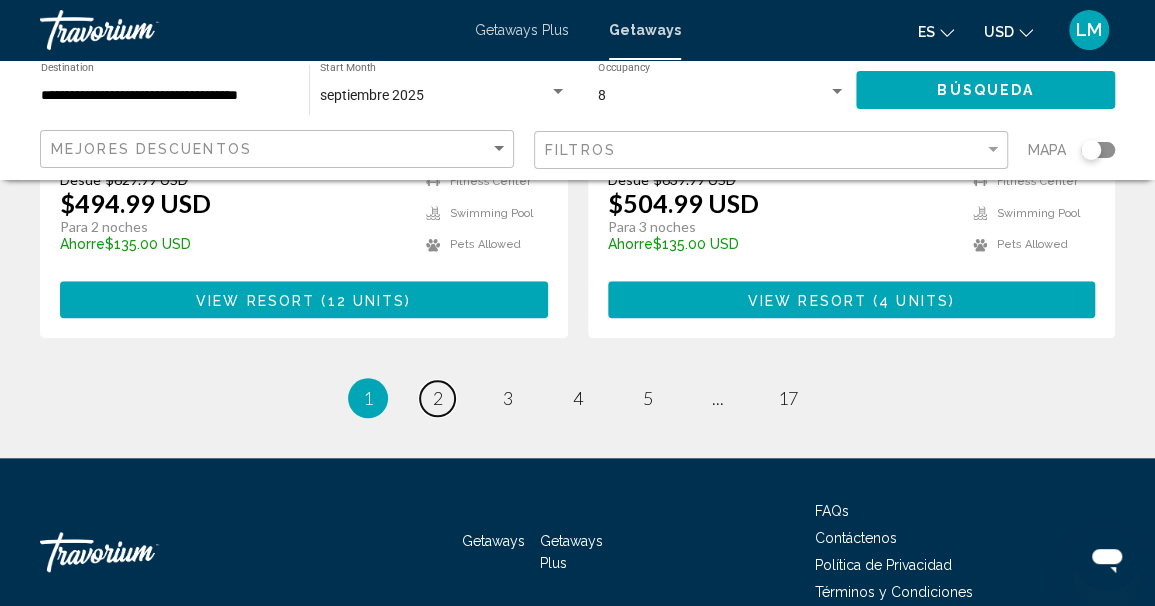 click on "page  2" at bounding box center (437, 398) 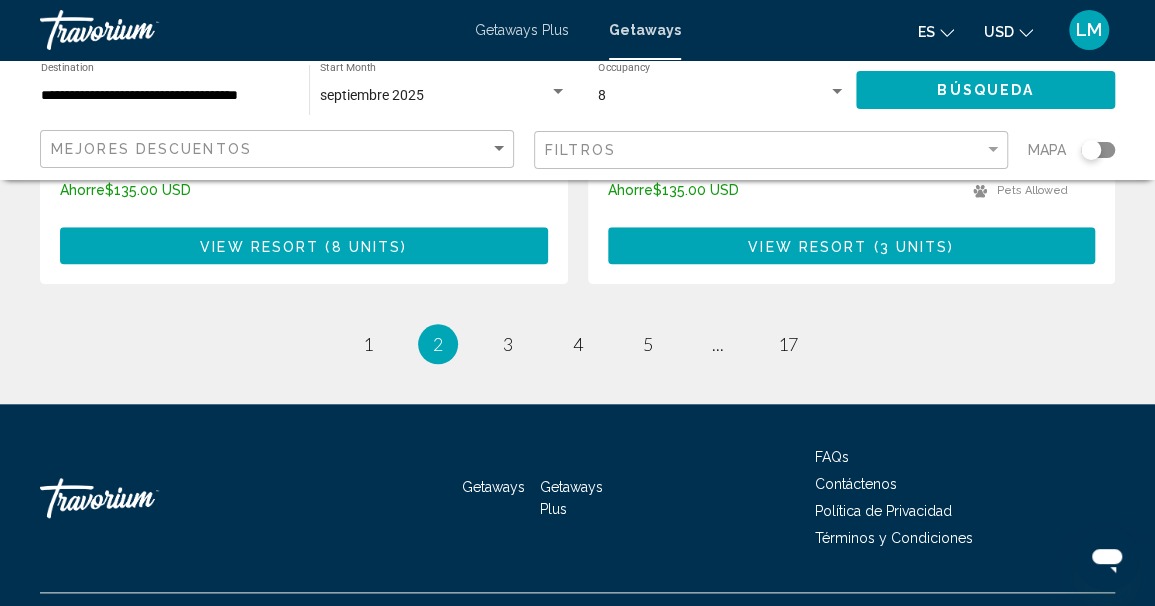 scroll, scrollTop: 4132, scrollLeft: 0, axis: vertical 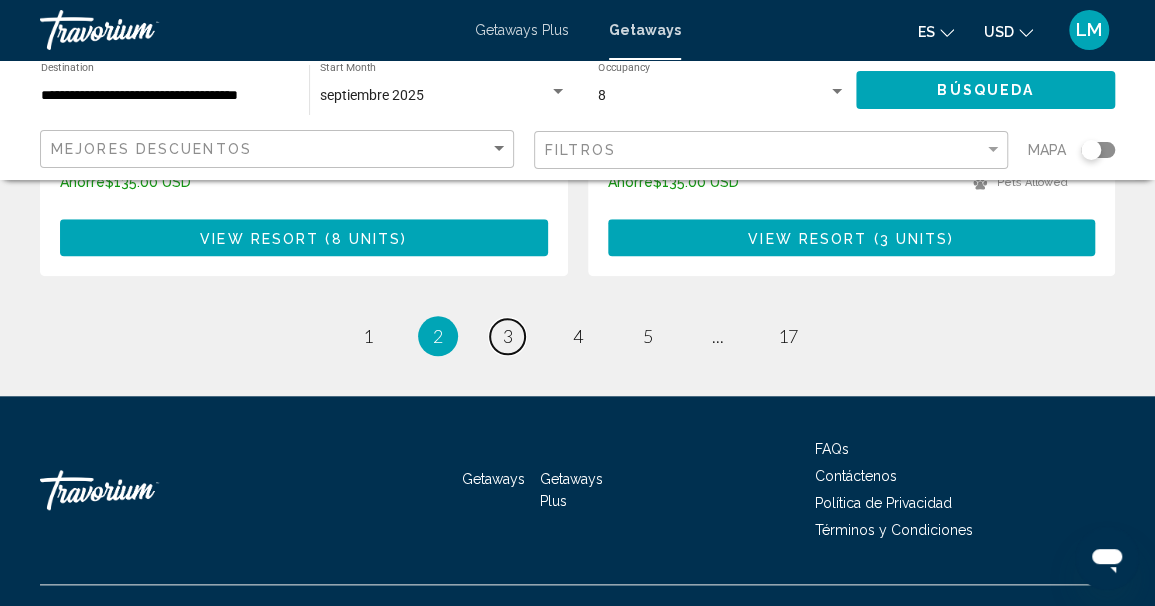 drag, startPoint x: 502, startPoint y: 302, endPoint x: 517, endPoint y: 302, distance: 15 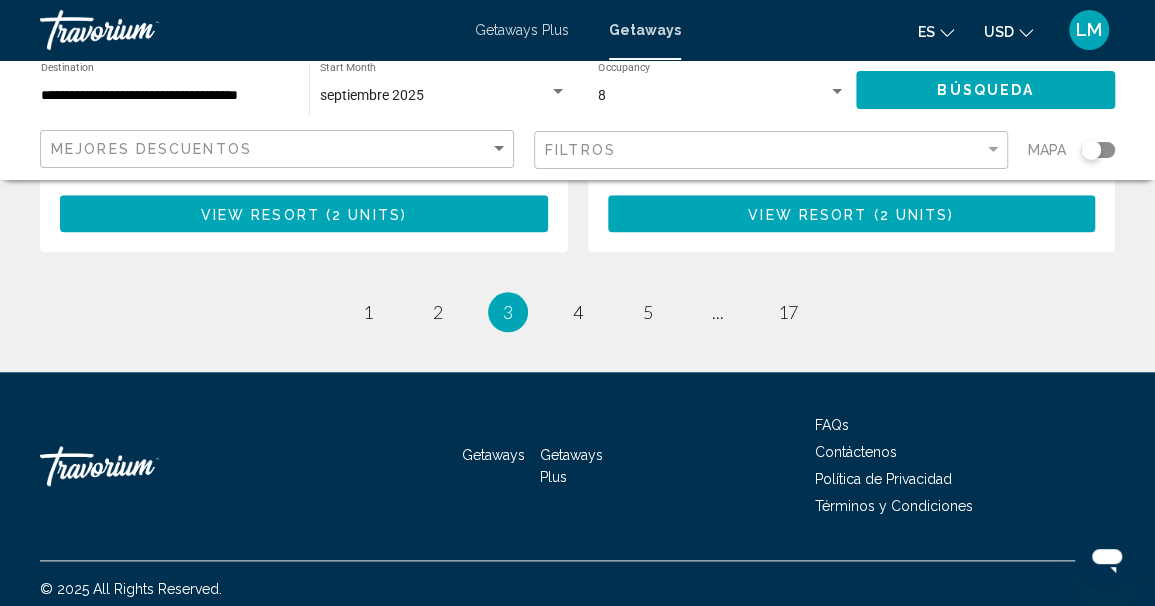 scroll, scrollTop: 4163, scrollLeft: 0, axis: vertical 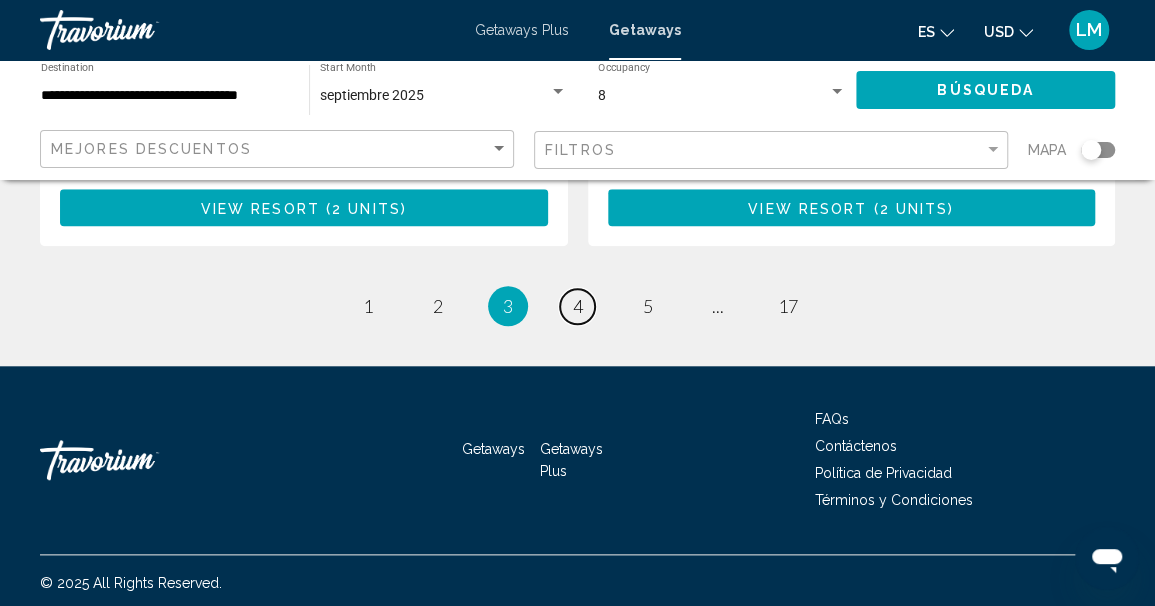 click on "4" at bounding box center (578, 306) 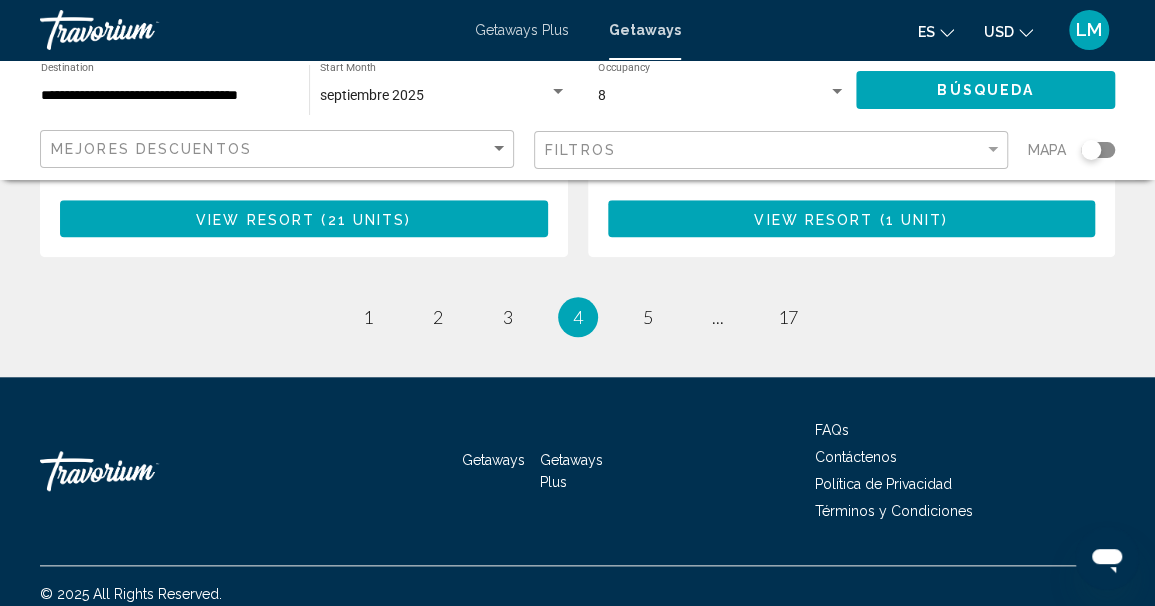 scroll, scrollTop: 4132, scrollLeft: 0, axis: vertical 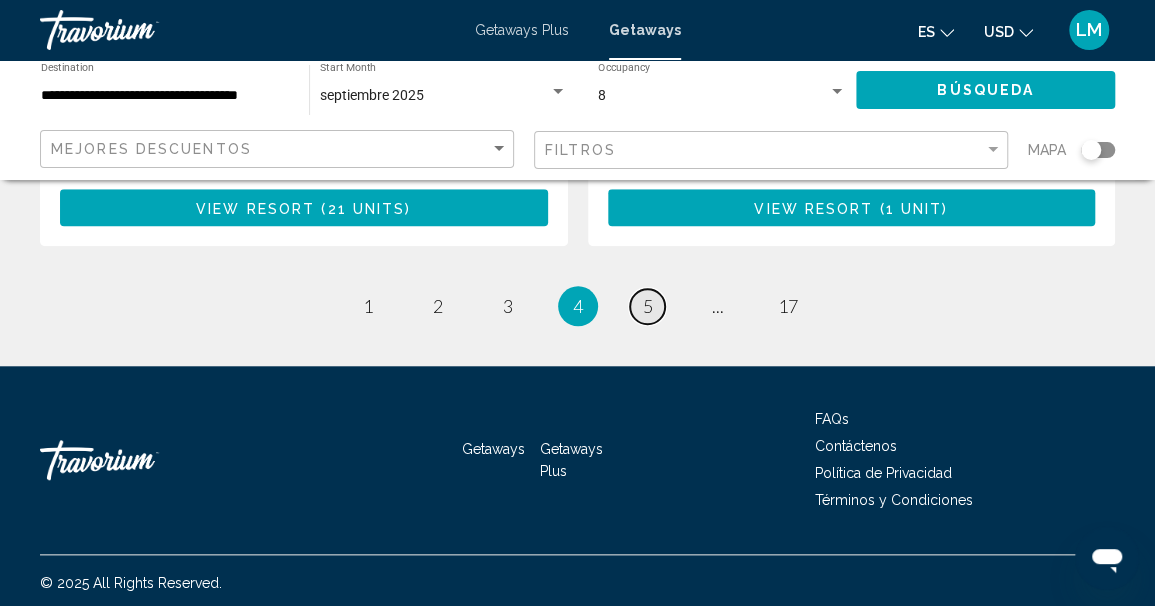 click on "5" at bounding box center (648, 306) 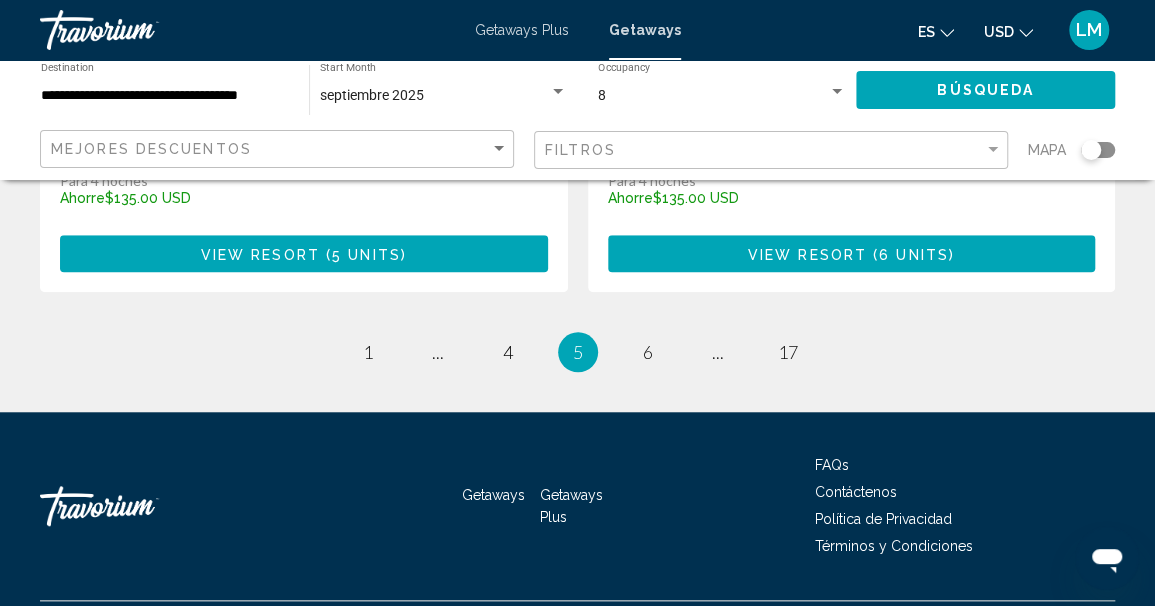 scroll, scrollTop: 4102, scrollLeft: 0, axis: vertical 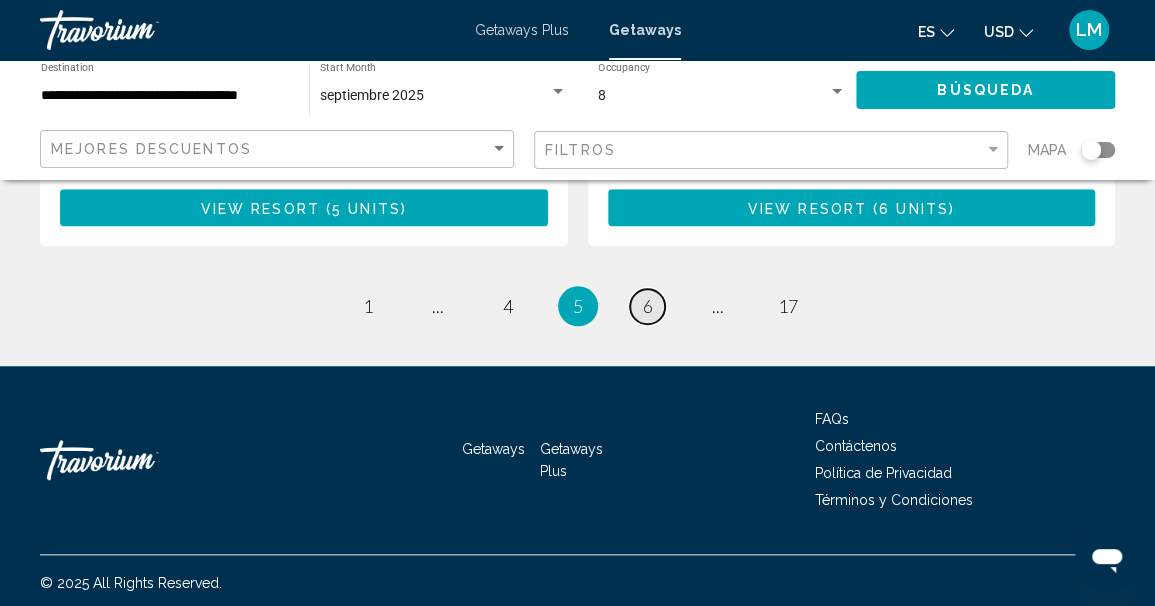 click on "6" at bounding box center [648, 306] 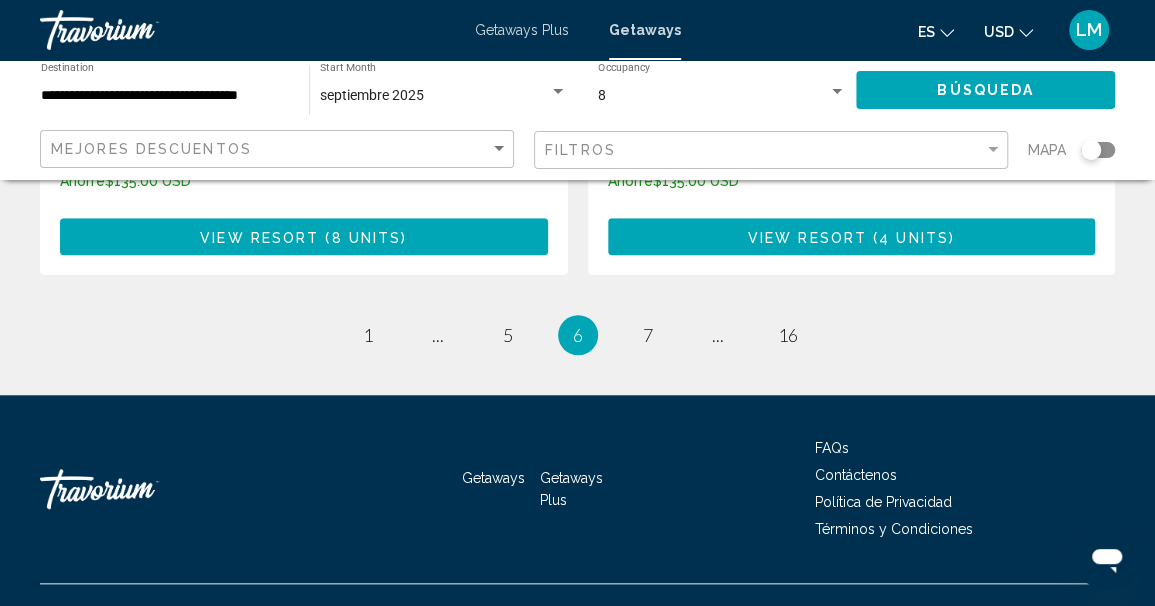 scroll, scrollTop: 4073, scrollLeft: 0, axis: vertical 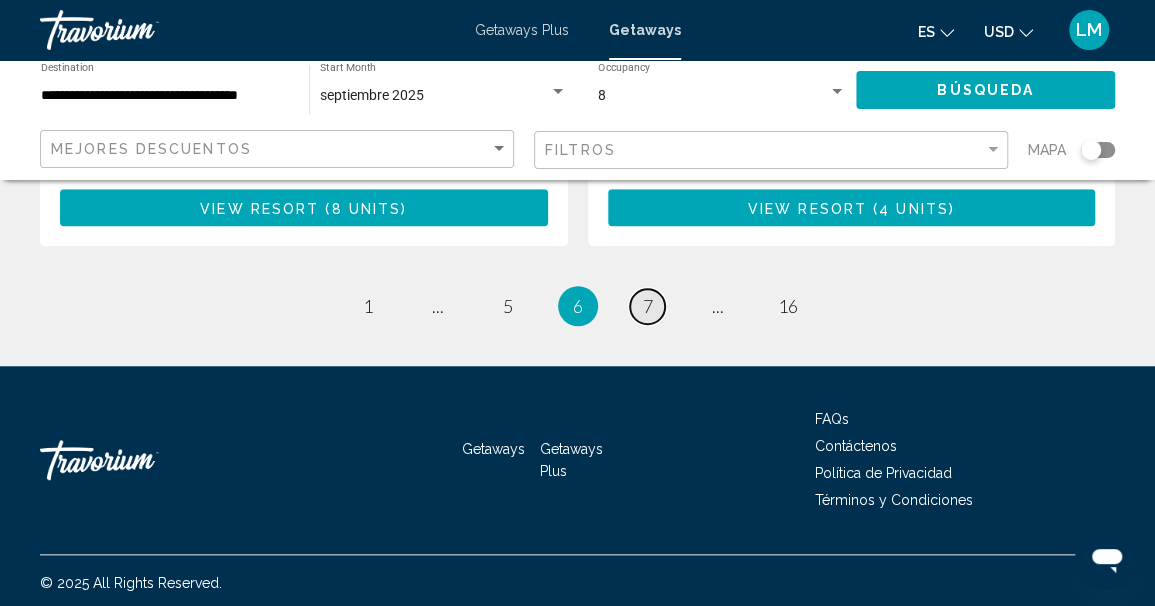 click on "7" at bounding box center [648, 306] 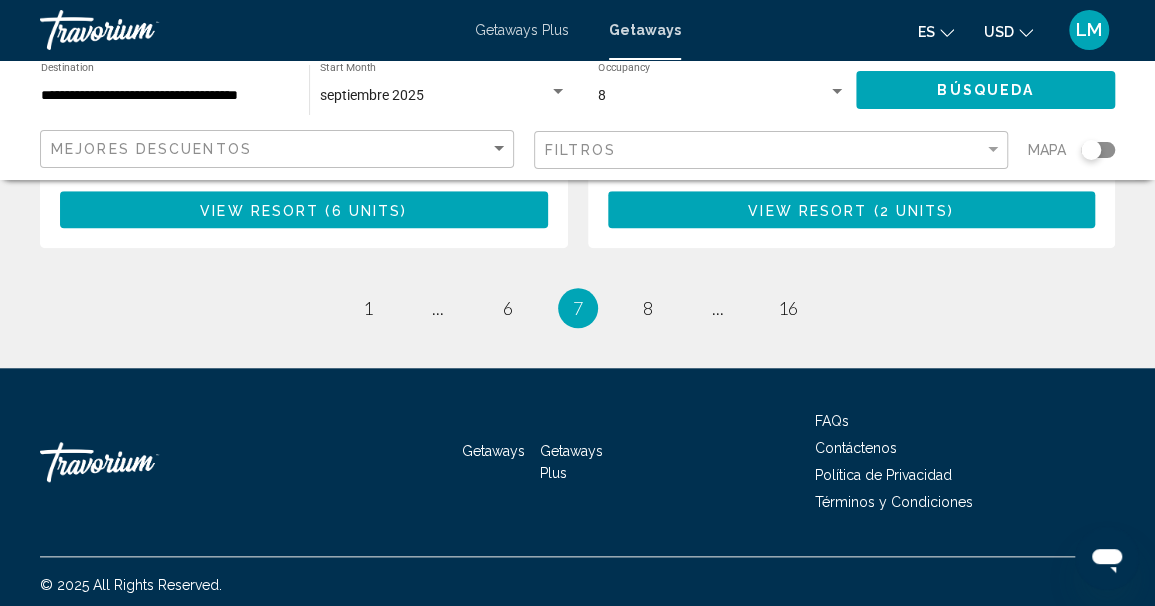 scroll, scrollTop: 4132, scrollLeft: 0, axis: vertical 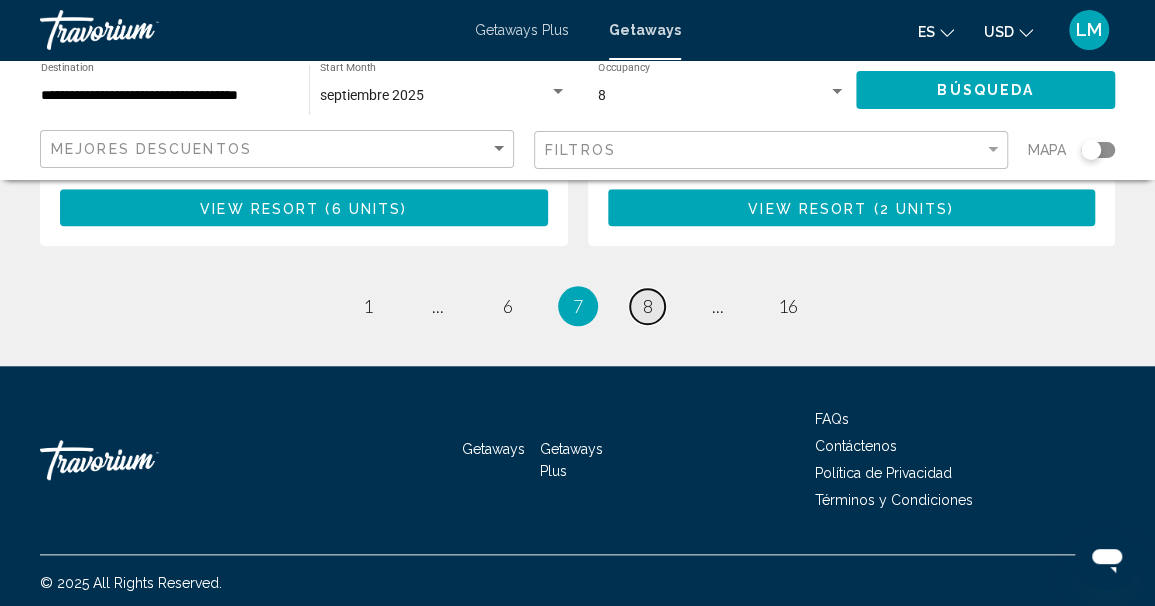 click on "8" at bounding box center (648, 306) 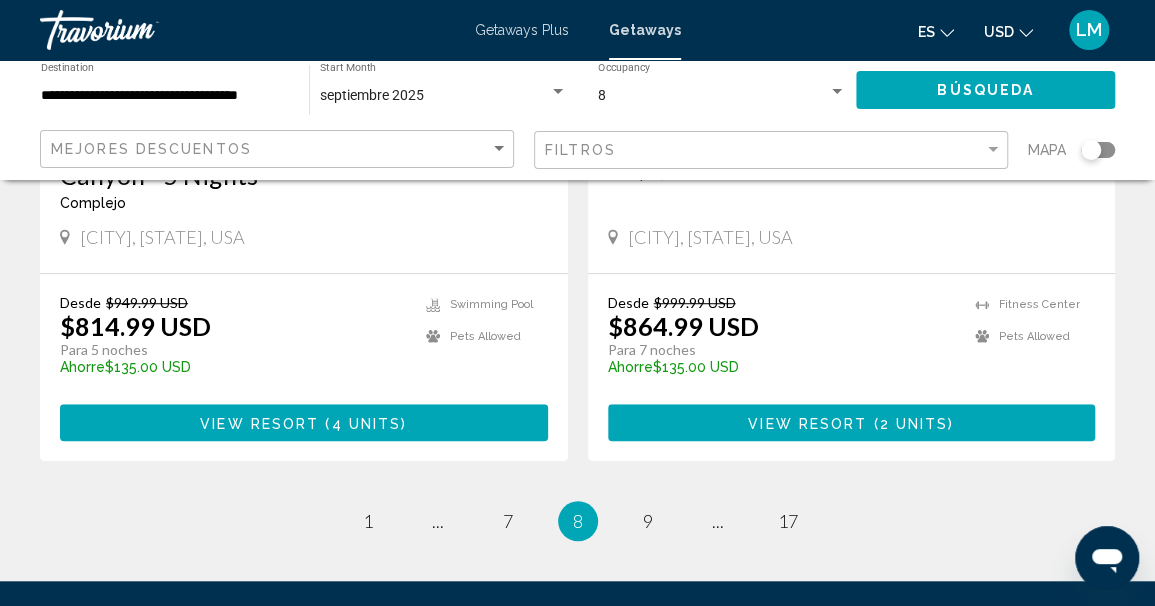 scroll, scrollTop: 4100, scrollLeft: 0, axis: vertical 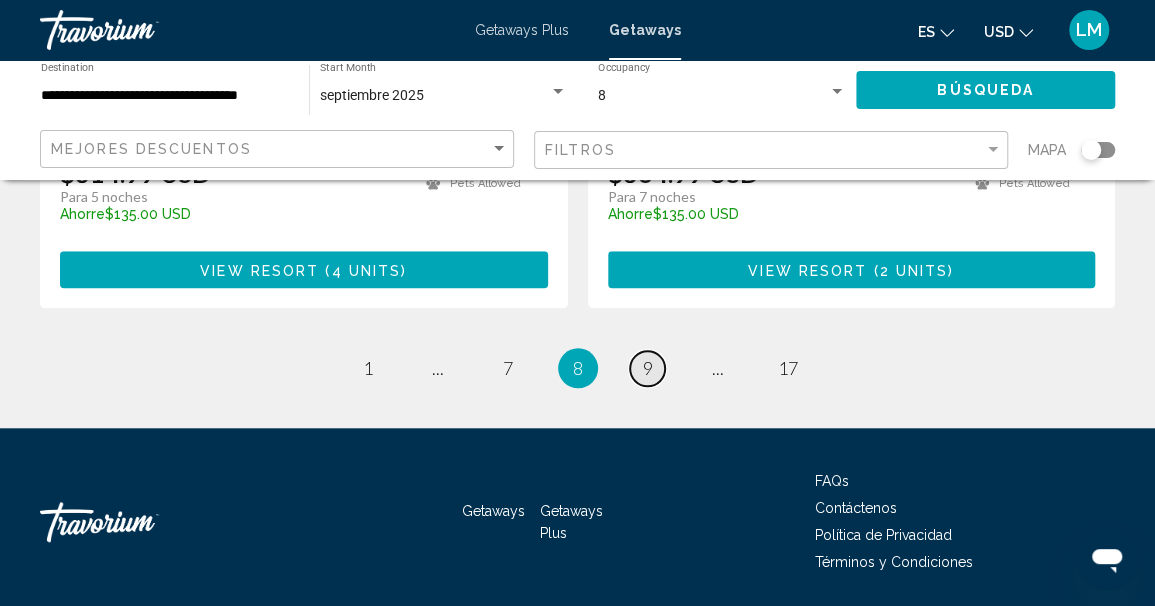 click on "9" at bounding box center (648, 368) 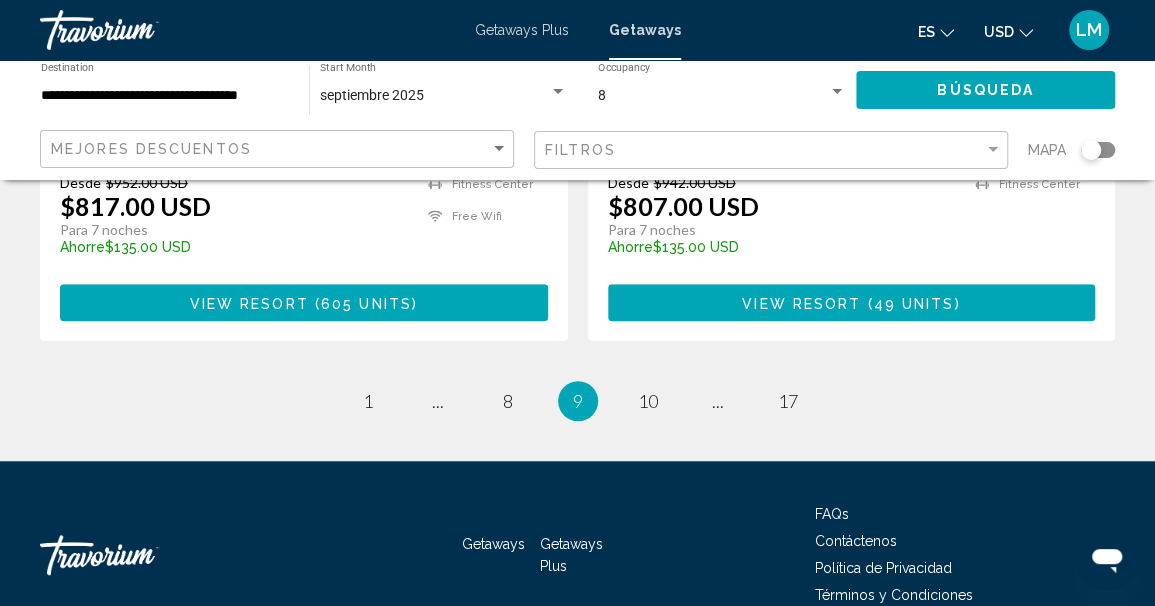 scroll, scrollTop: 4000, scrollLeft: 0, axis: vertical 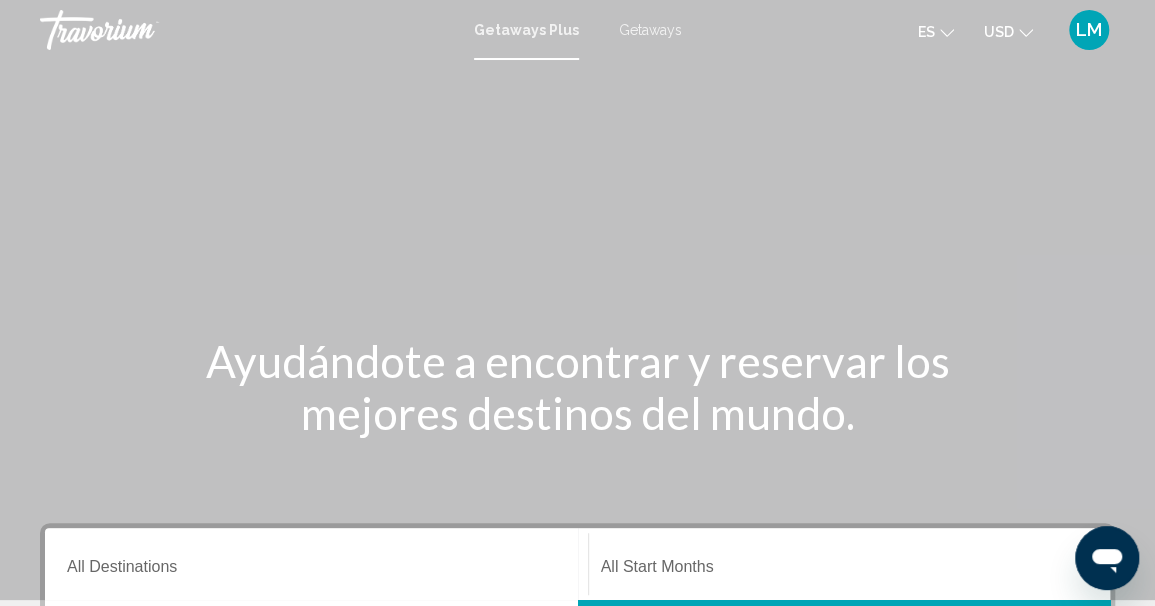 click on "Getaways" at bounding box center [650, 30] 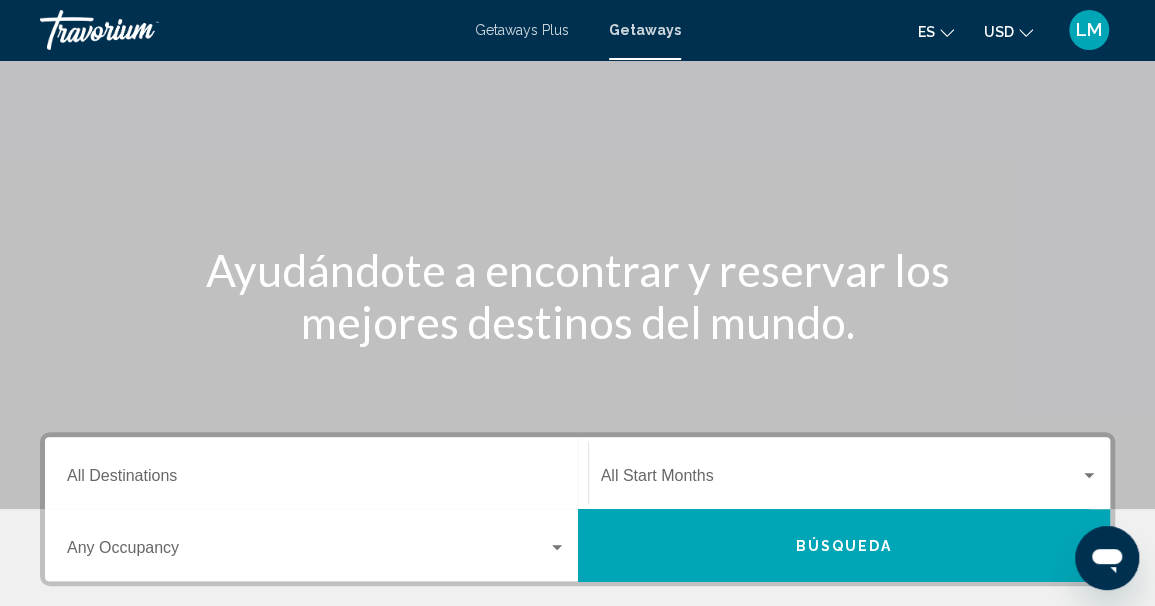 scroll, scrollTop: 200, scrollLeft: 0, axis: vertical 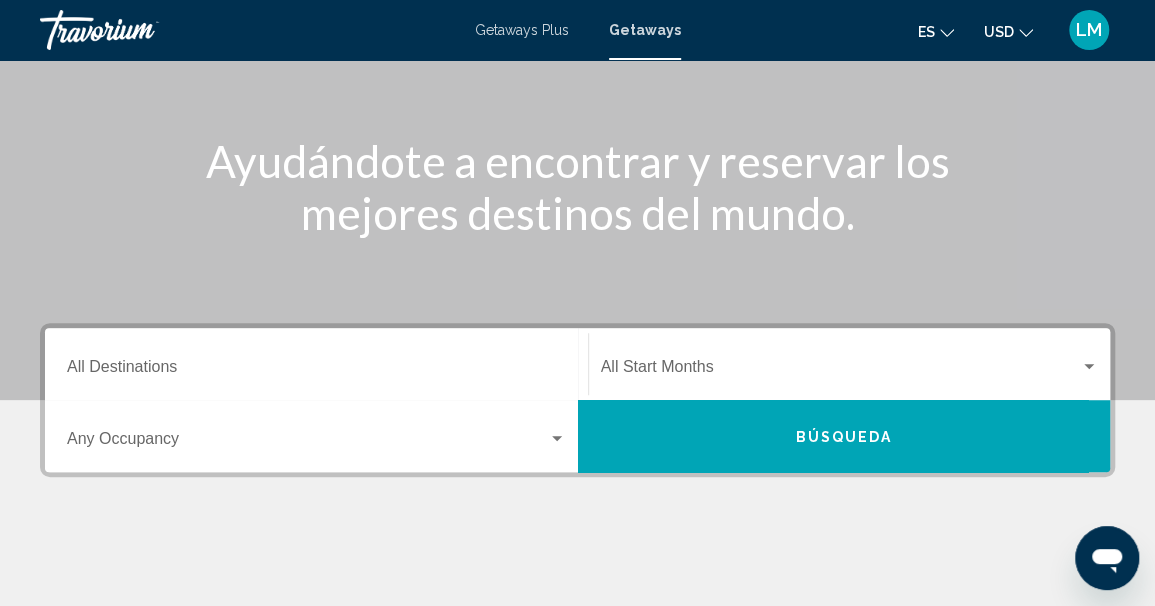click on "Destination All Destinations" at bounding box center [316, 371] 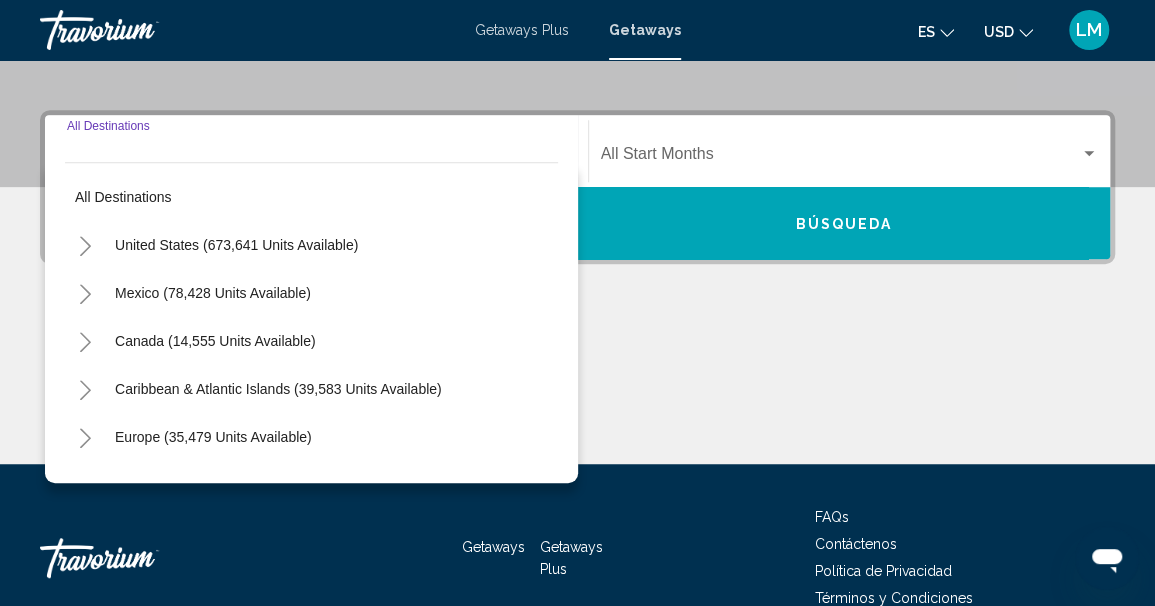 scroll, scrollTop: 457, scrollLeft: 0, axis: vertical 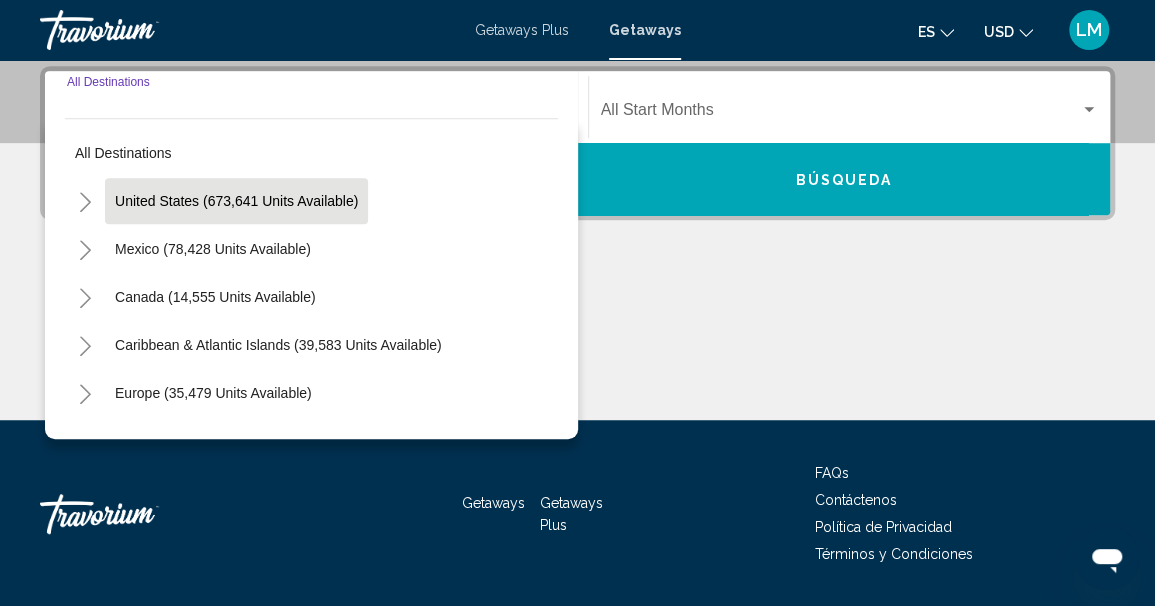 click on "United States (673,641 units available)" at bounding box center (213, 249) 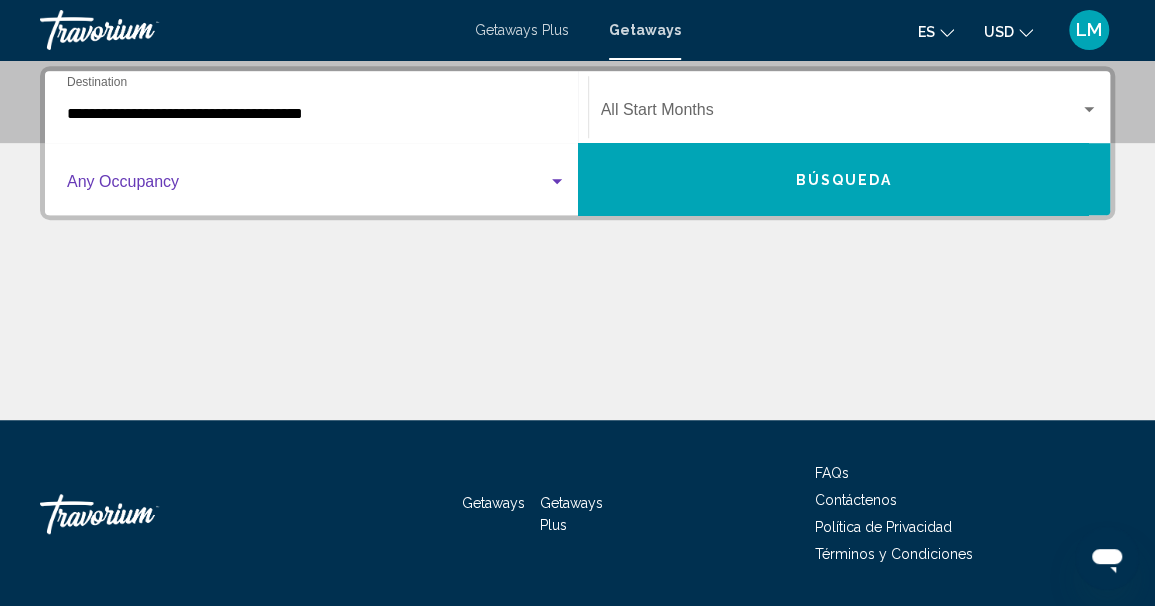 click at bounding box center [557, 182] 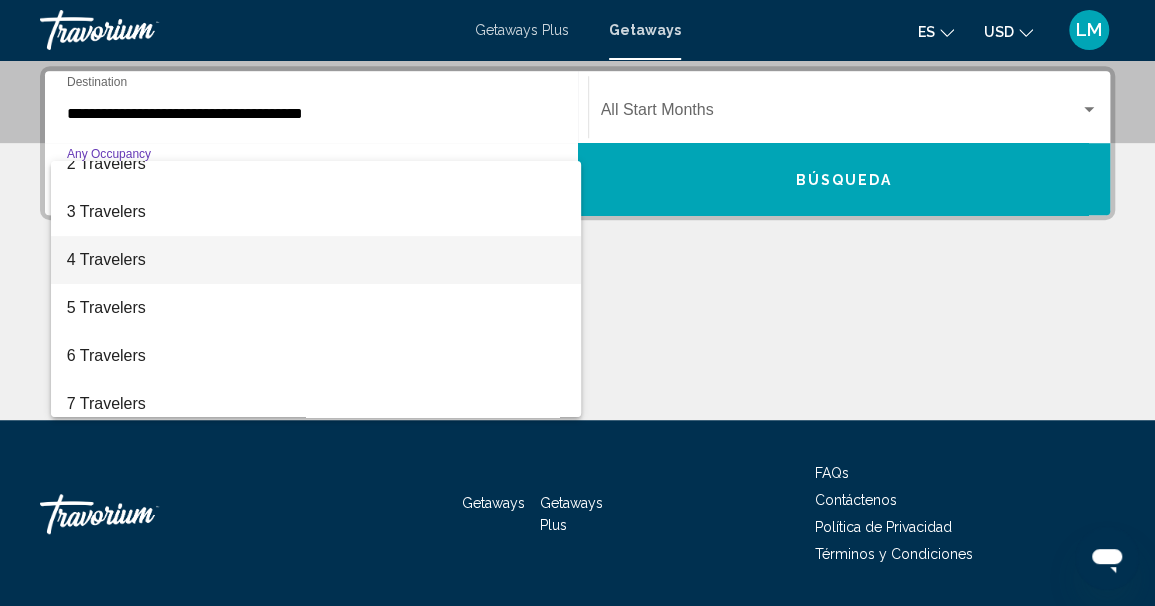 scroll, scrollTop: 100, scrollLeft: 0, axis: vertical 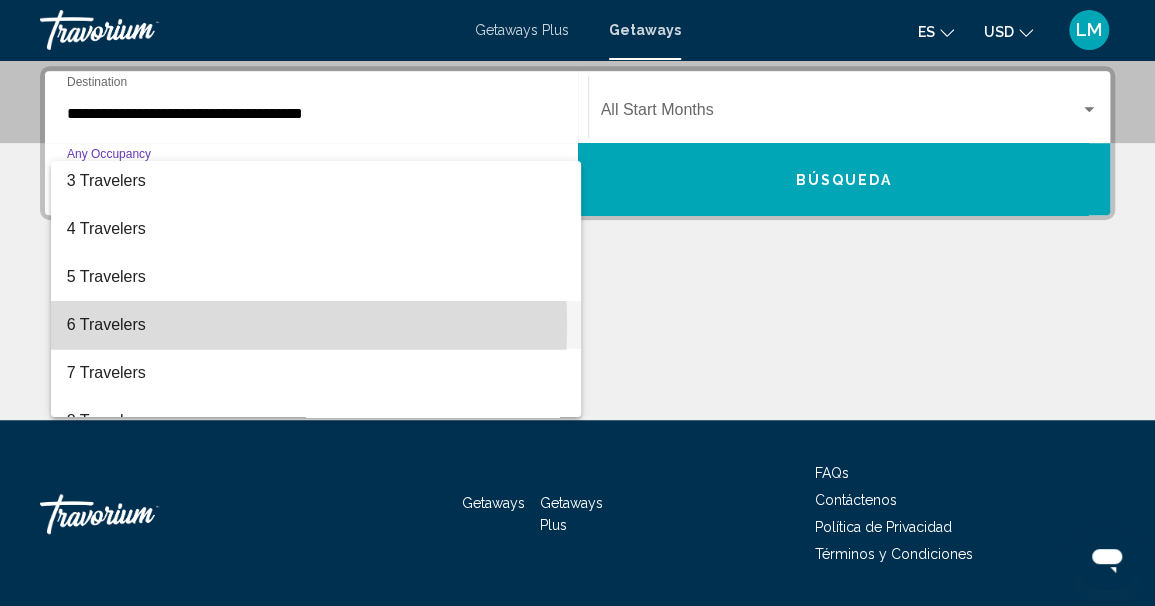 click on "6 Travelers" at bounding box center [316, 325] 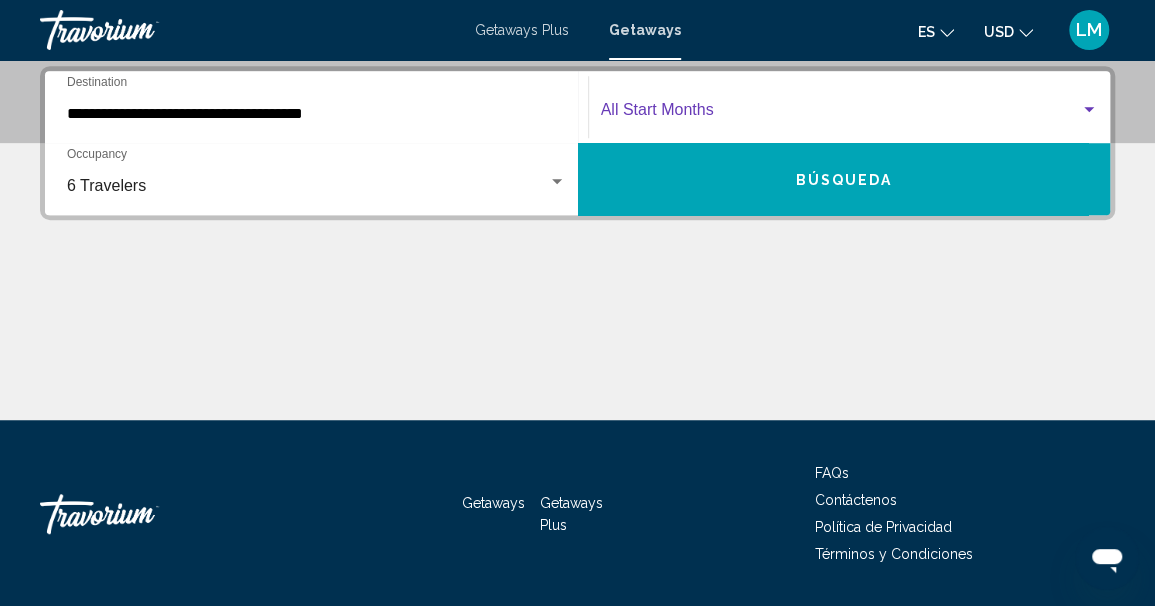 click at bounding box center (1089, 109) 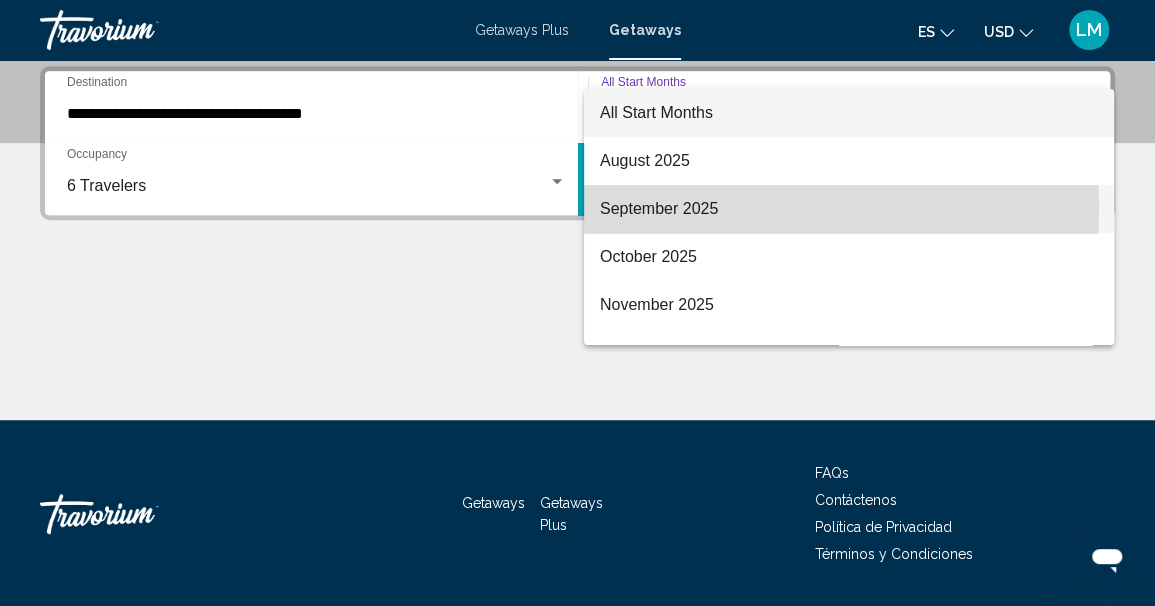 click on "September 2025" at bounding box center [849, 209] 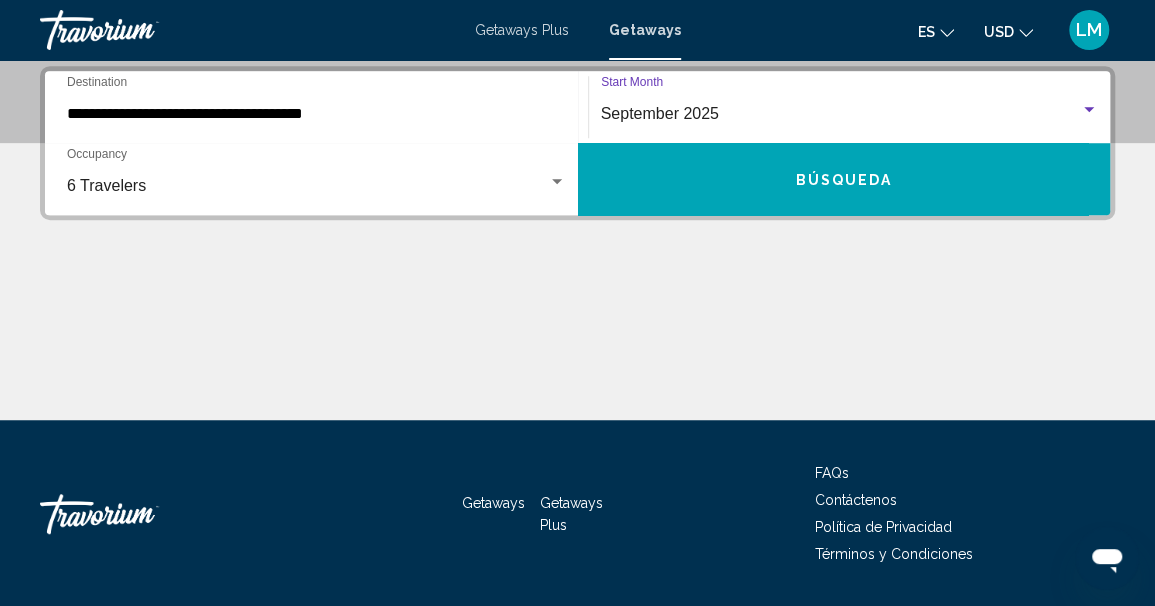 click on "Búsqueda" at bounding box center [844, 179] 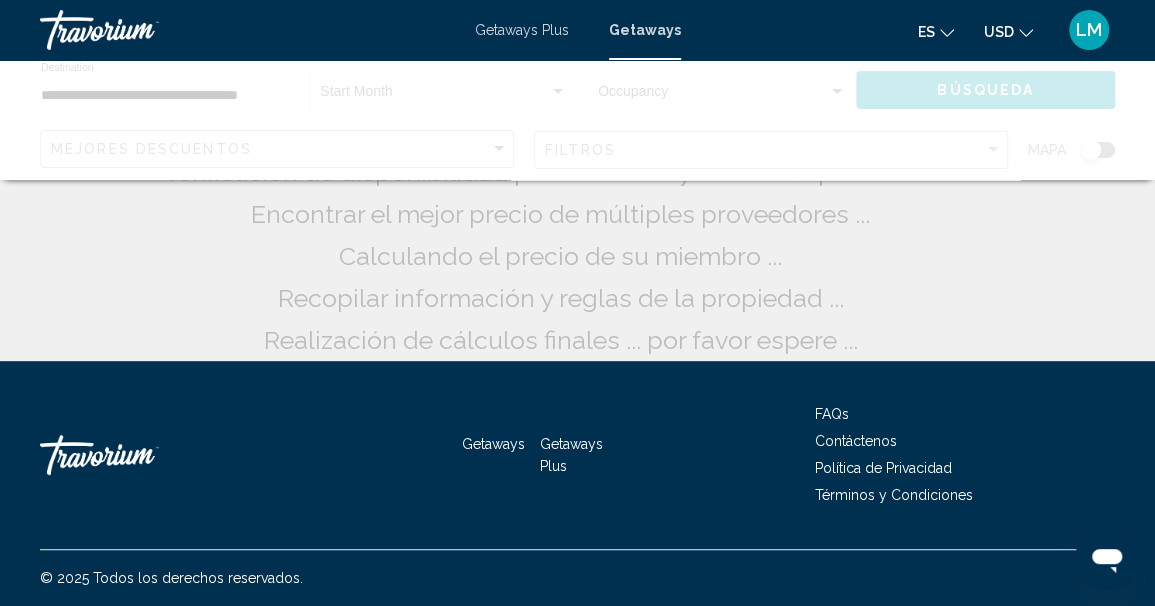 scroll, scrollTop: 0, scrollLeft: 0, axis: both 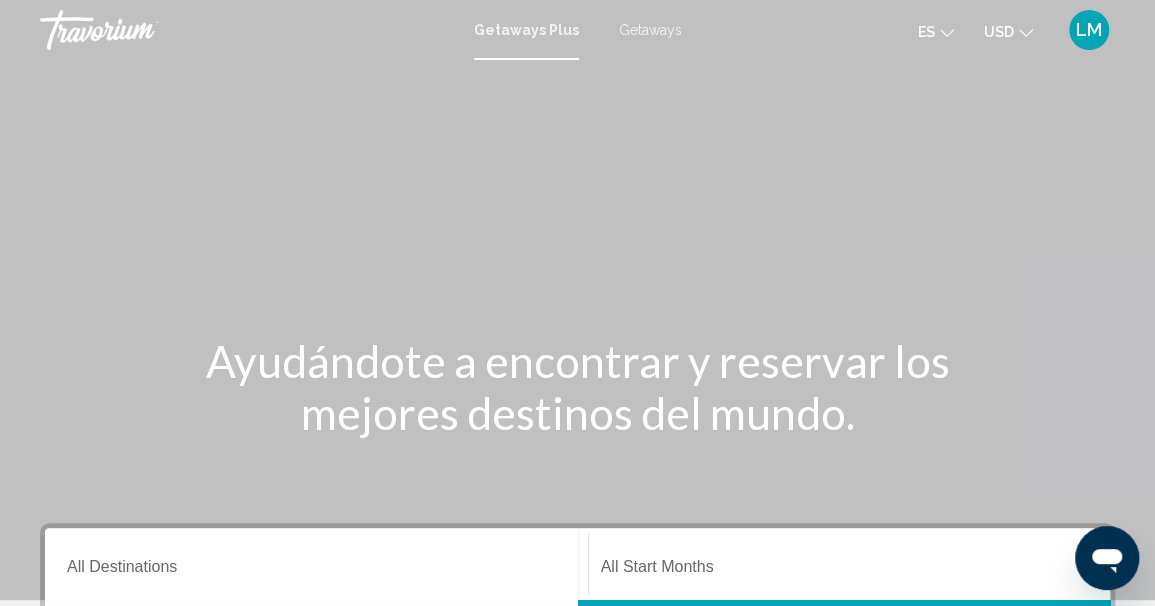 click on "Getaways" at bounding box center [650, 30] 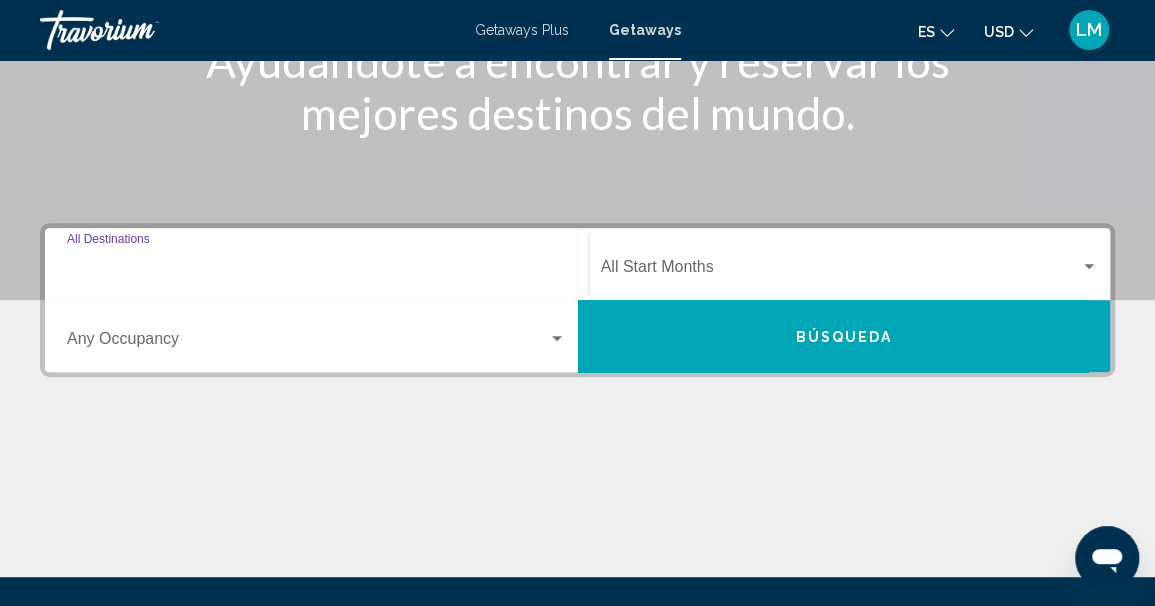 click on "Destination All Destinations" at bounding box center [316, 271] 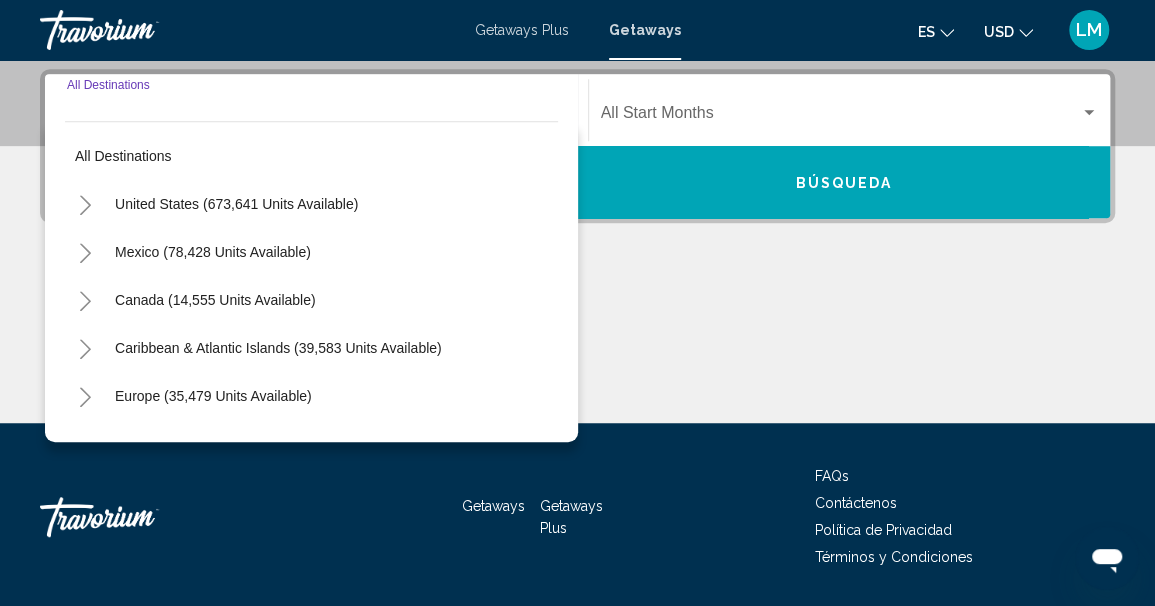 scroll, scrollTop: 457, scrollLeft: 0, axis: vertical 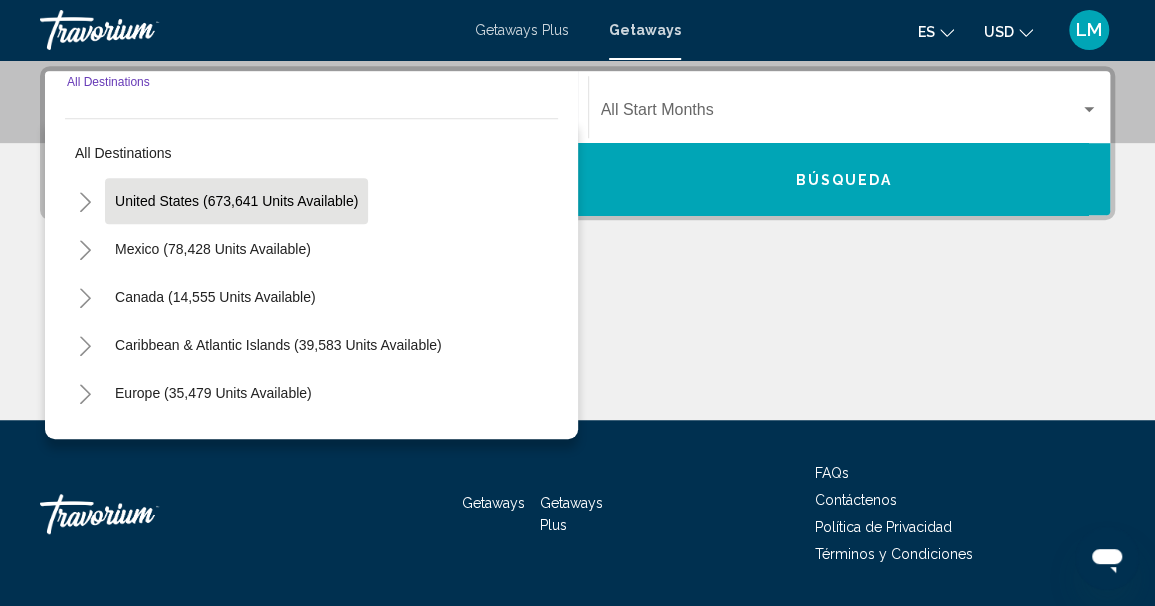 drag, startPoint x: 155, startPoint y: 212, endPoint x: 197, endPoint y: 200, distance: 43.68066 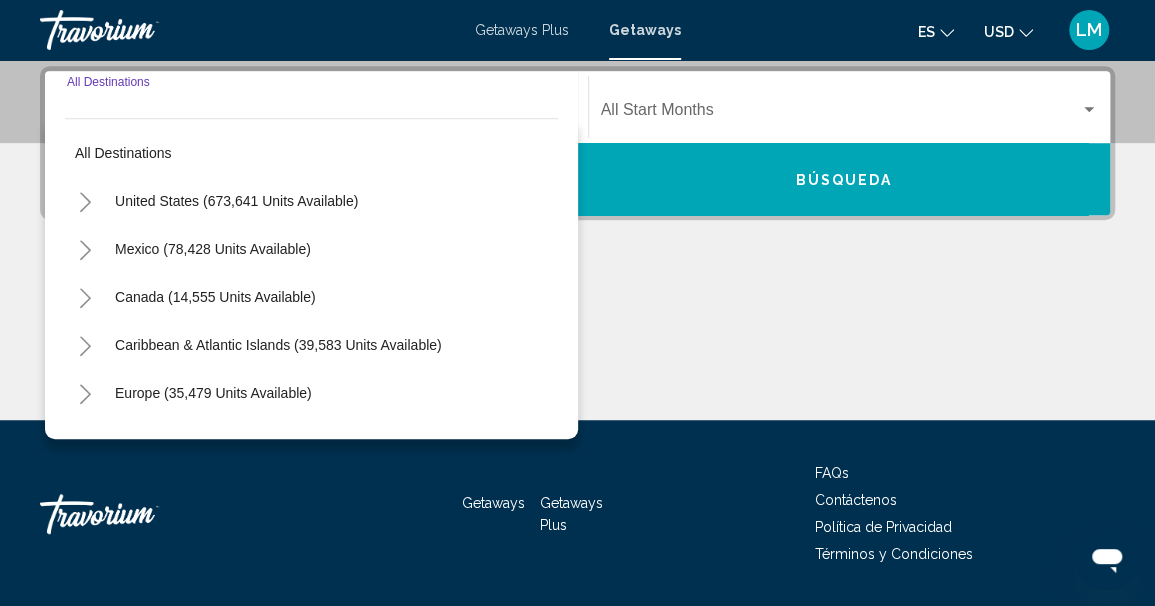 type on "**********" 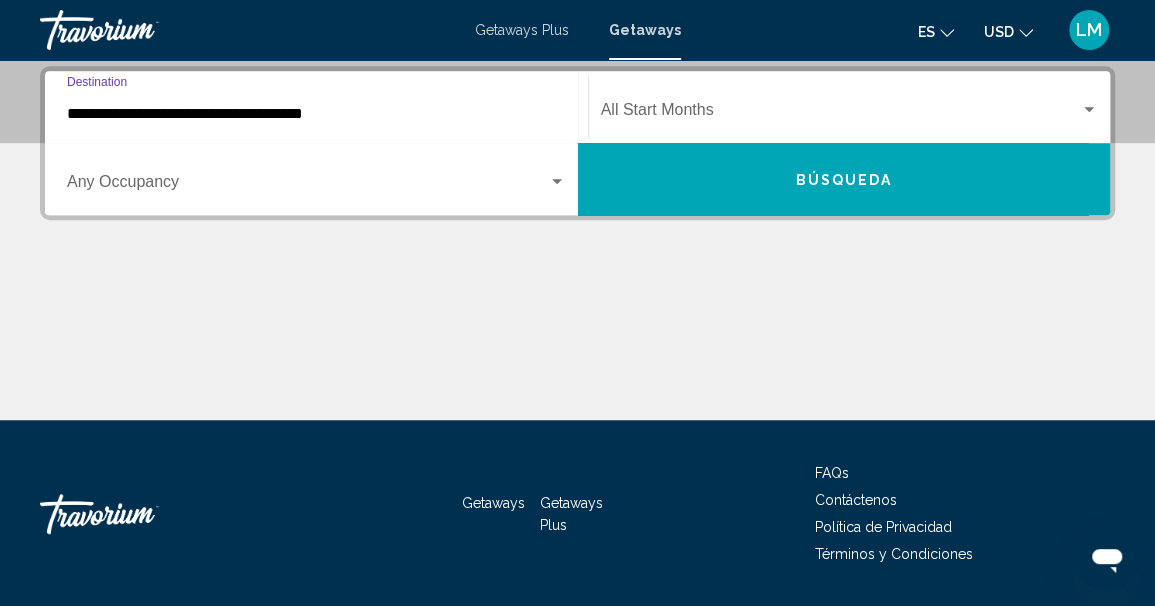 click at bounding box center (307, 186) 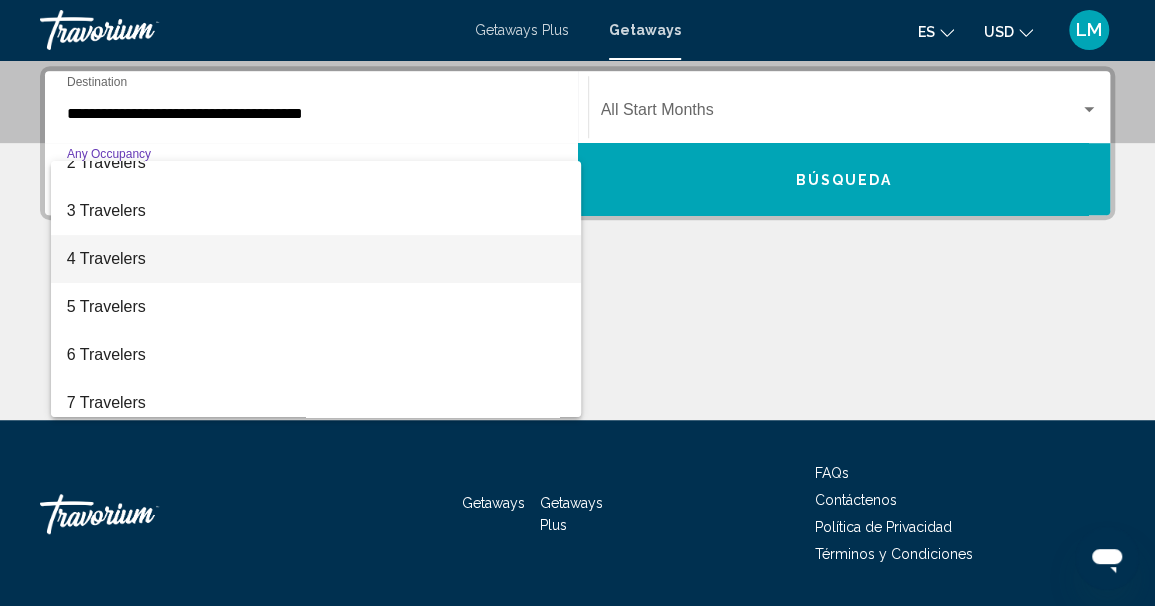 scroll, scrollTop: 100, scrollLeft: 0, axis: vertical 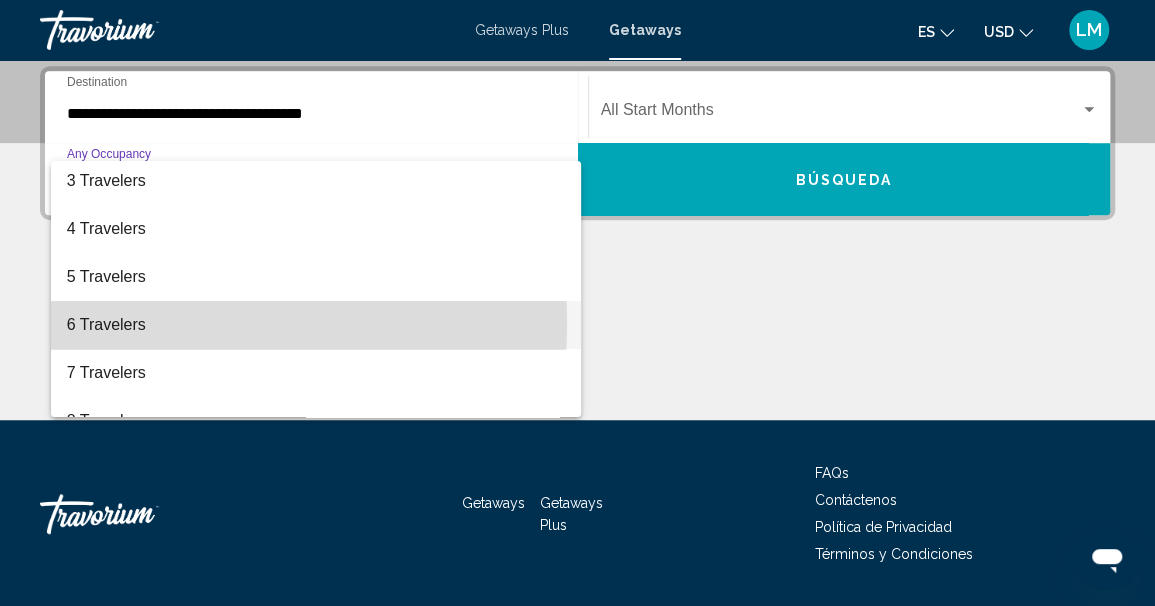 click on "6 Travelers" at bounding box center (316, 325) 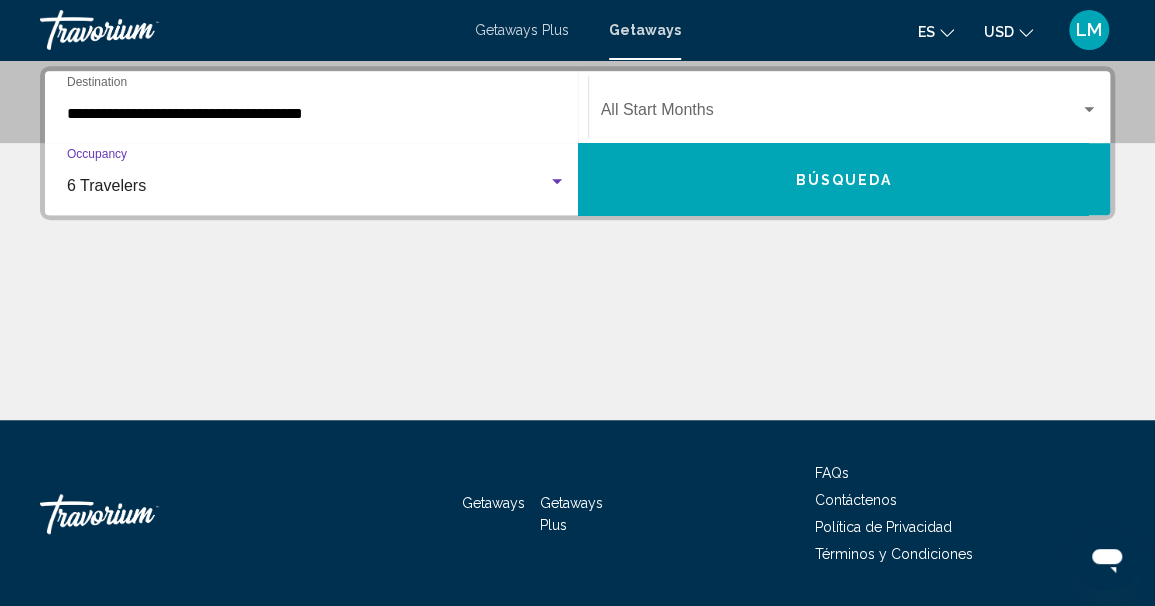 click at bounding box center (841, 114) 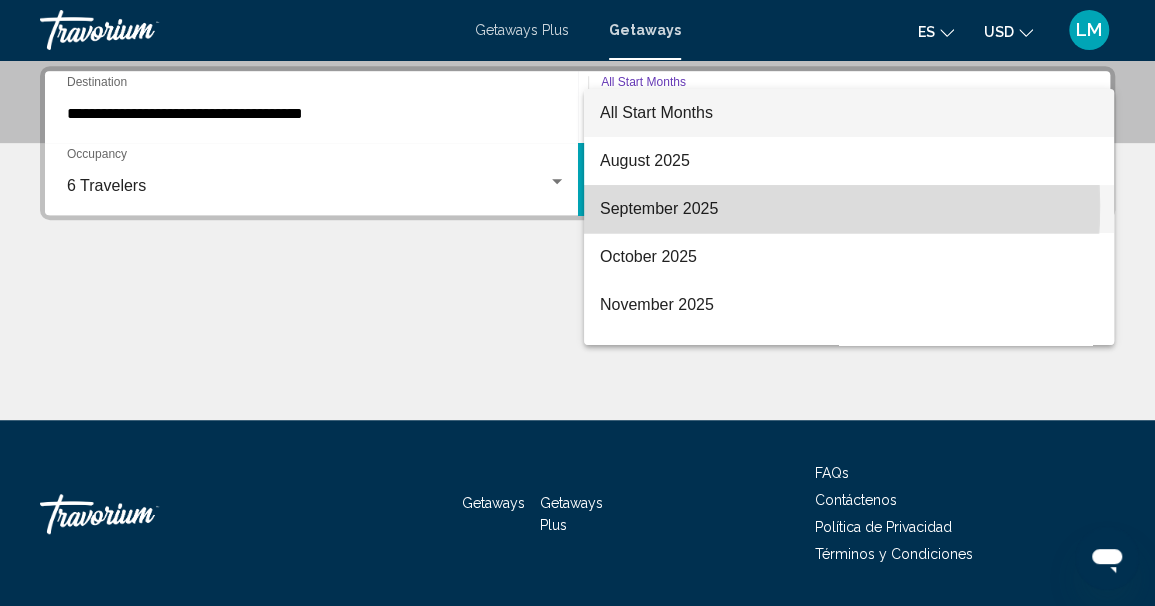 click on "September 2025" at bounding box center (849, 209) 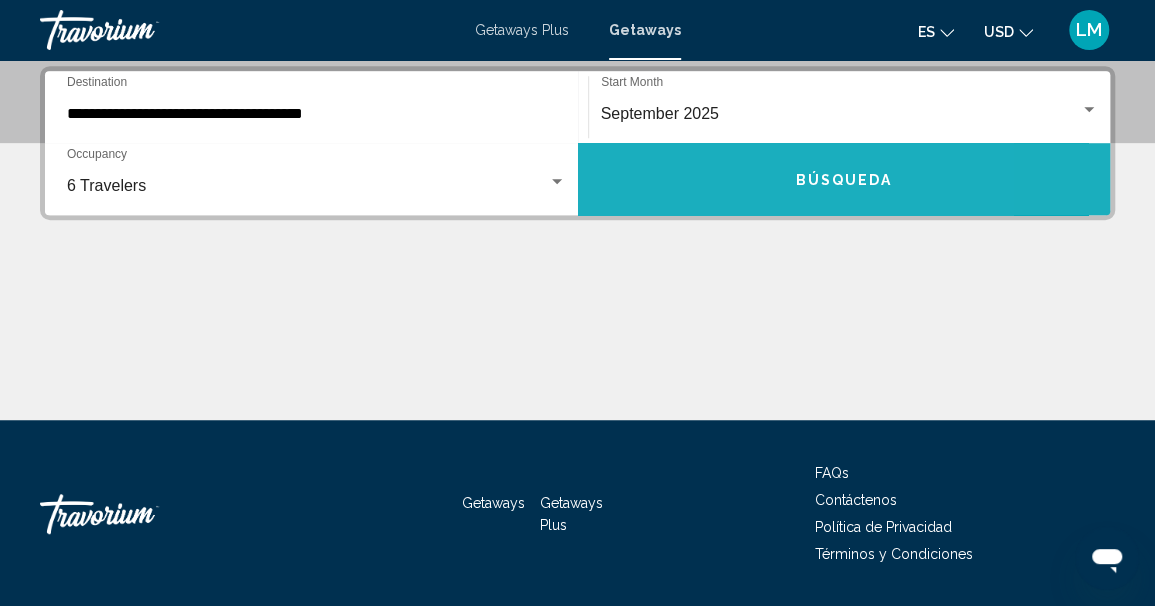 click on "Búsqueda" at bounding box center [844, 179] 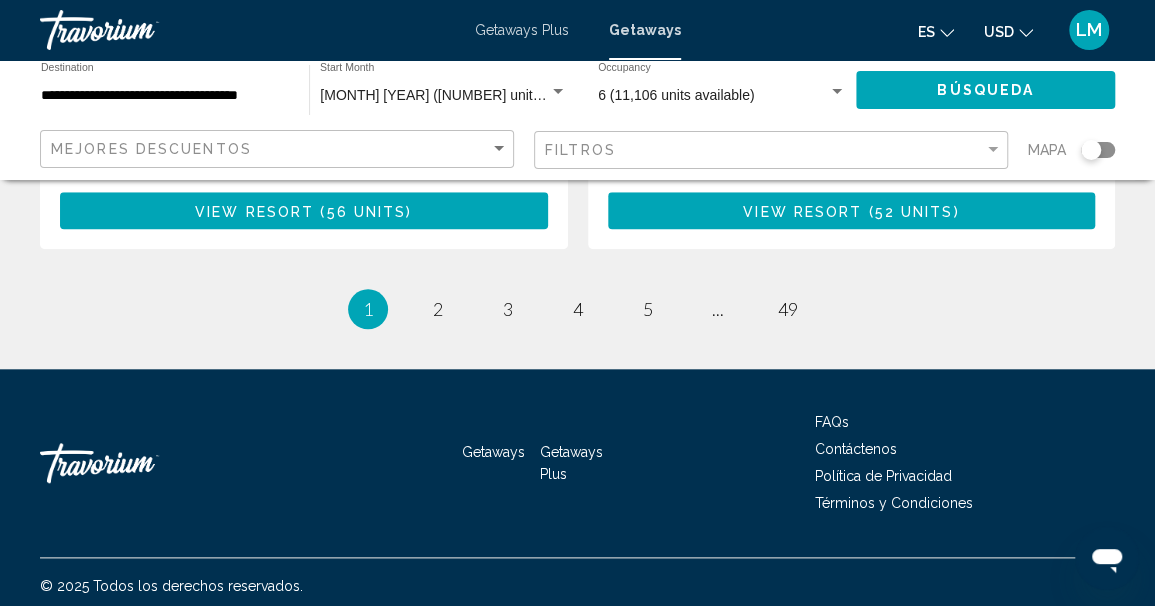 scroll, scrollTop: 4193, scrollLeft: 0, axis: vertical 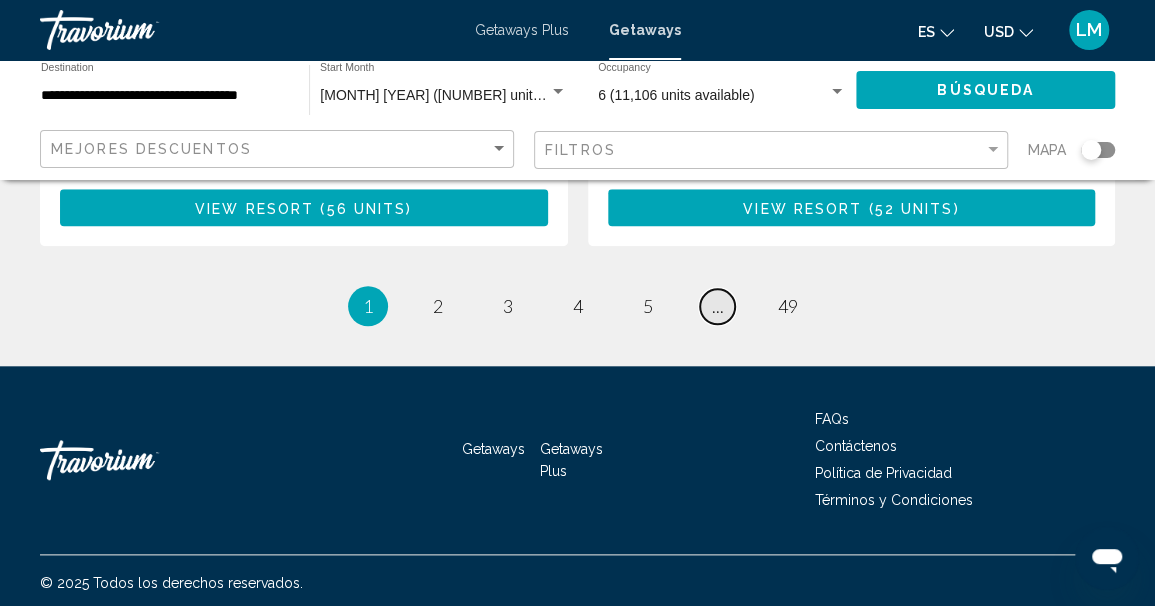 click on "..." at bounding box center (718, 306) 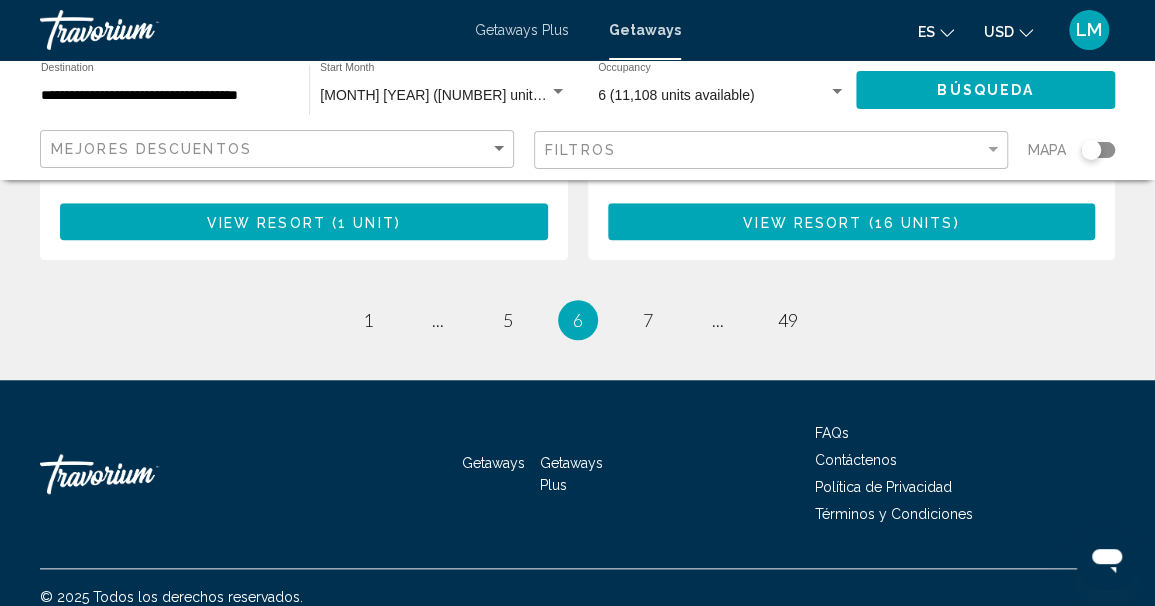scroll, scrollTop: 4100, scrollLeft: 0, axis: vertical 